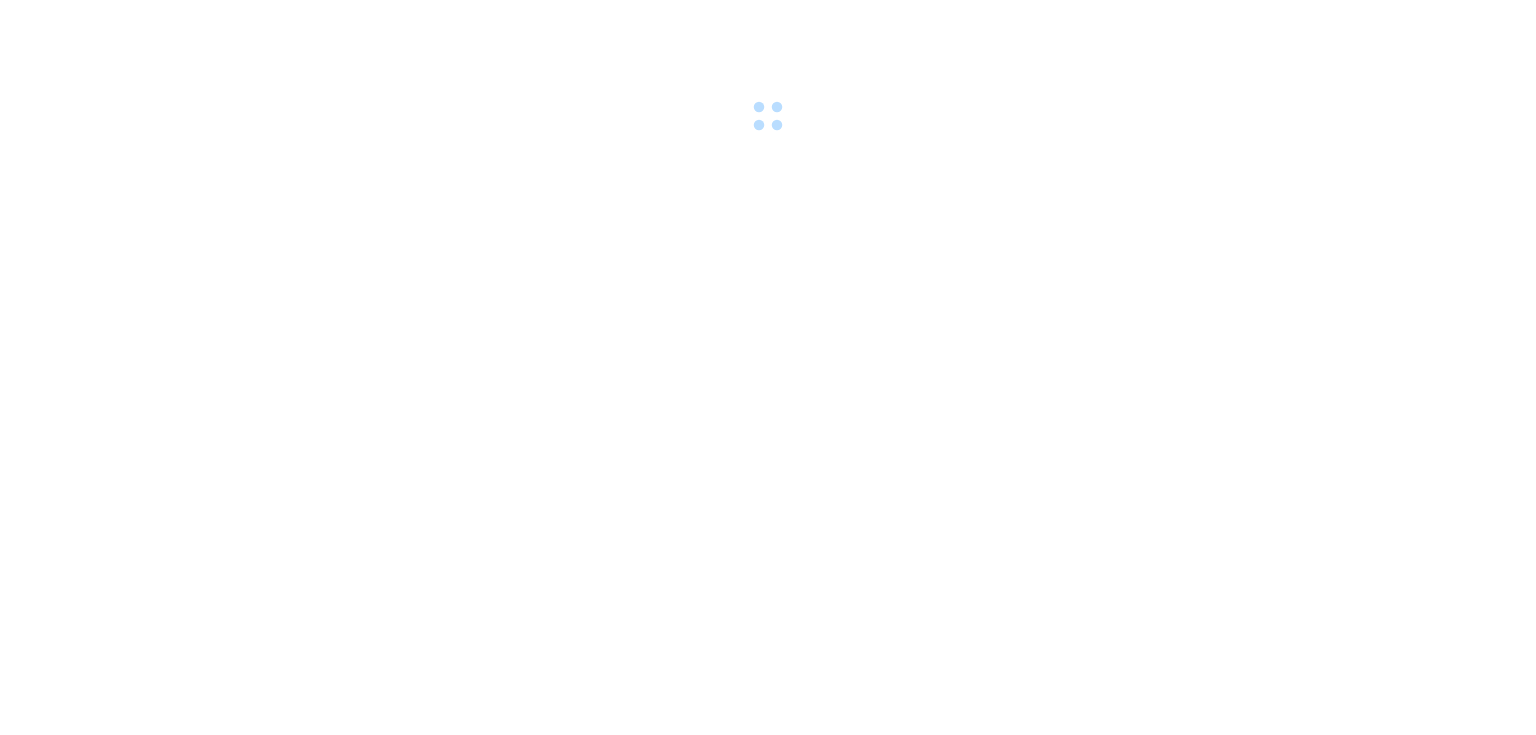 scroll, scrollTop: 0, scrollLeft: 0, axis: both 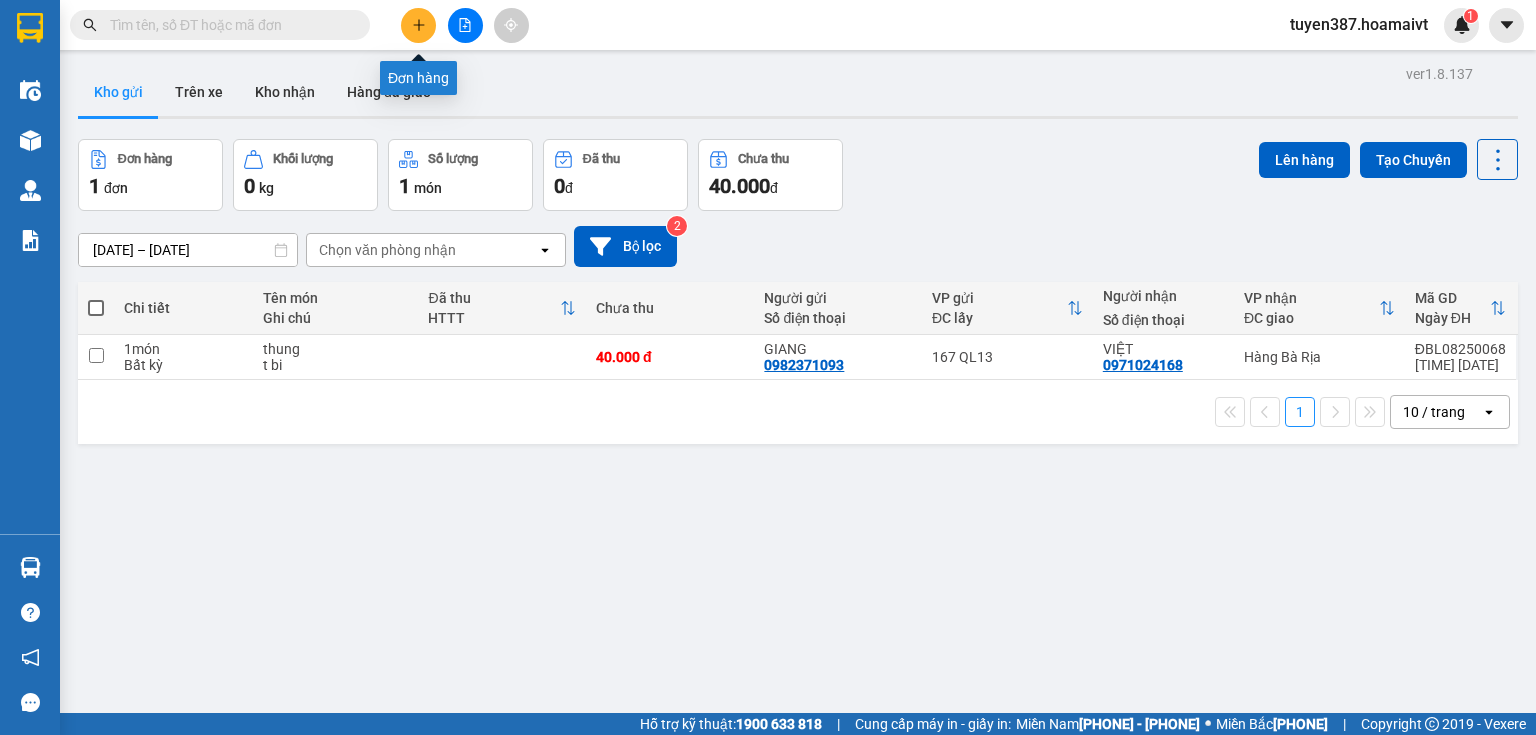 click 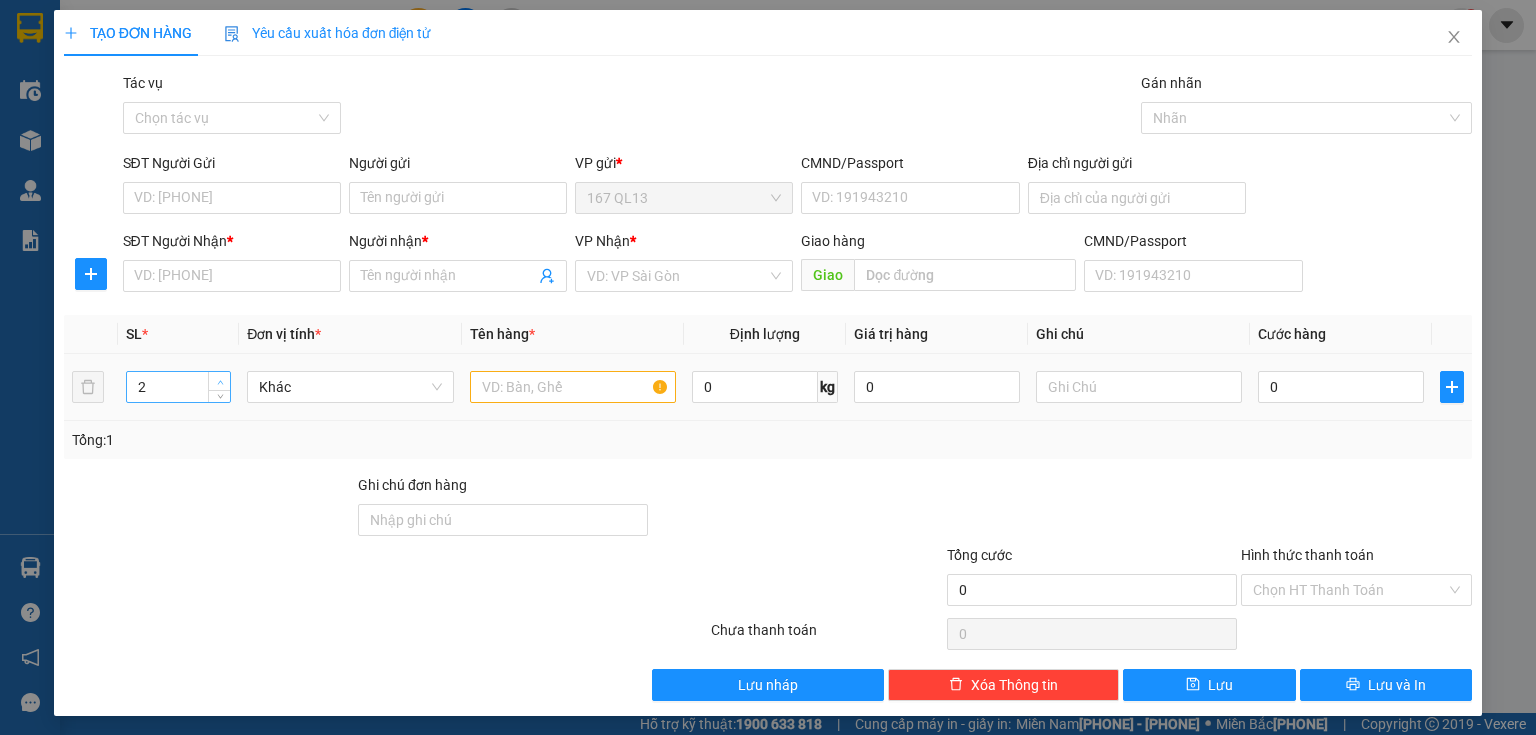 click 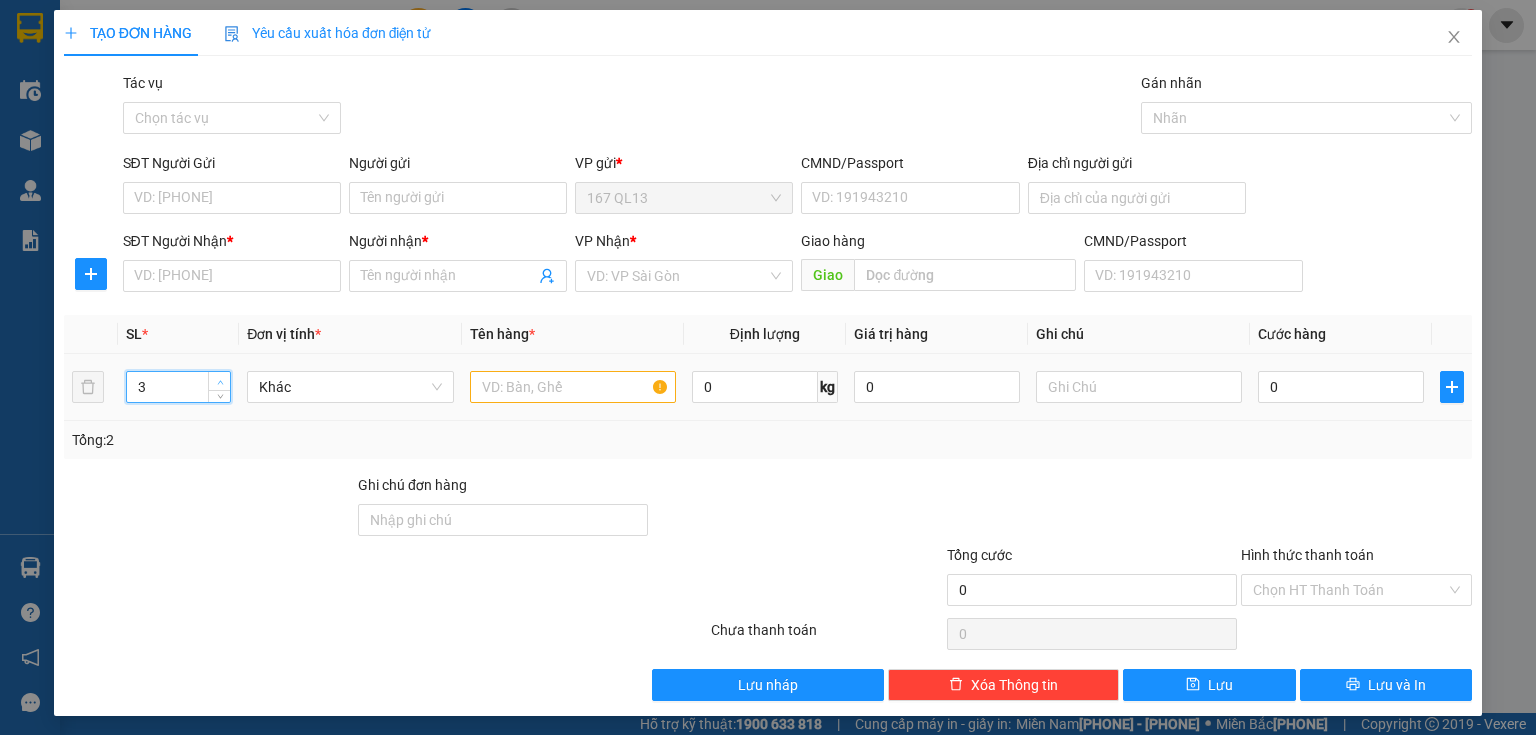 click 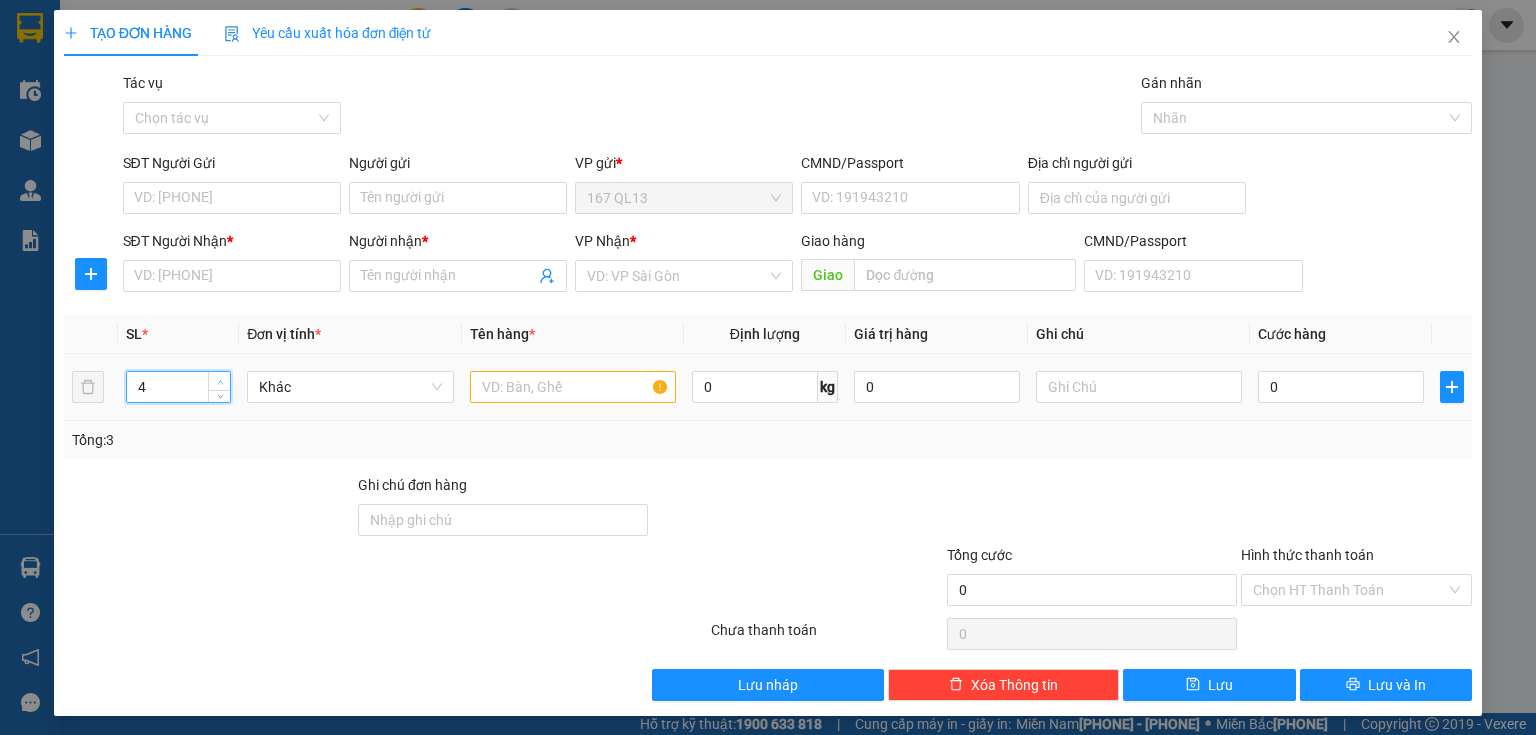 click 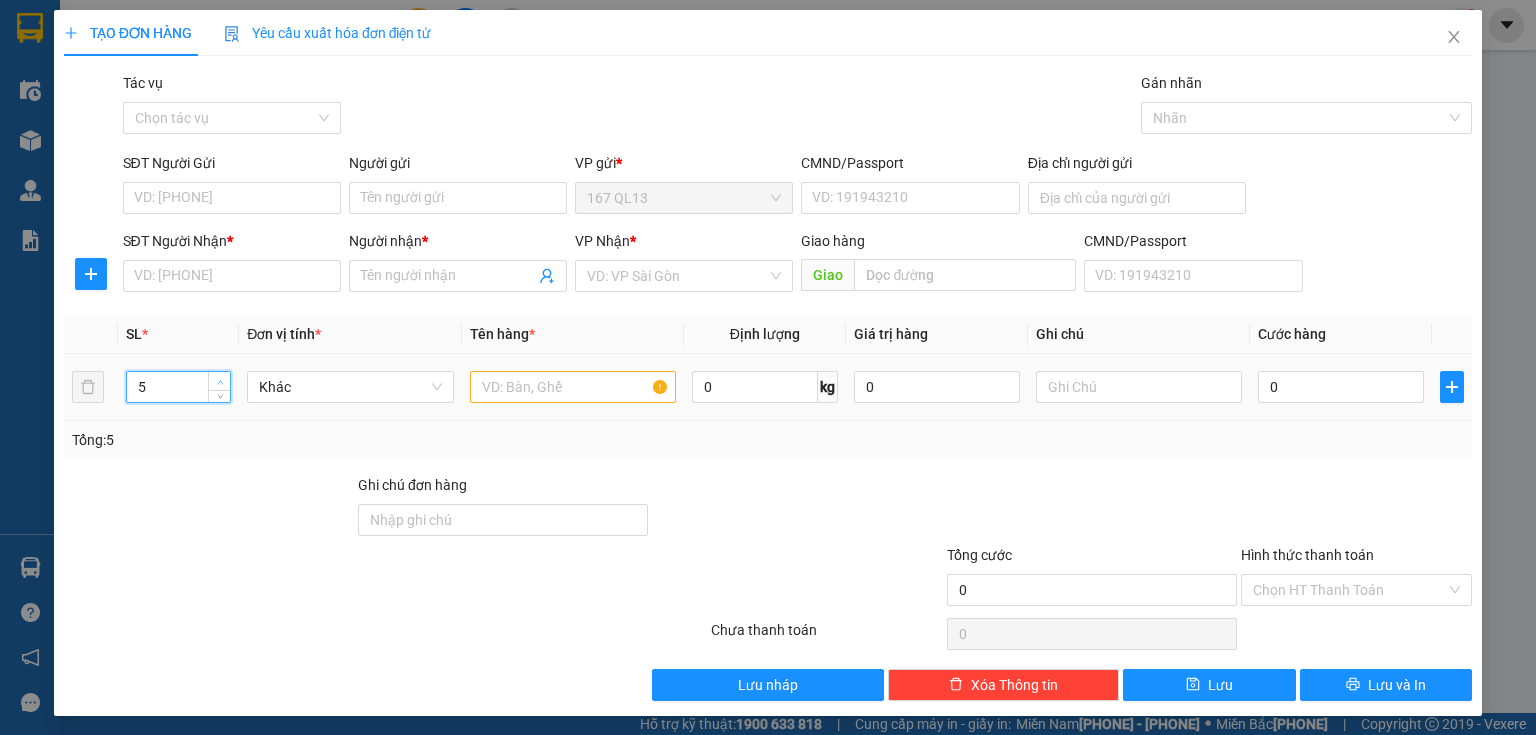 click 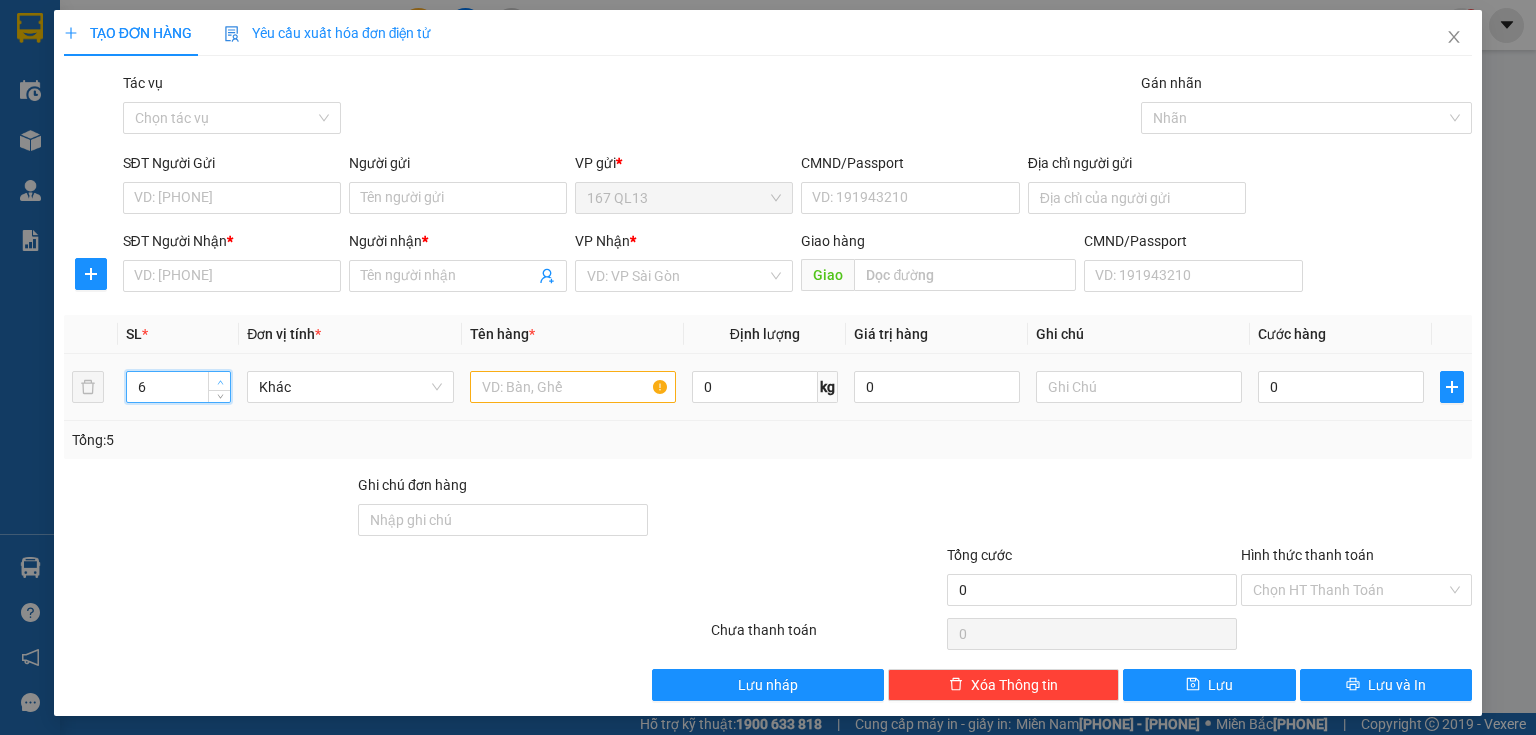 click 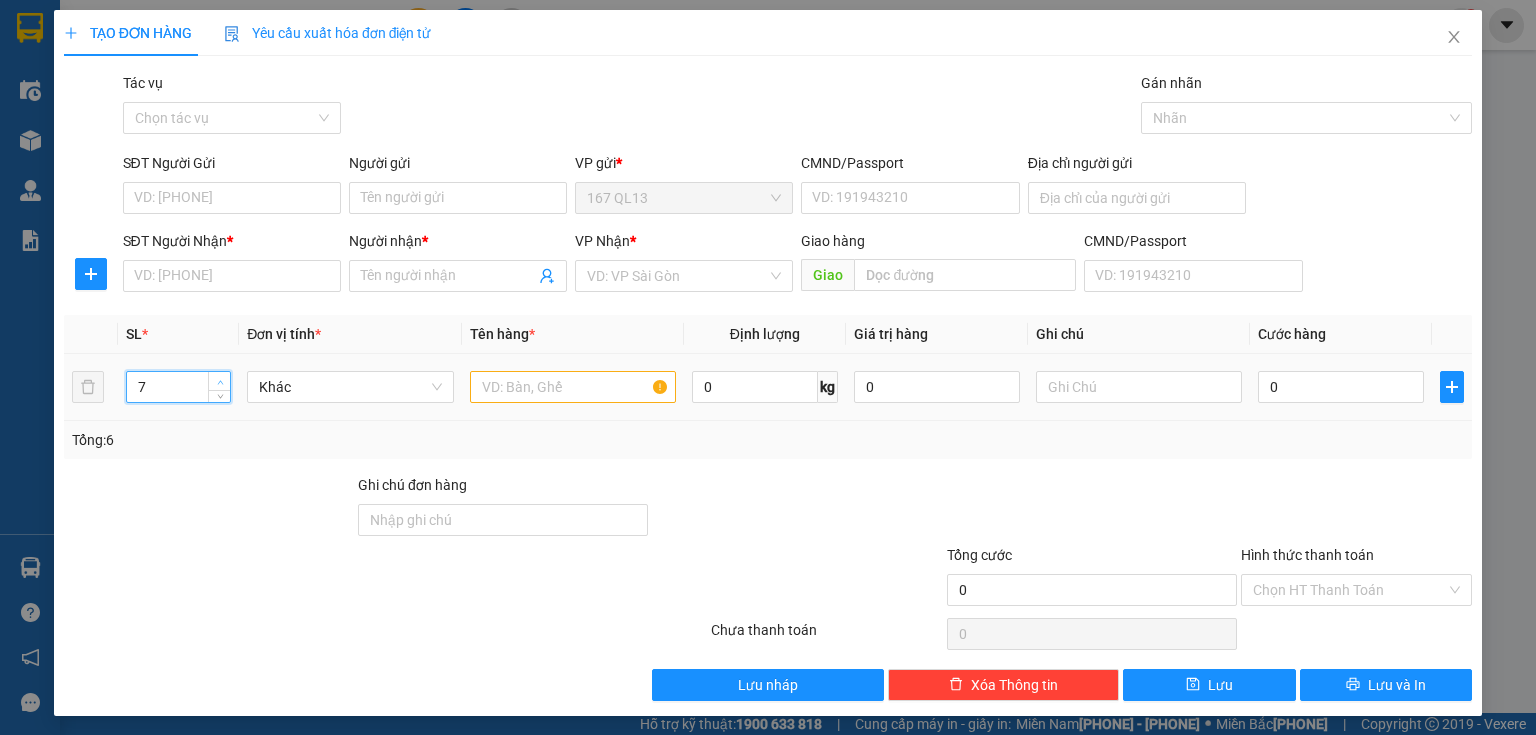 click 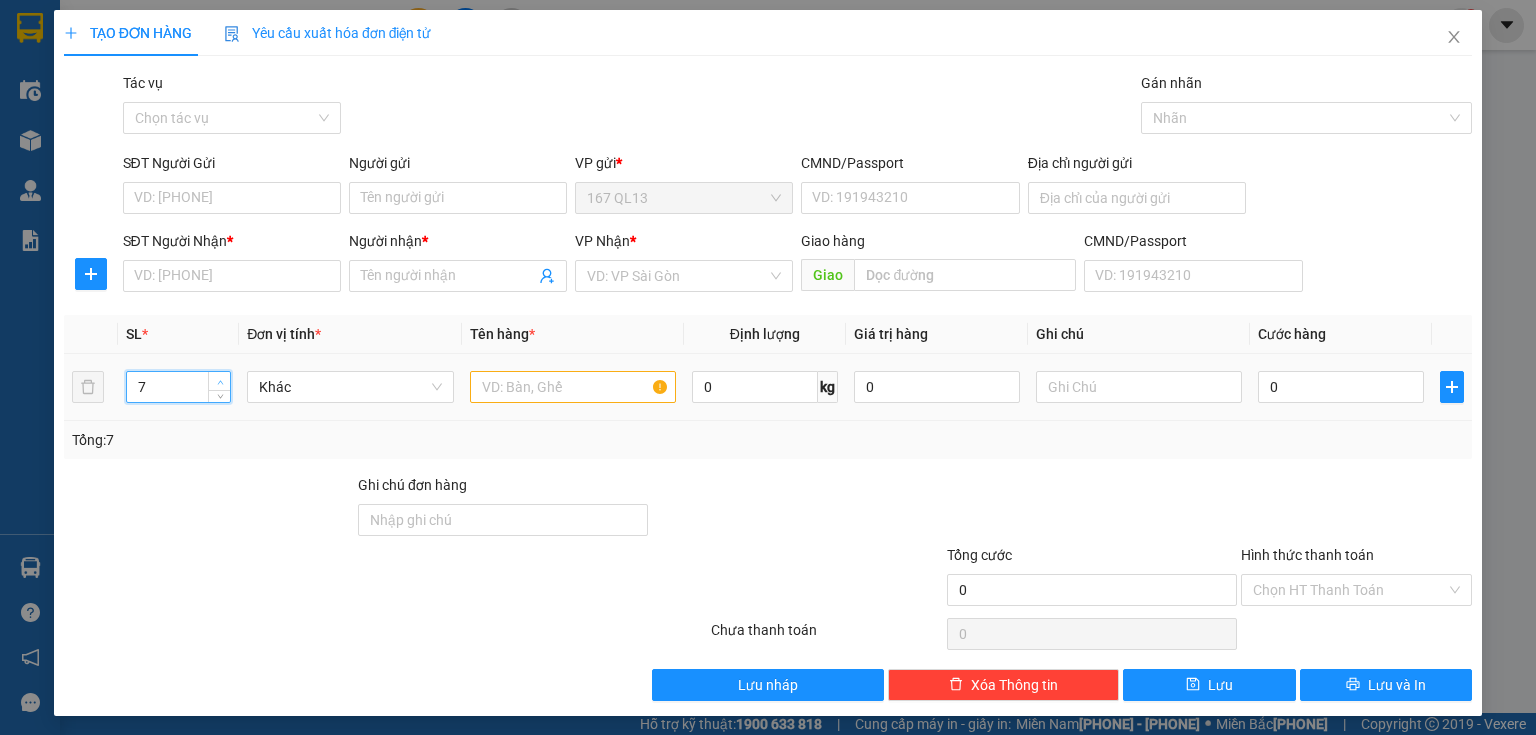 type on "8" 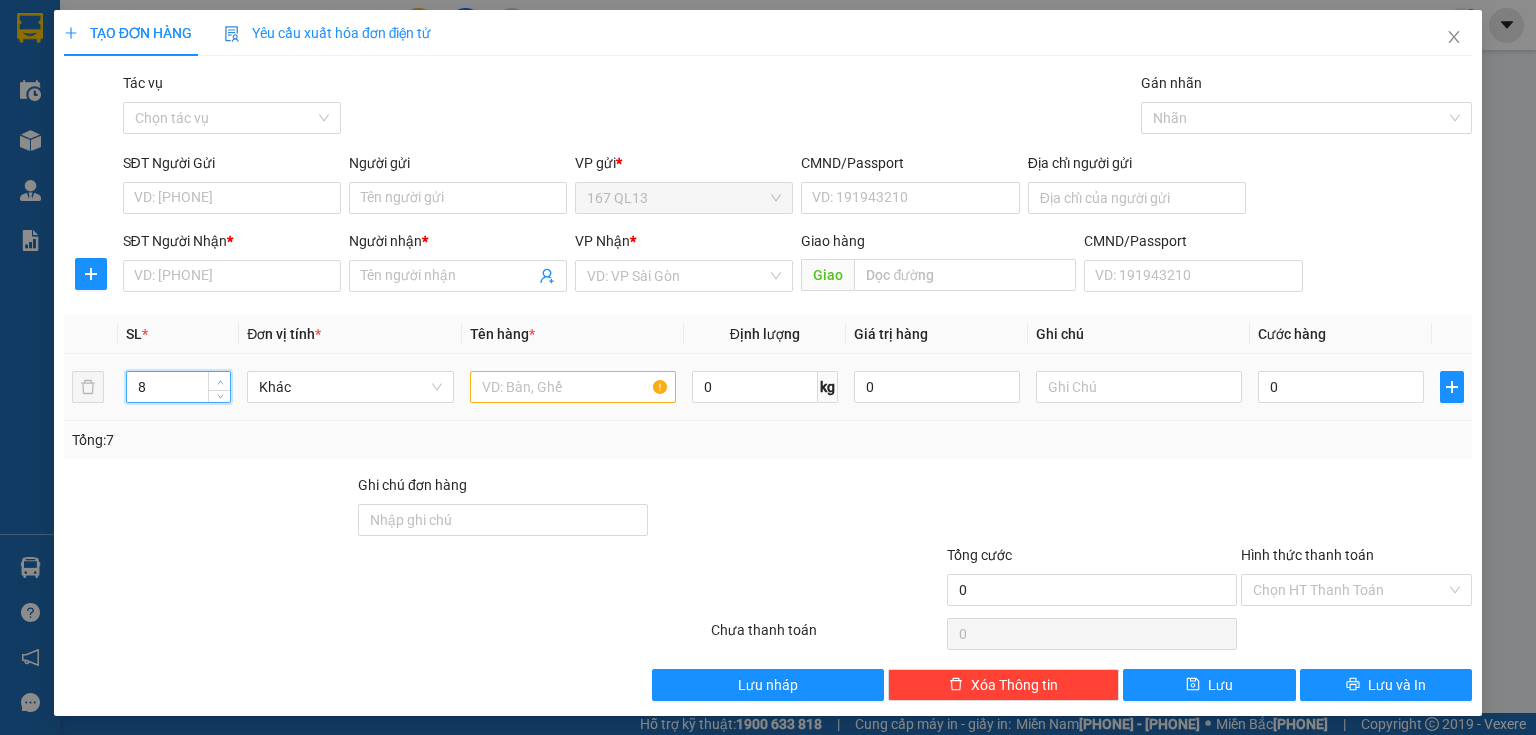 click 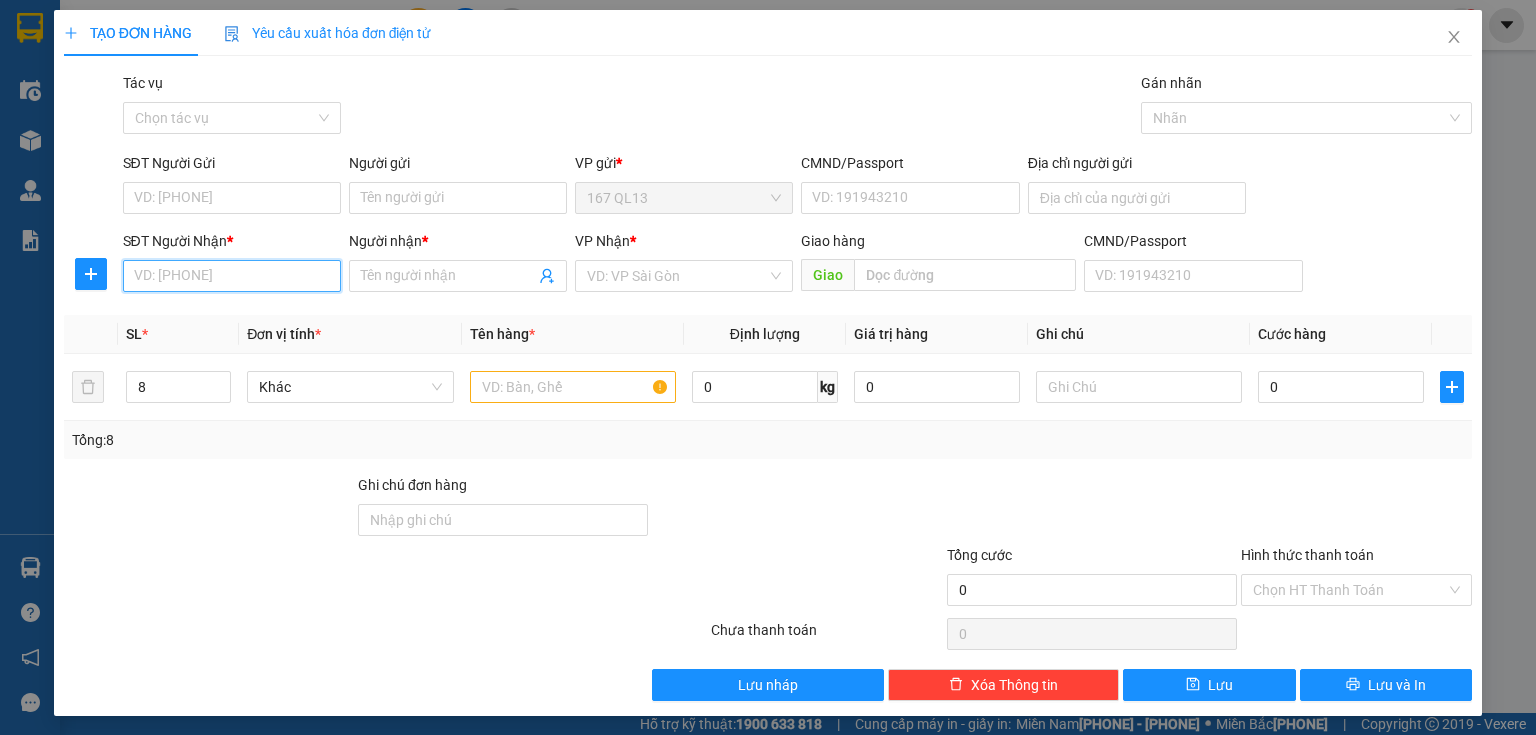 click on "SĐT Người Nhận  *" at bounding box center [232, 276] 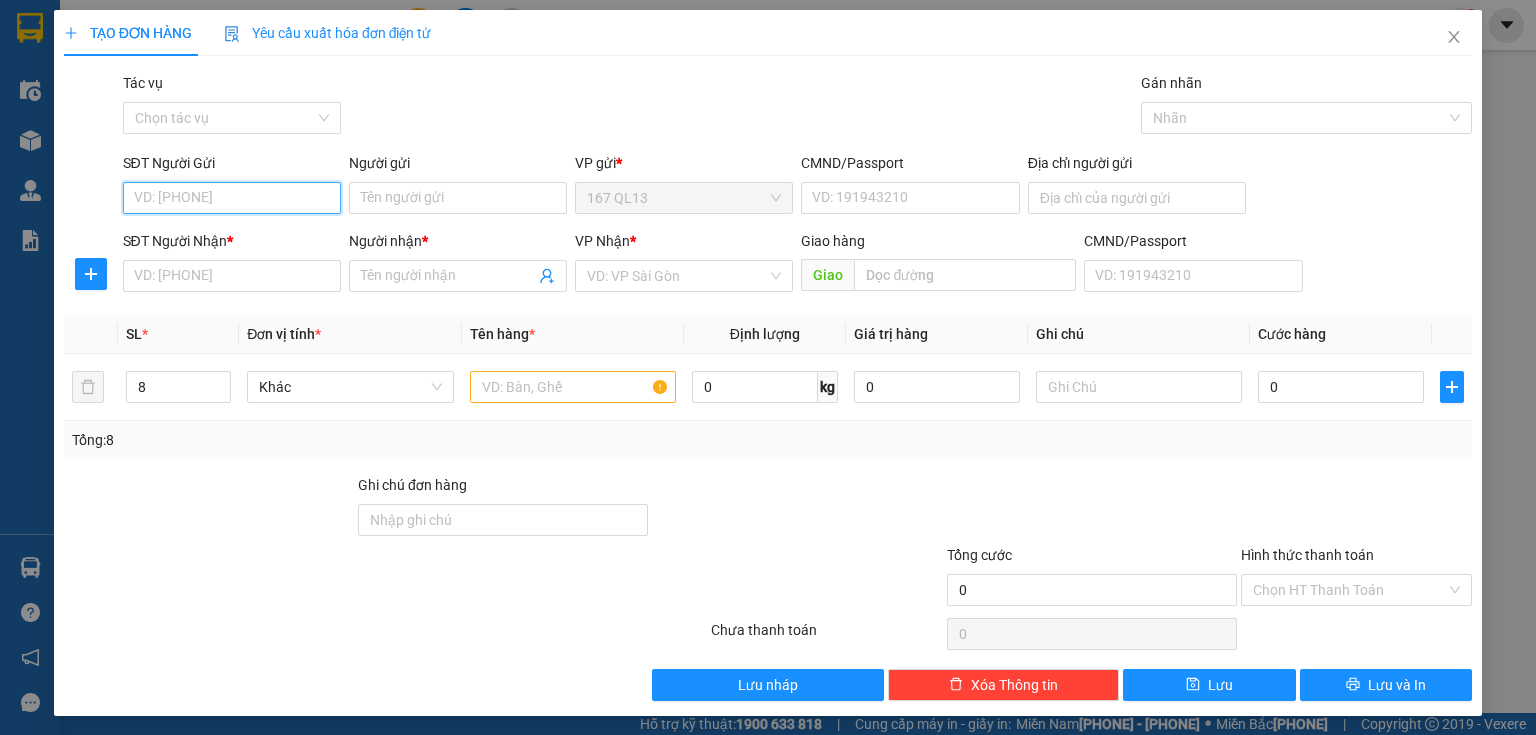 click on "SĐT Người Gửi" at bounding box center (232, 198) 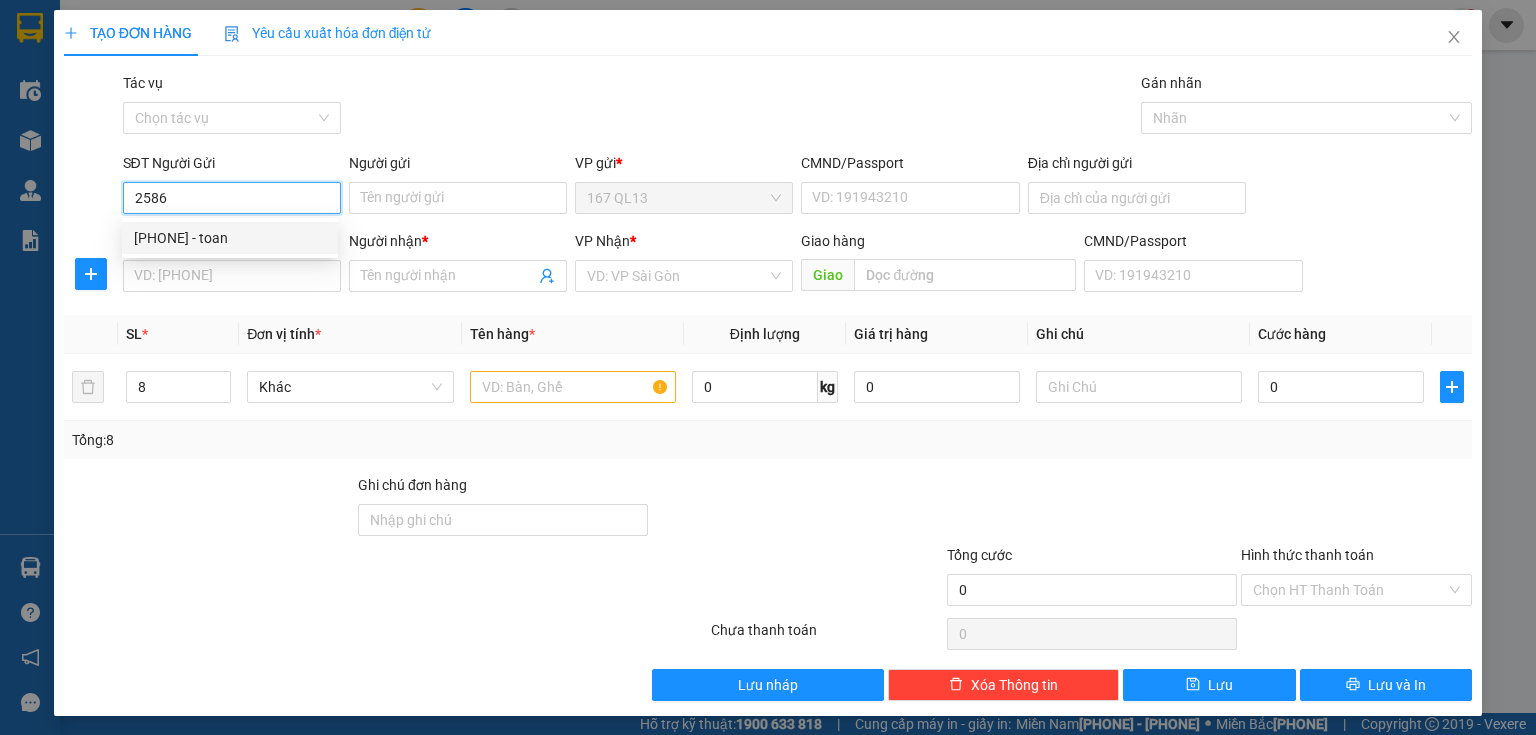 click on "[PHONE] - toan" at bounding box center (230, 238) 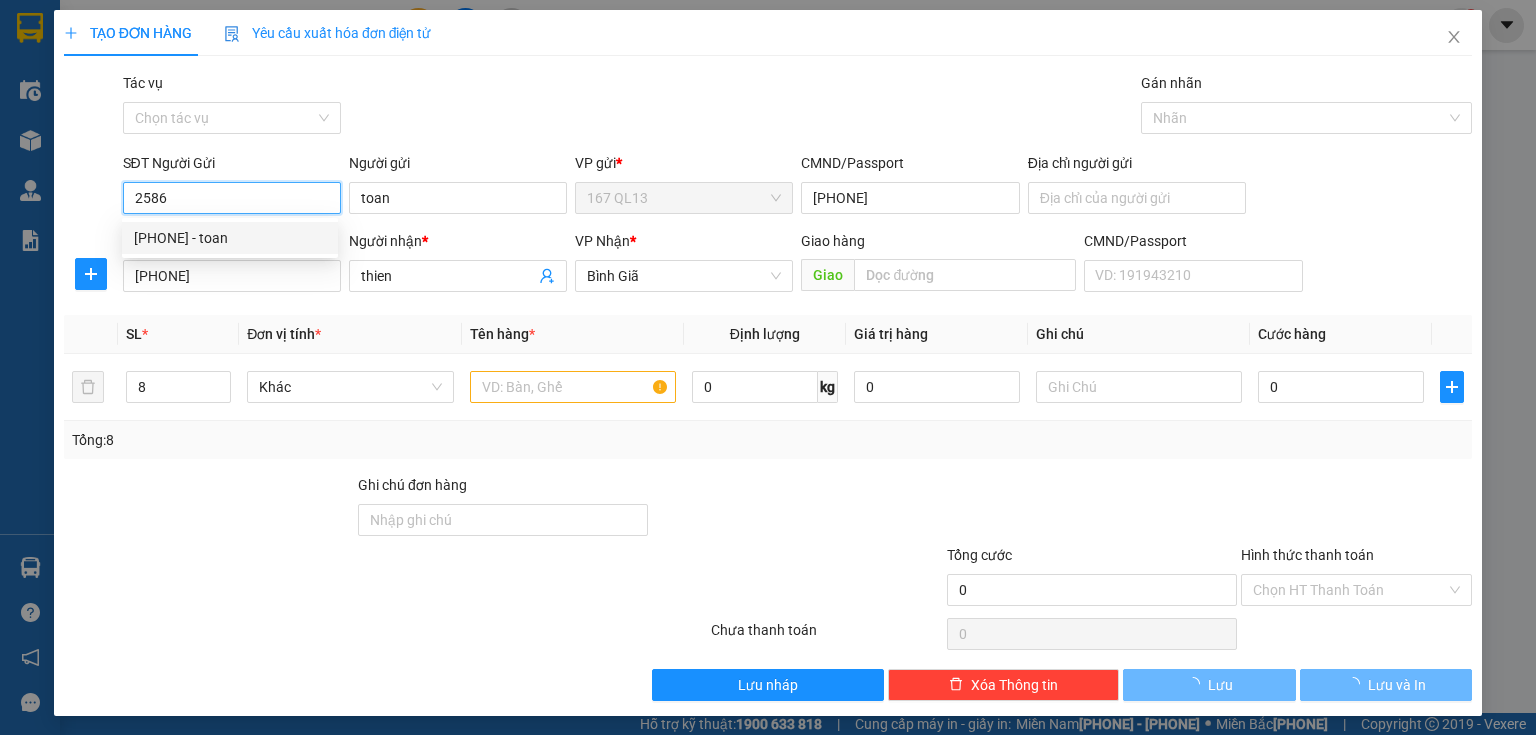 type on "[PHONE]" 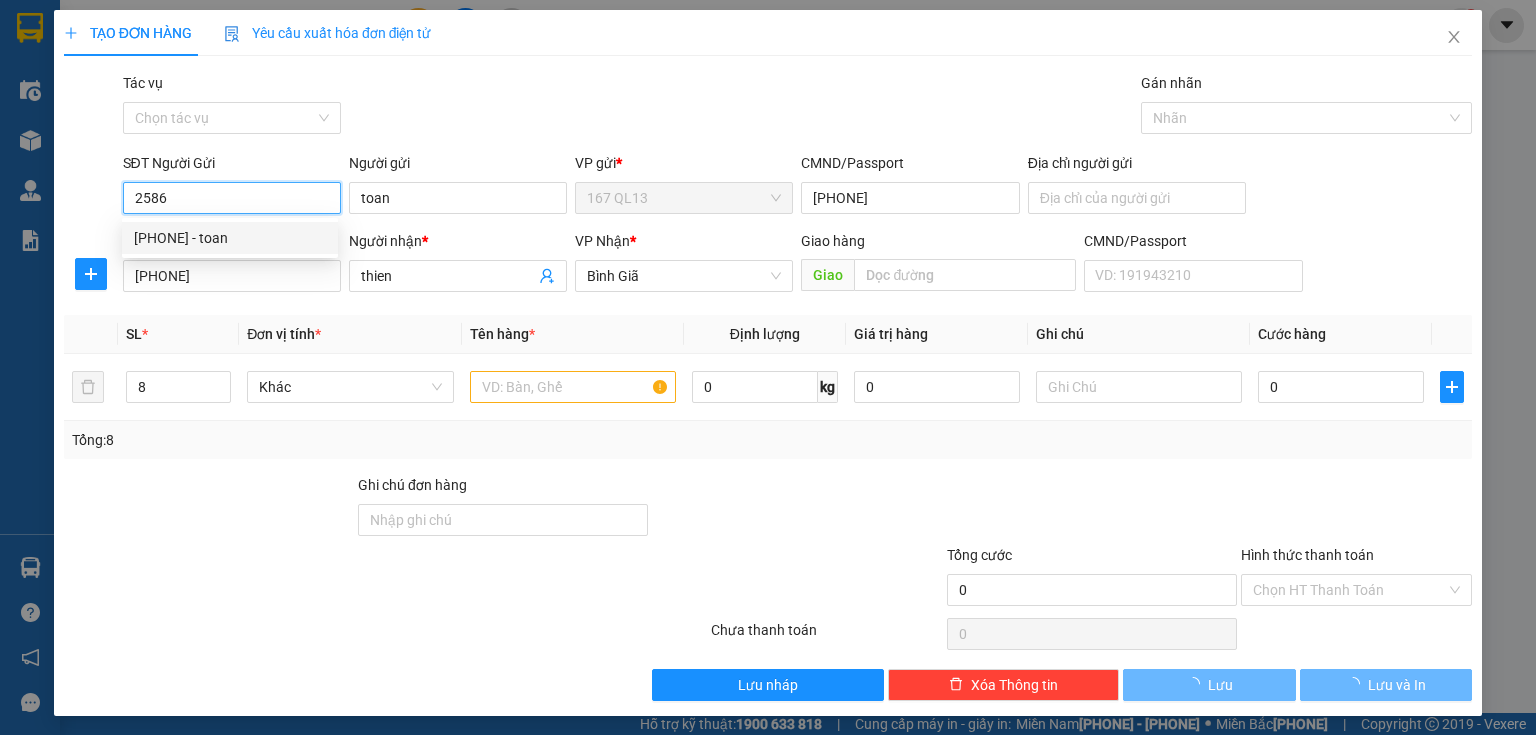type on "toan" 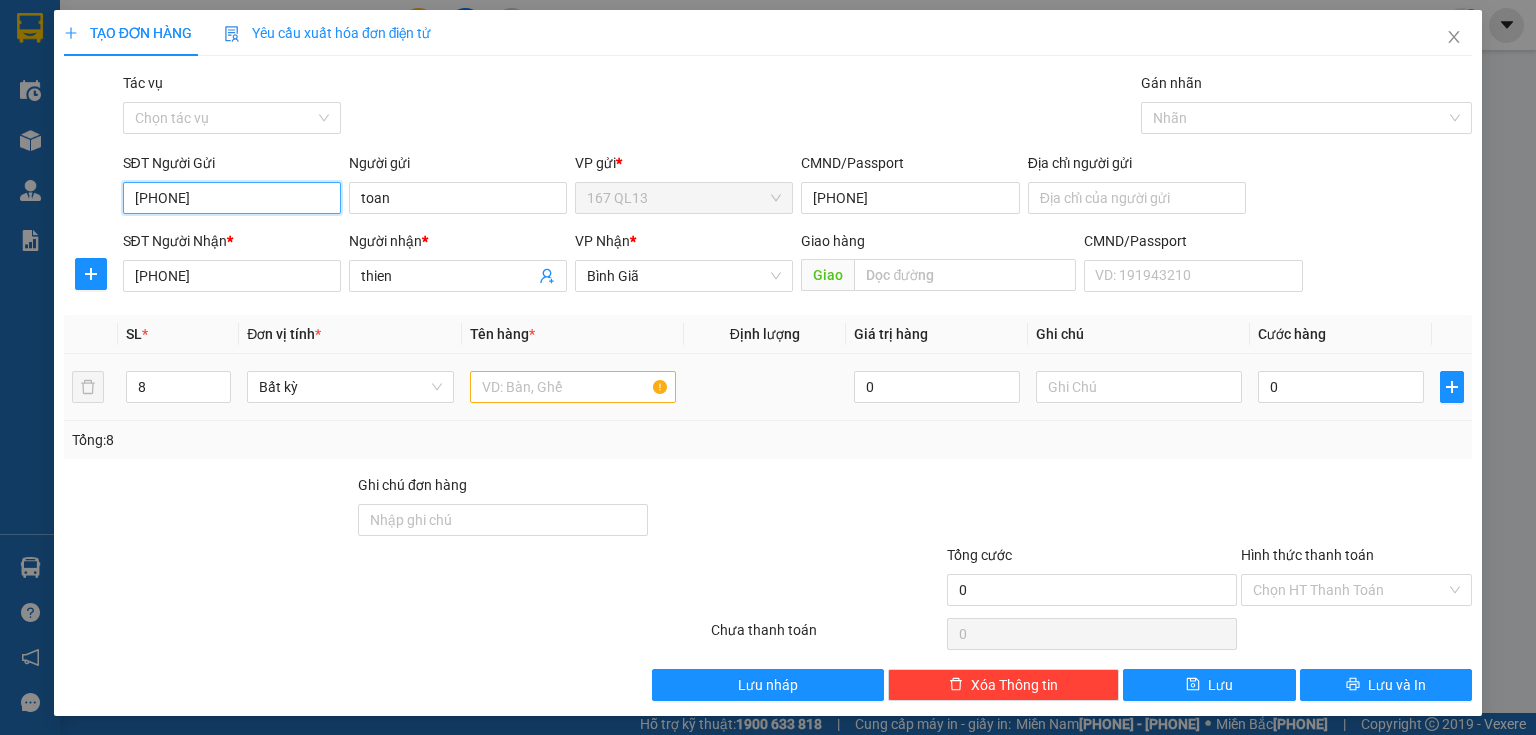type on "[PHONE]" 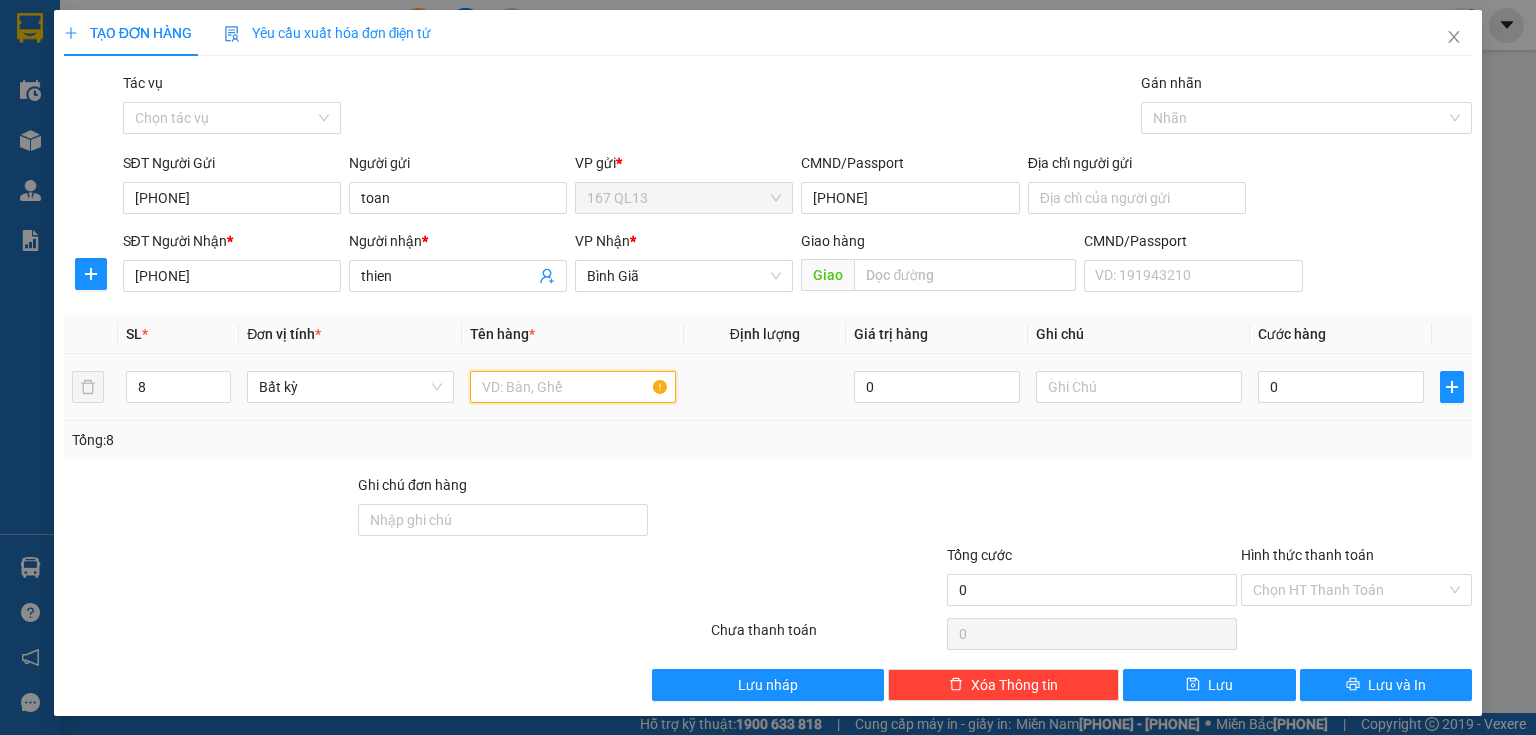 click at bounding box center [573, 387] 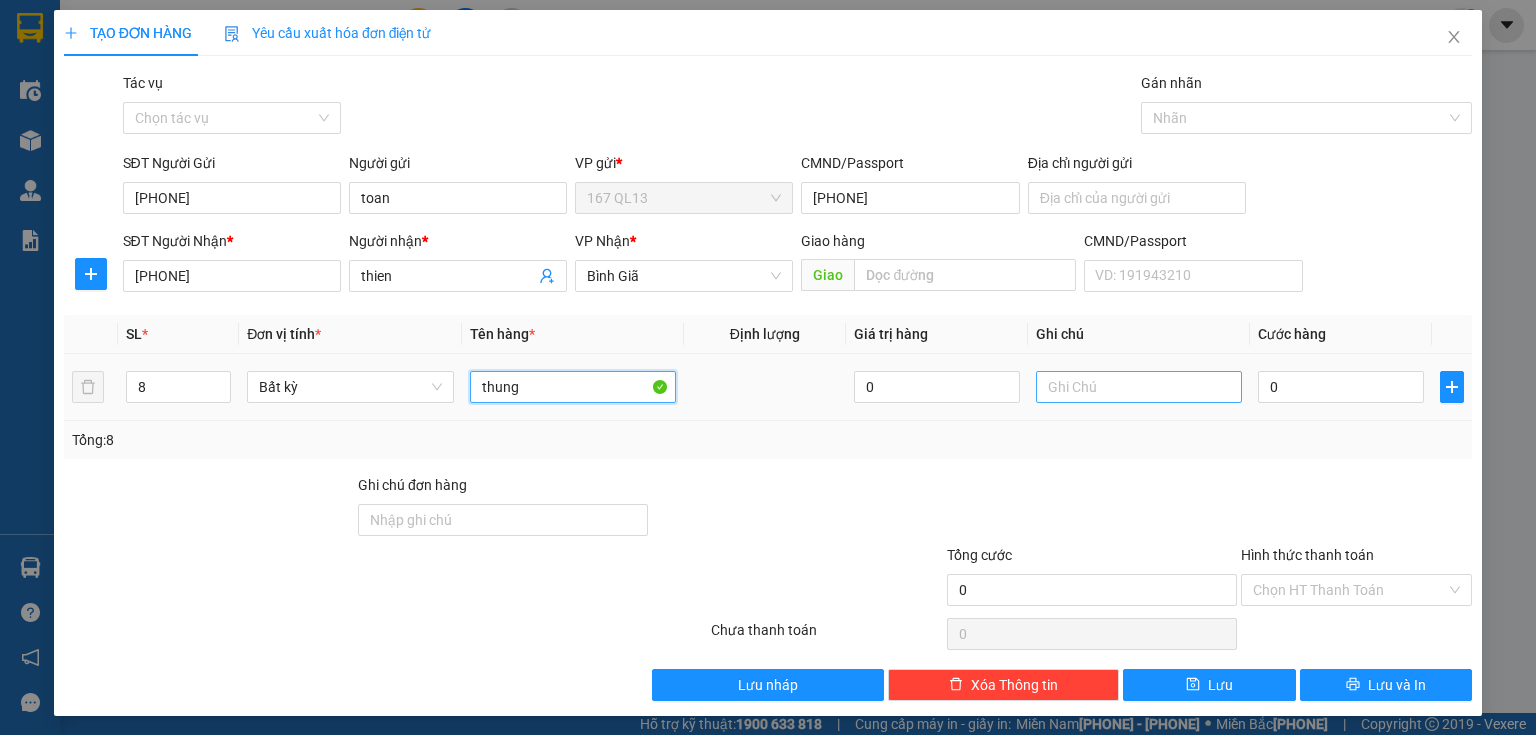 type on "thung" 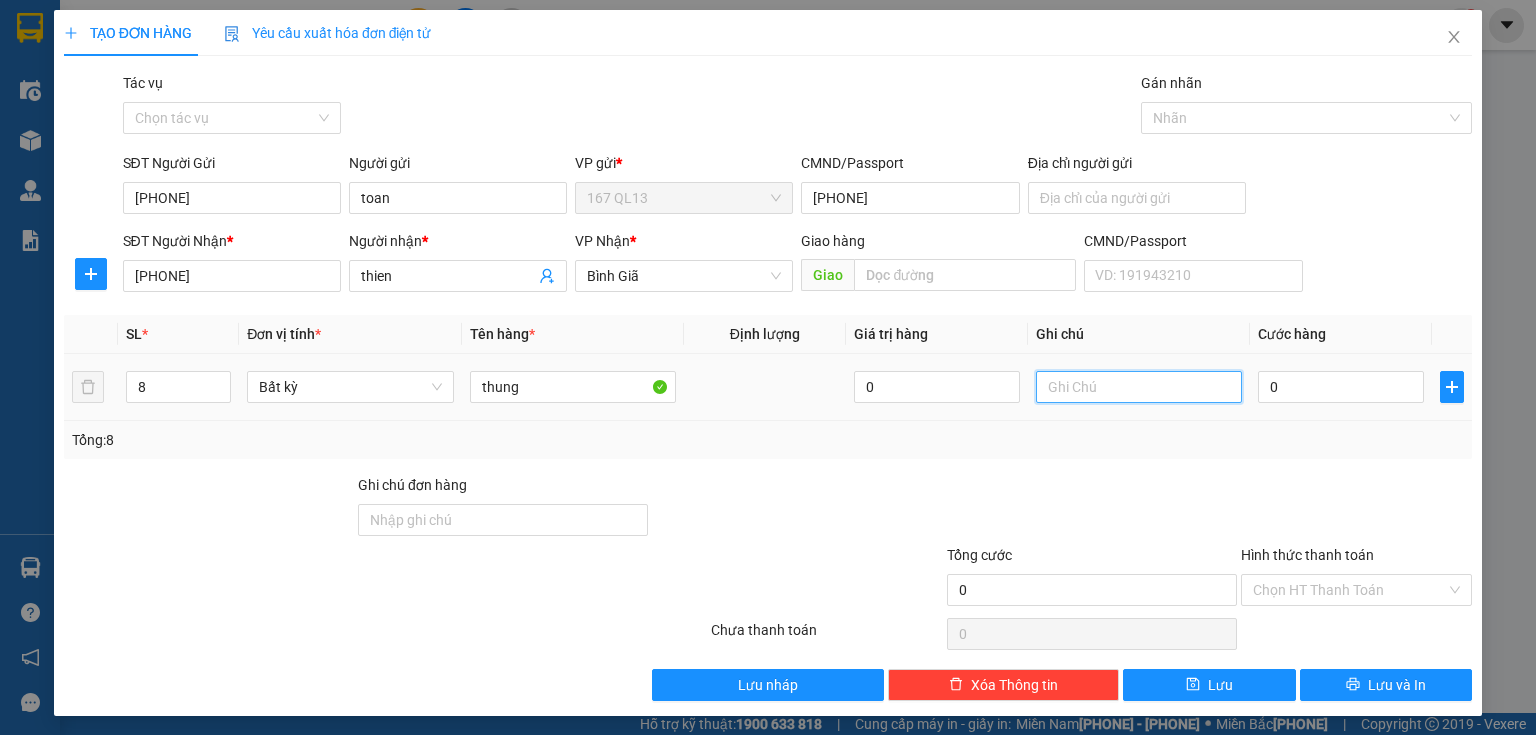 click at bounding box center [1139, 387] 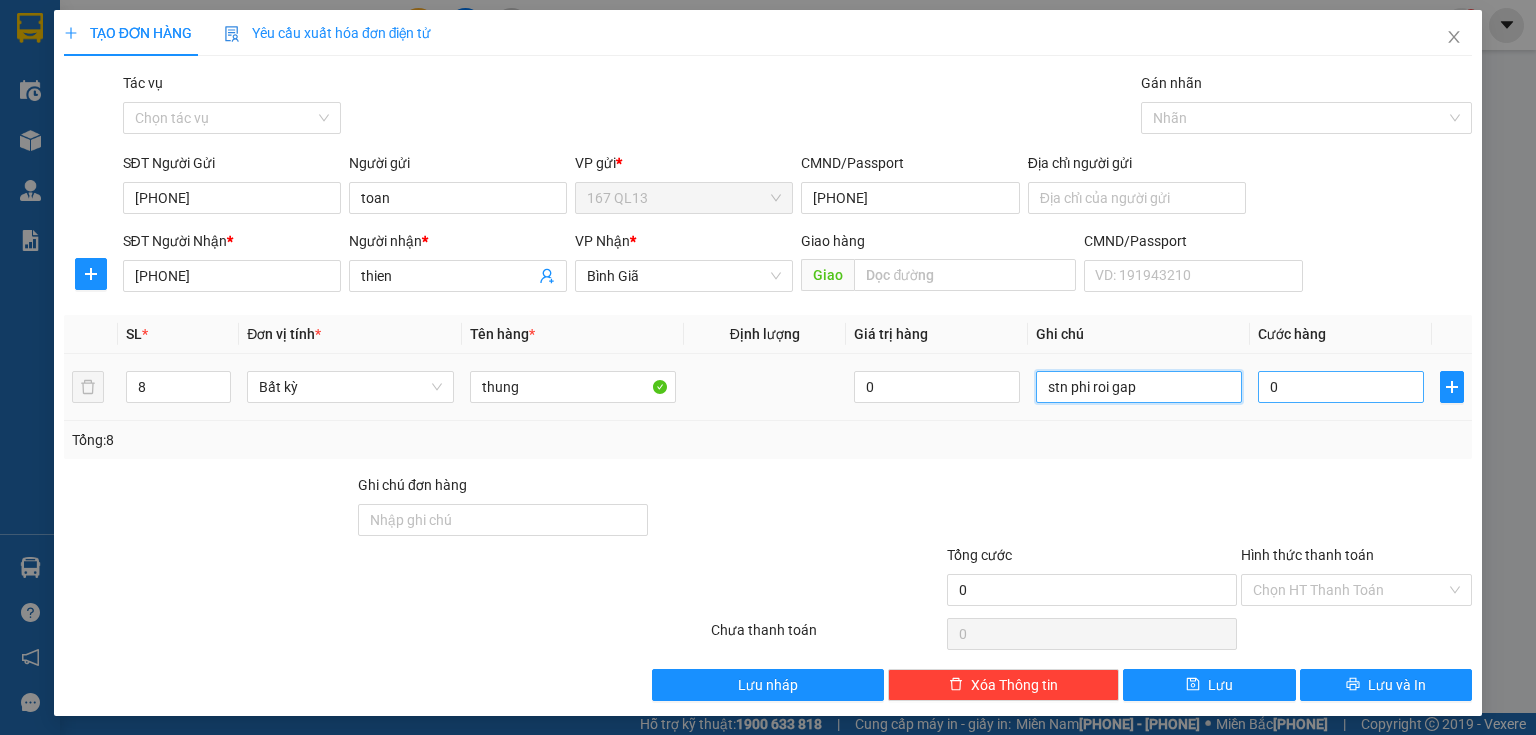 type on "stn phi roi gap" 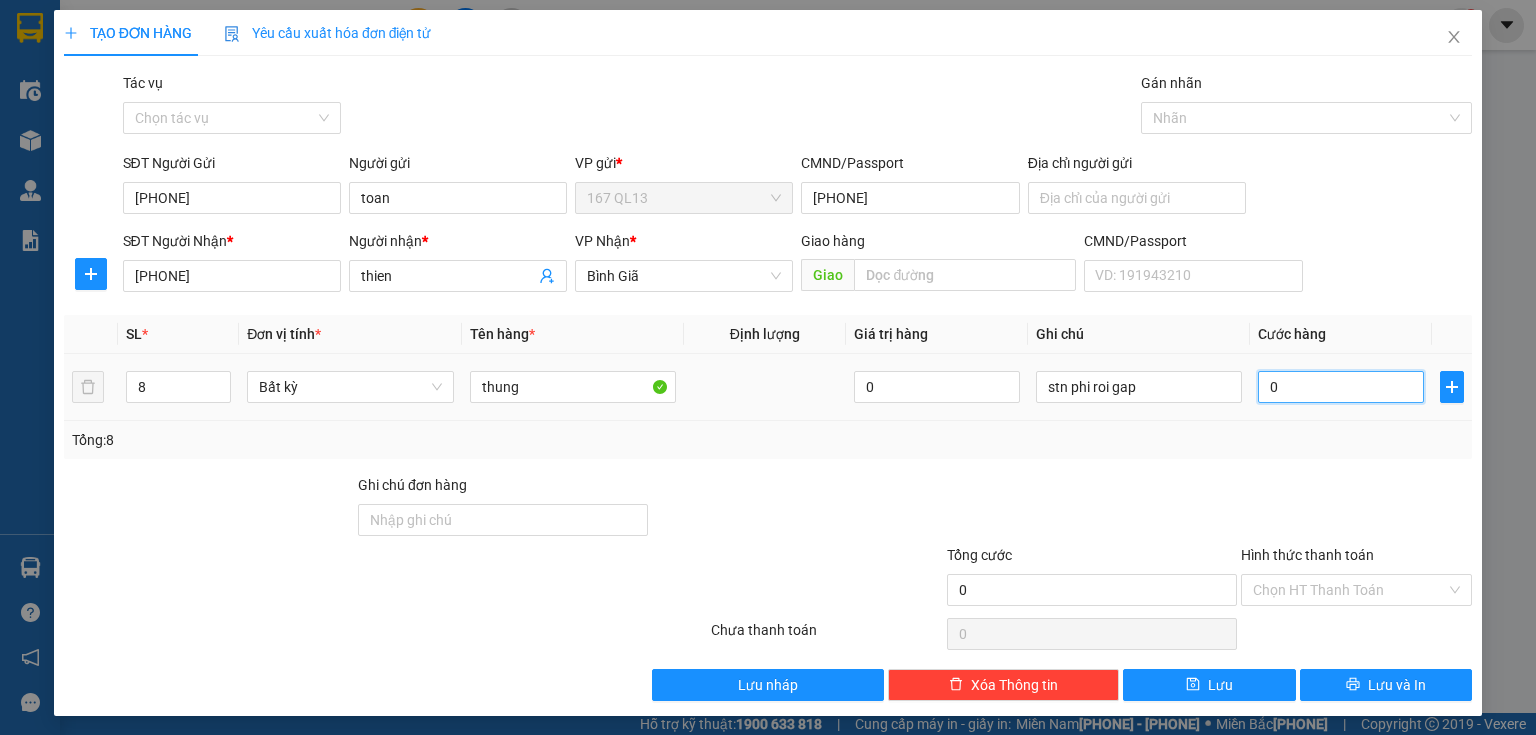 click on "0" at bounding box center (1341, 387) 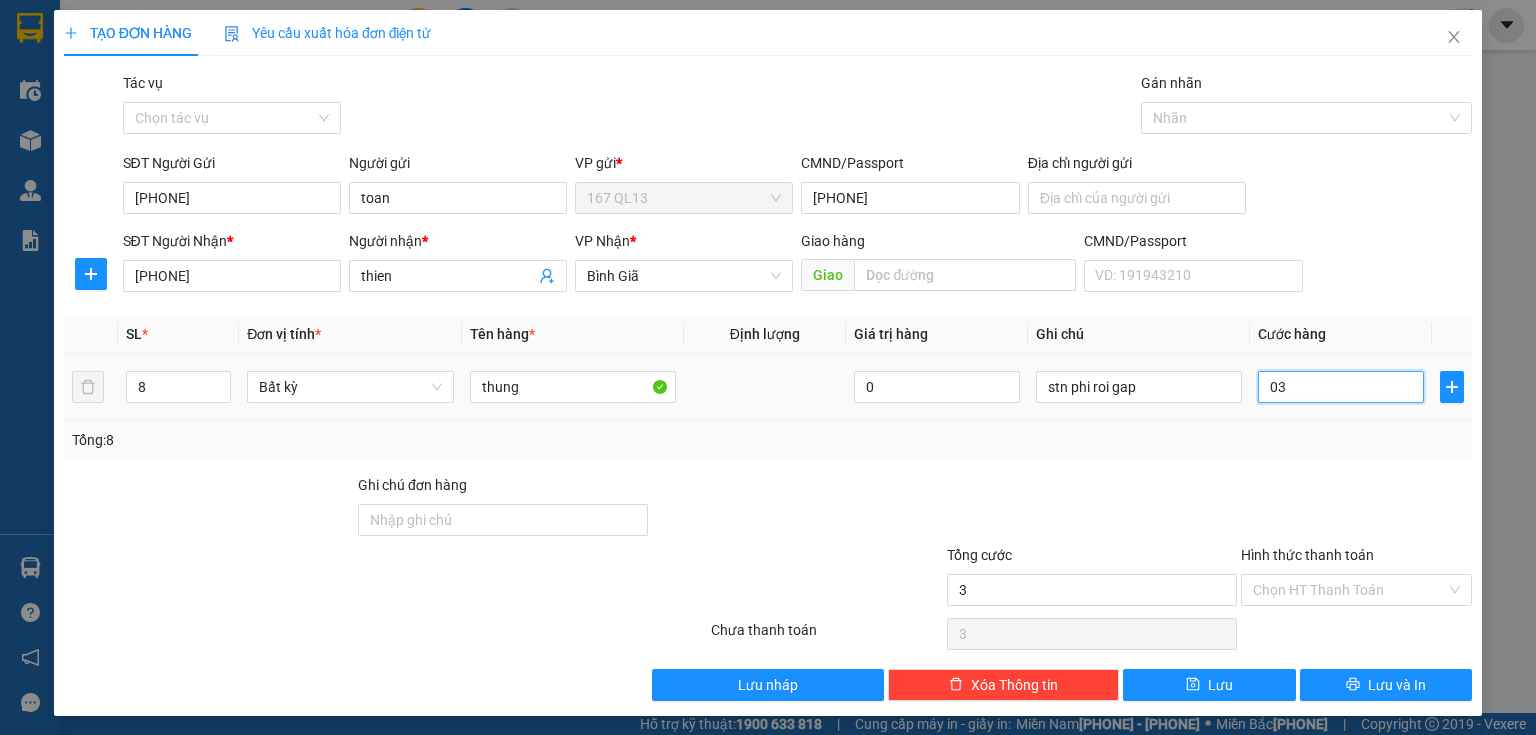 type on "0" 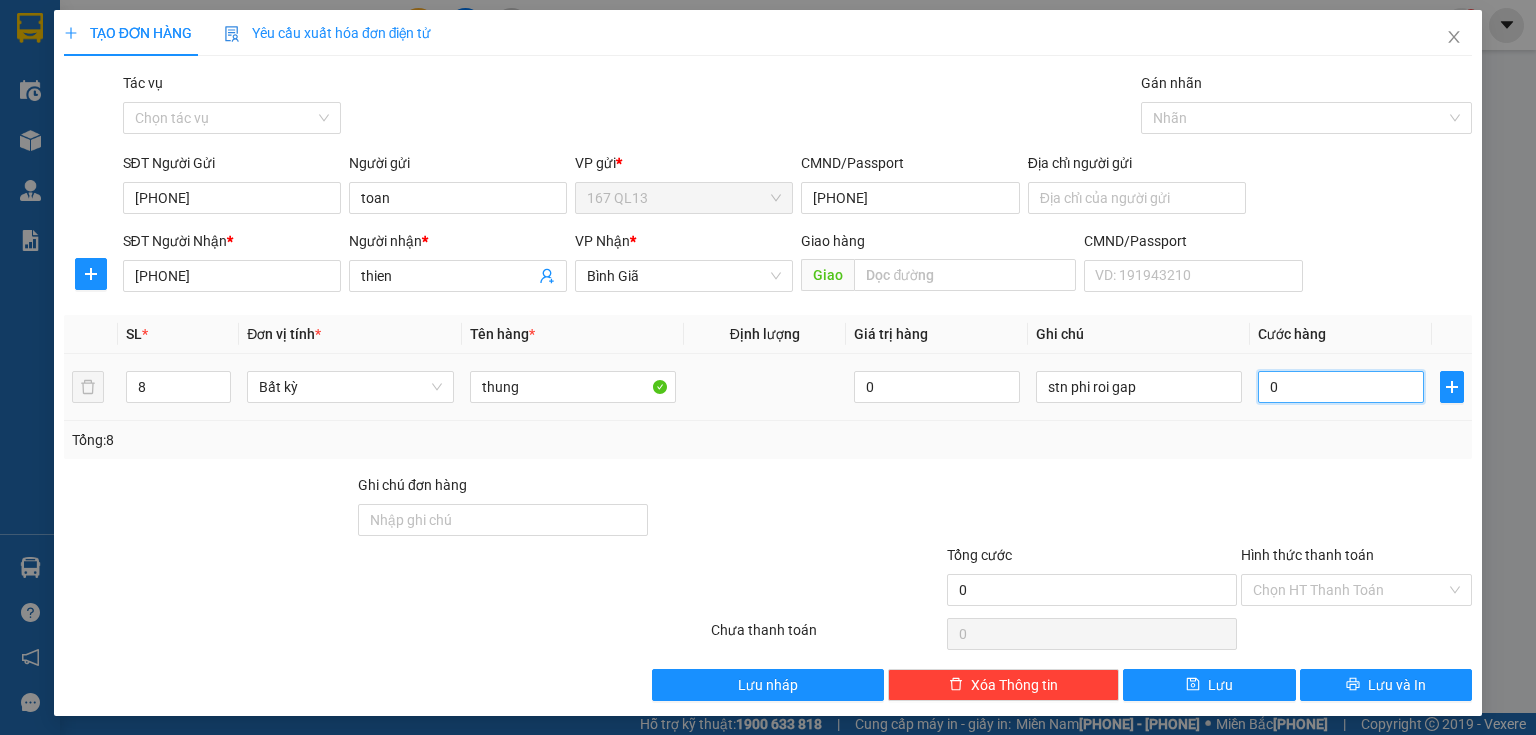 click on "0" at bounding box center [1341, 387] 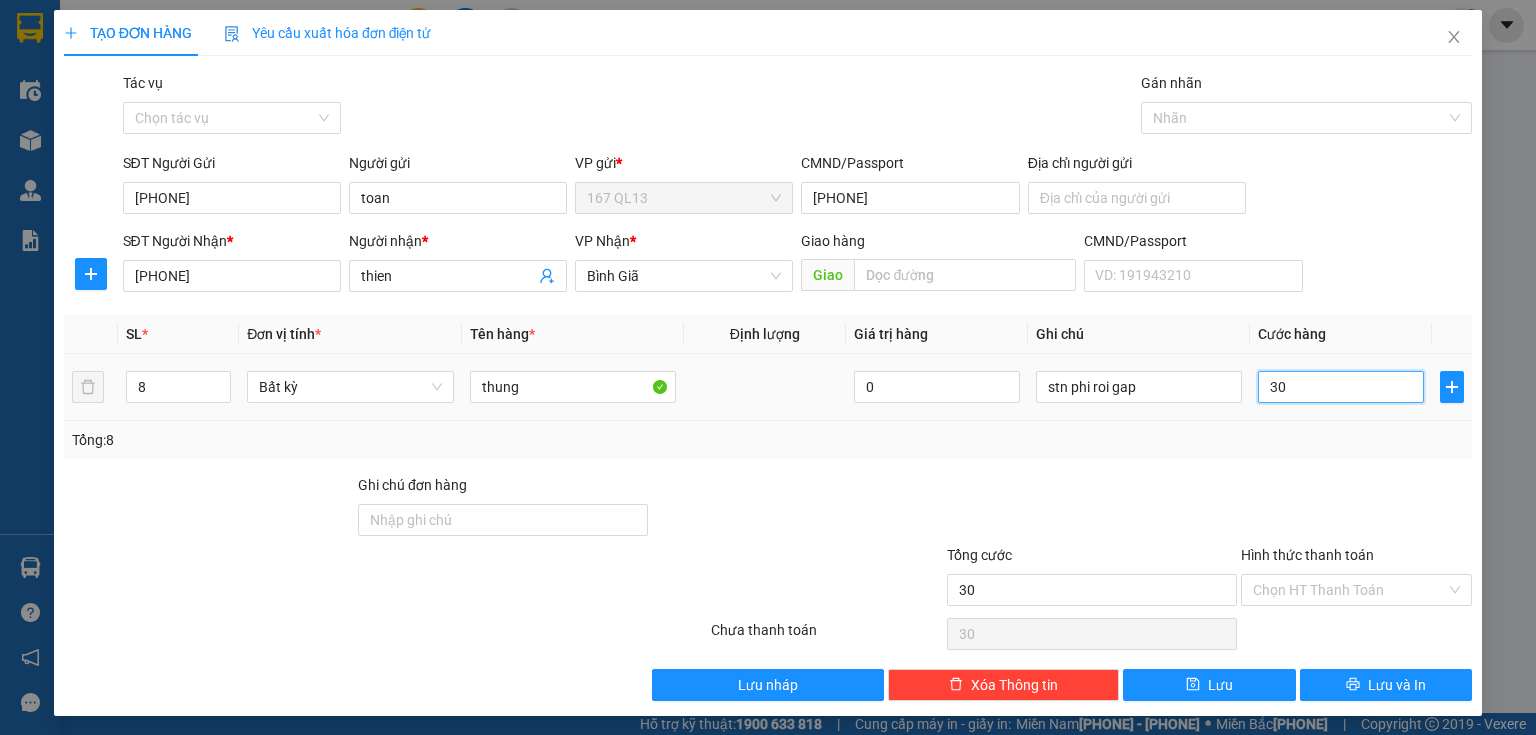 type on "300" 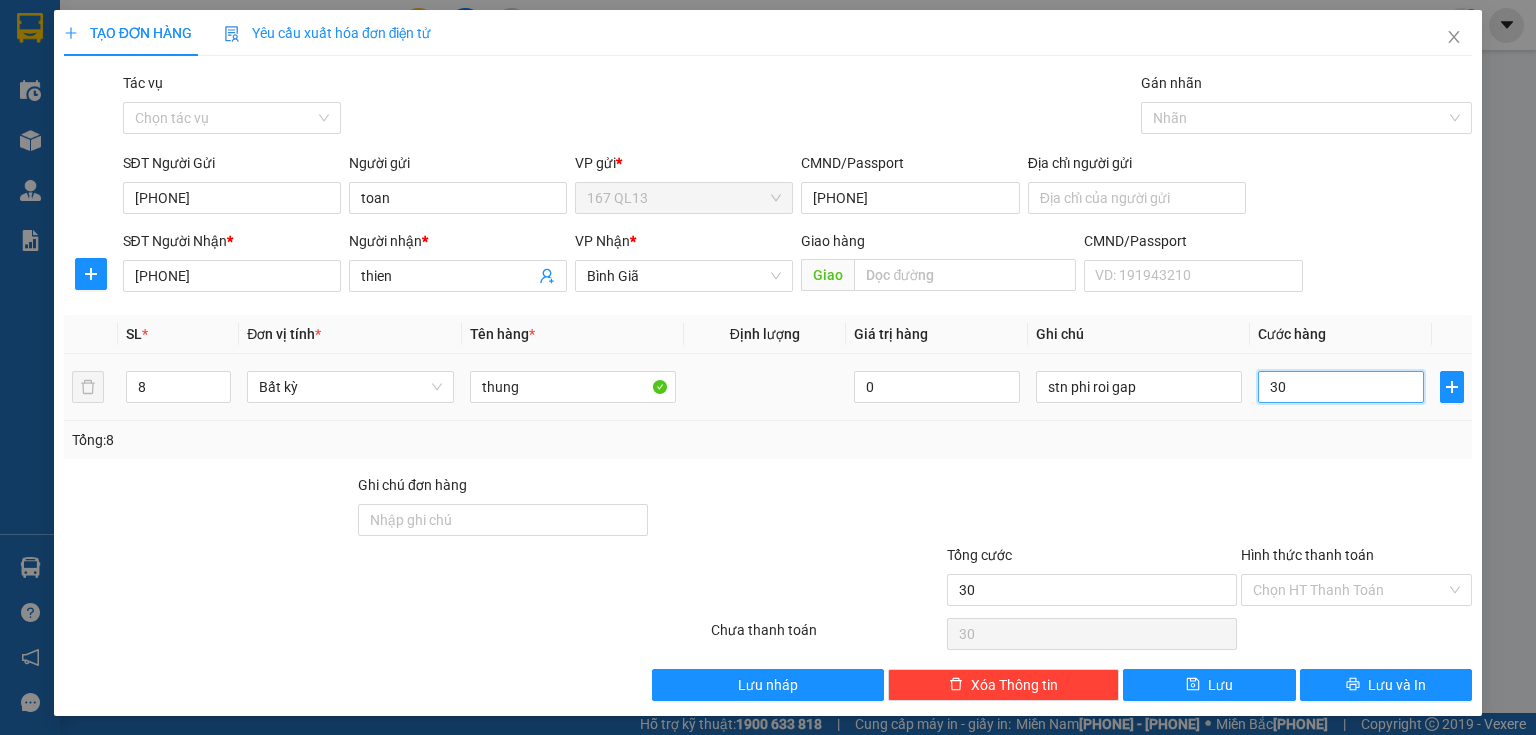 type on "300" 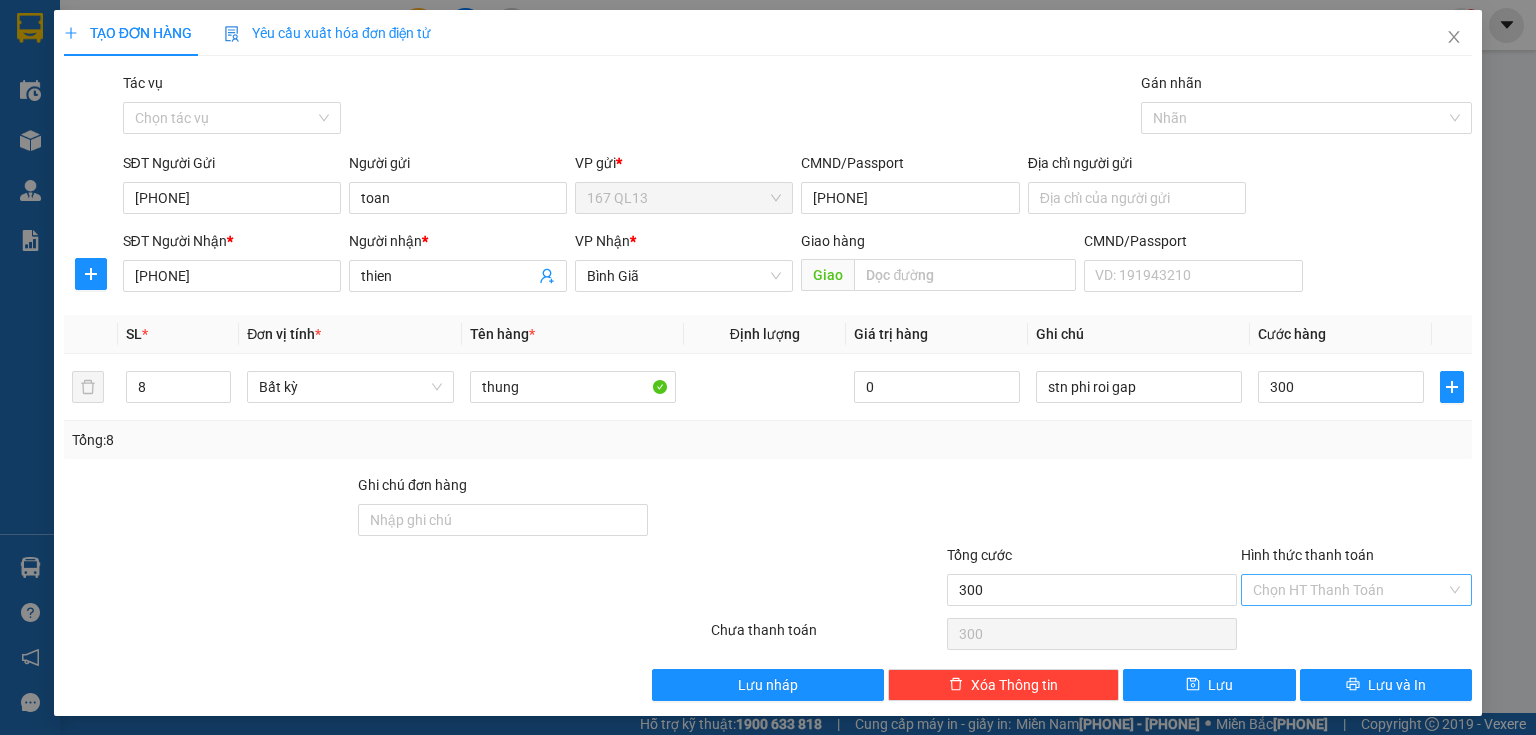 type on "300.000" 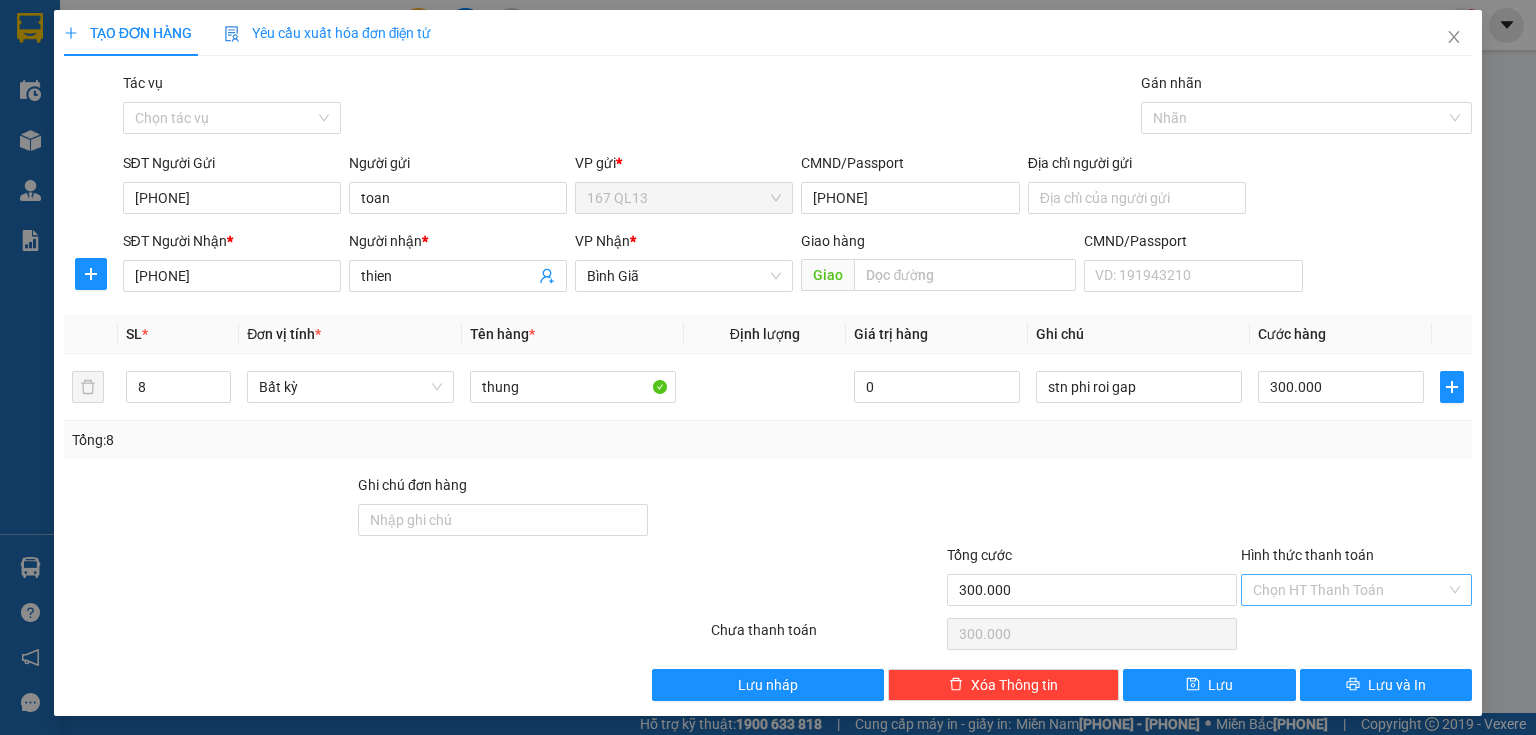 click on "Hình thức thanh toán" at bounding box center [1349, 590] 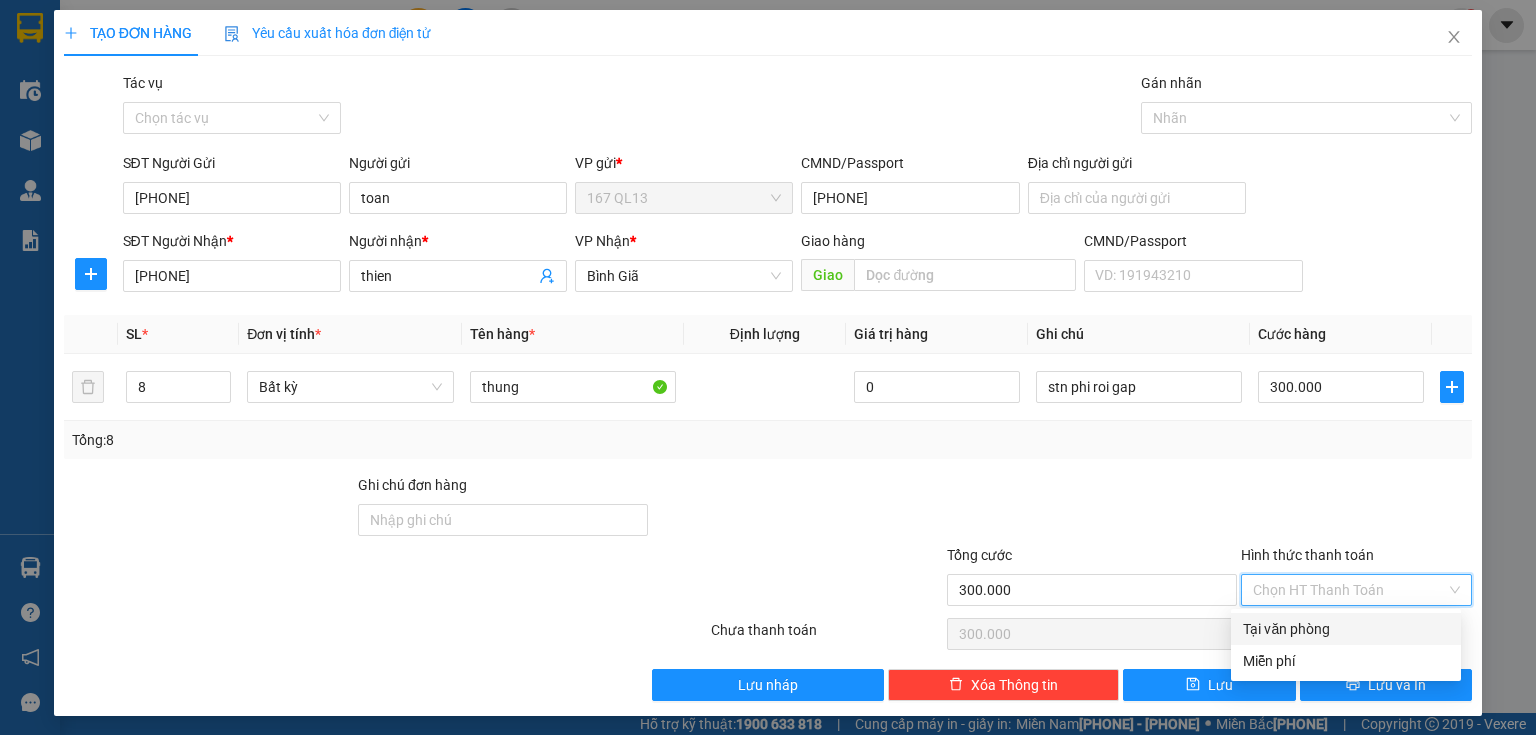 click on "Tại văn phòng" at bounding box center [1346, 629] 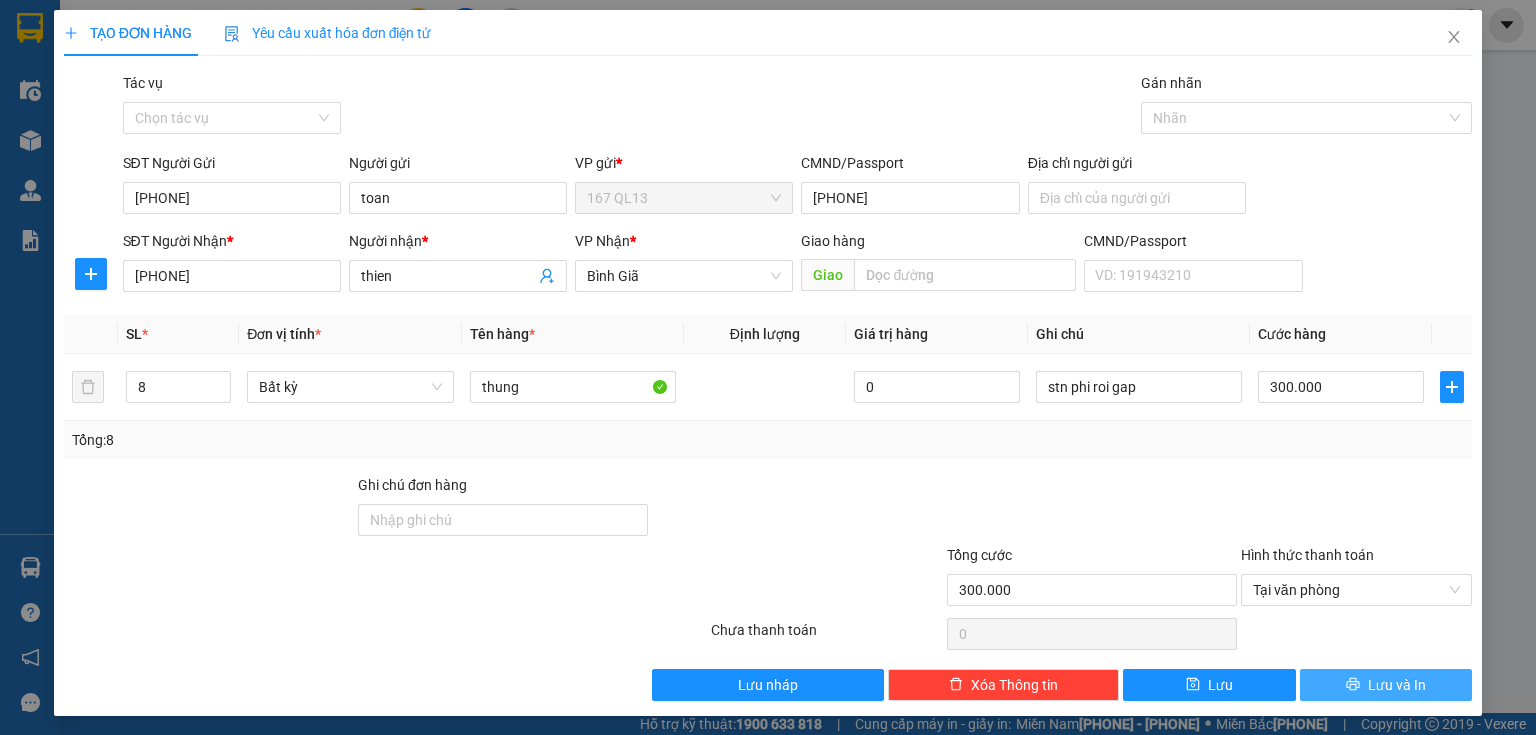 click on "Lưu và In" at bounding box center (1386, 685) 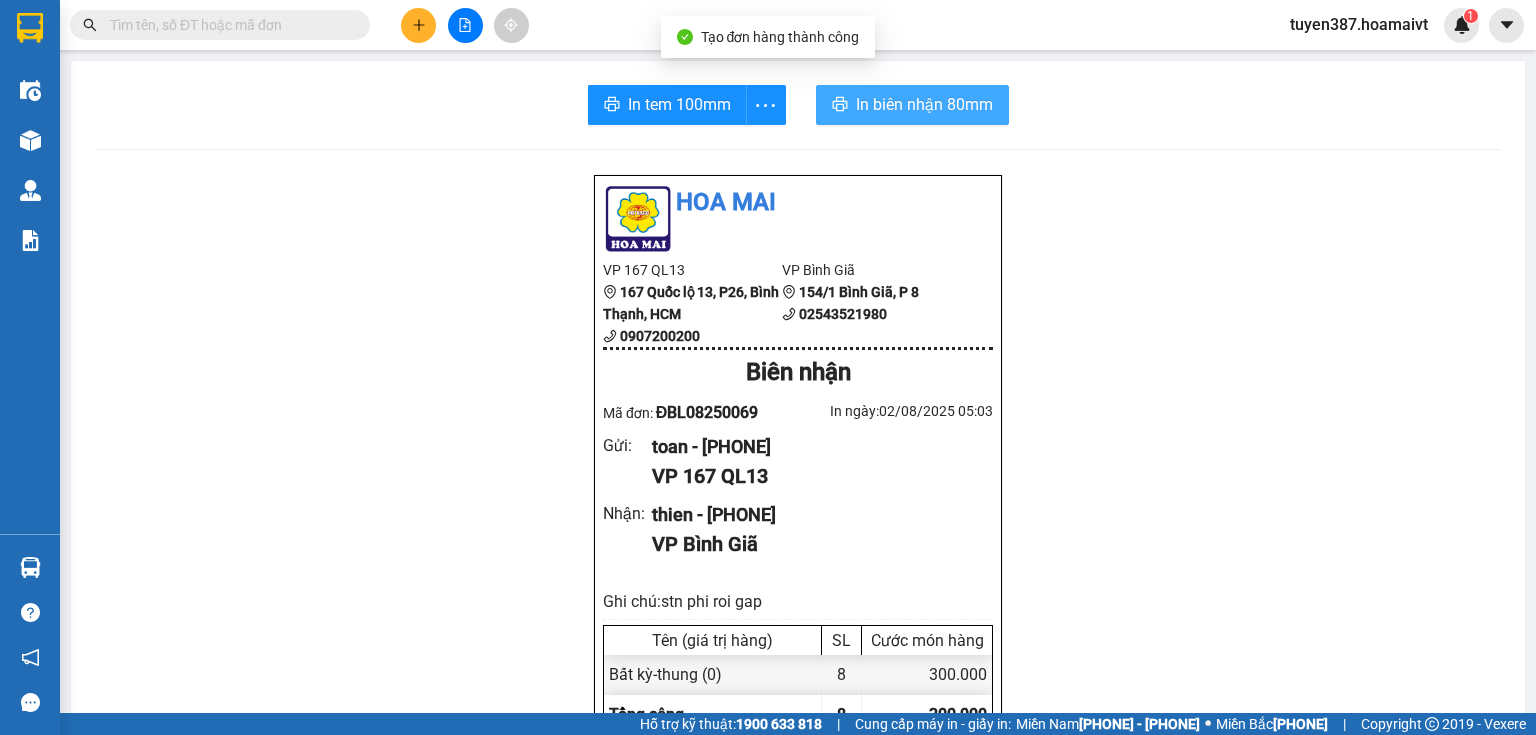 click on "In biên nhận 80mm" at bounding box center (924, 104) 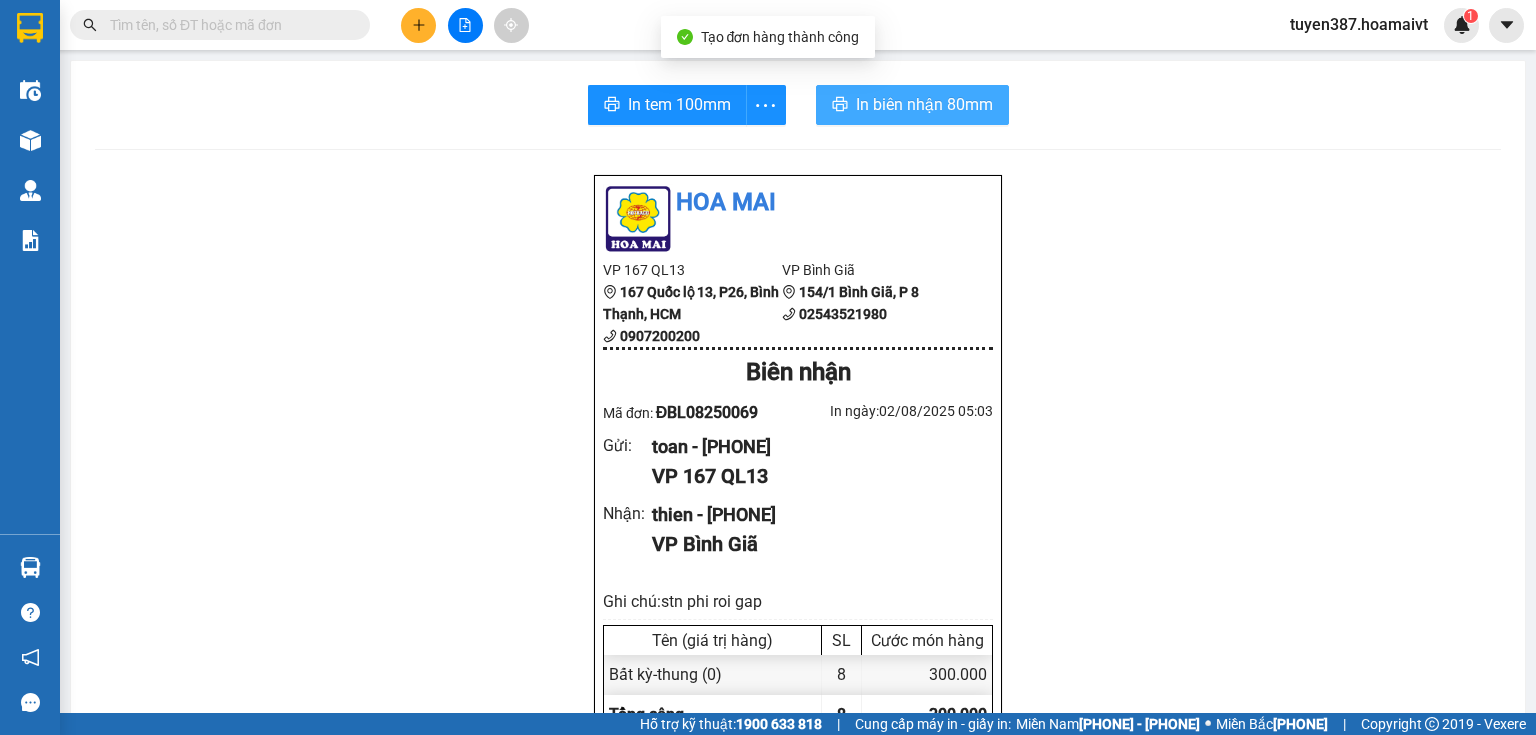 scroll, scrollTop: 0, scrollLeft: 0, axis: both 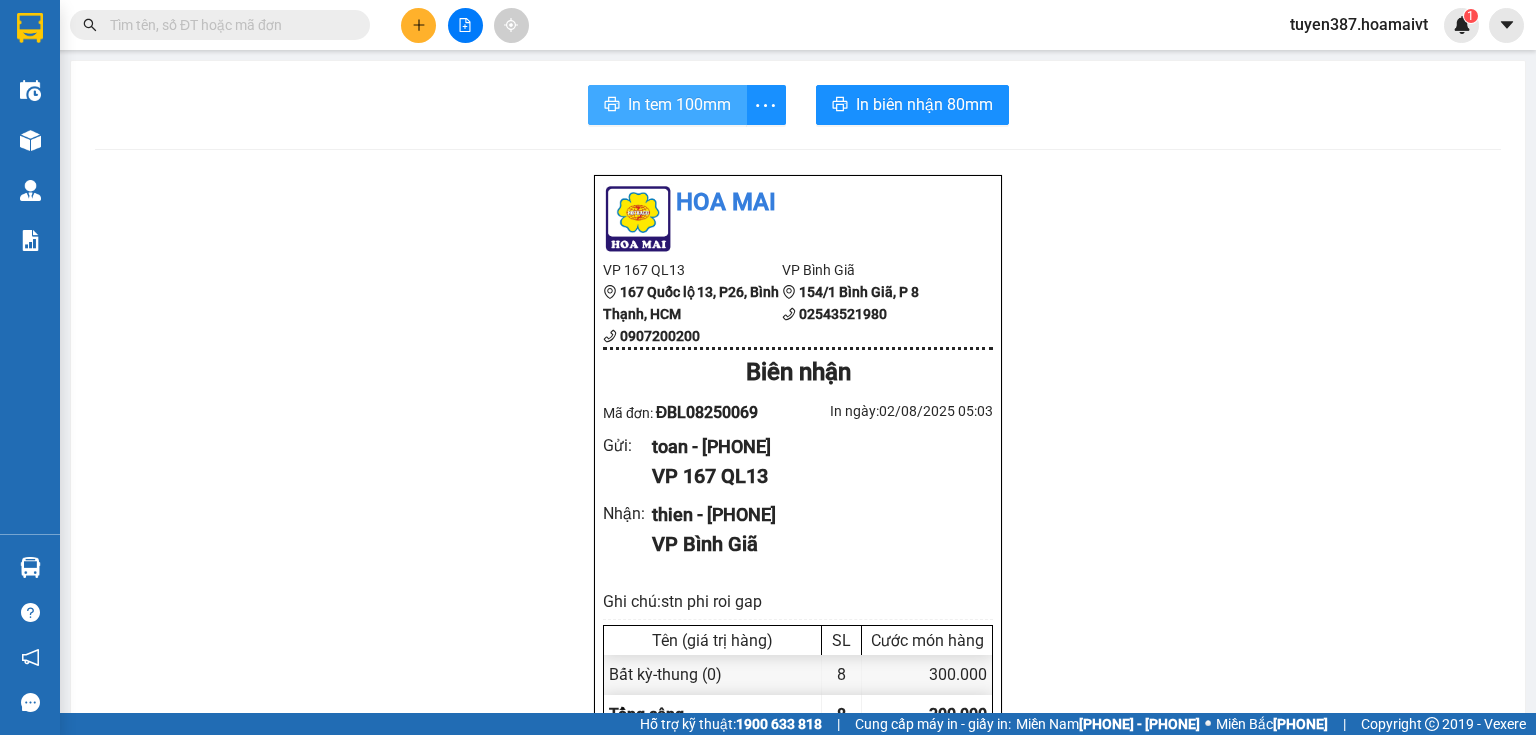 click on "In tem 100mm" at bounding box center (679, 104) 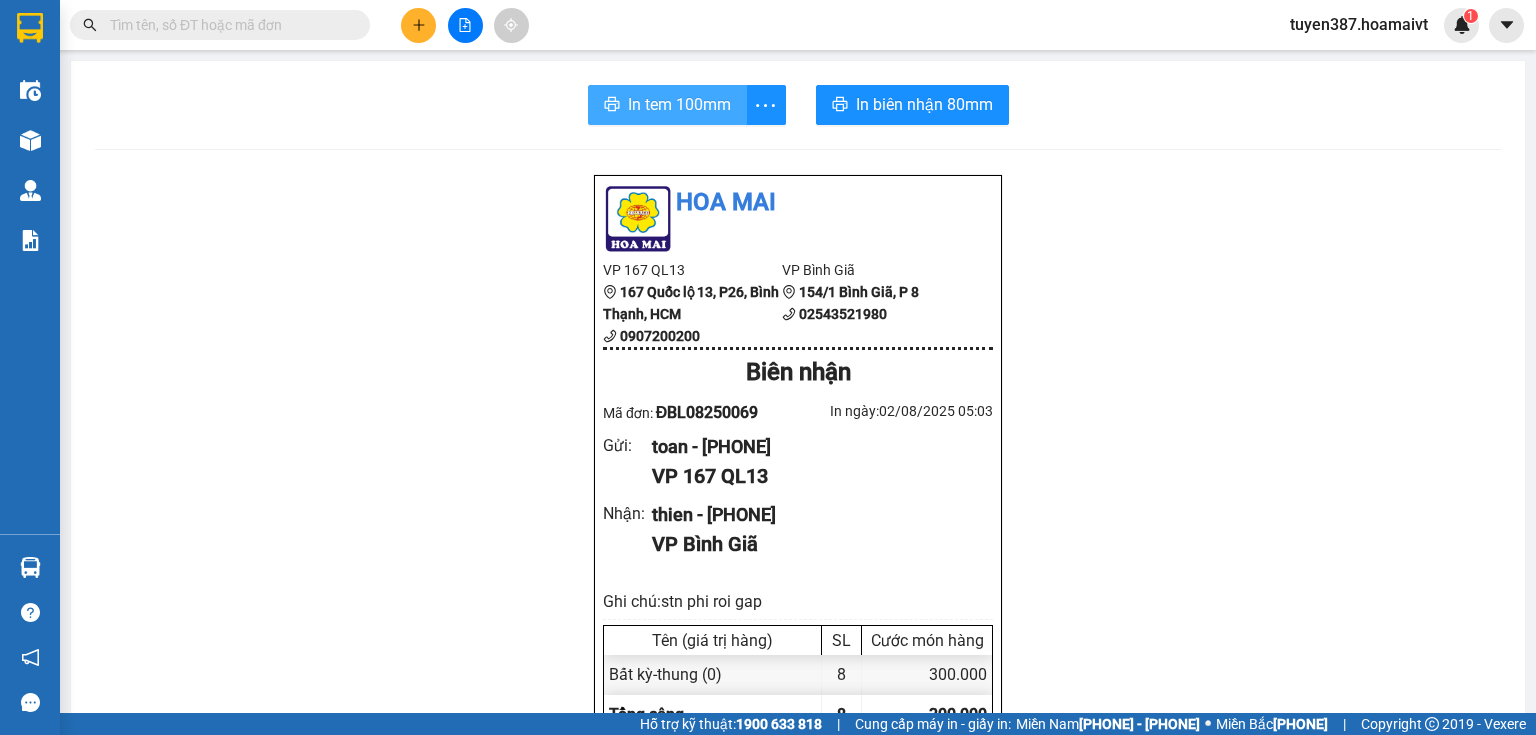 scroll, scrollTop: 0, scrollLeft: 0, axis: both 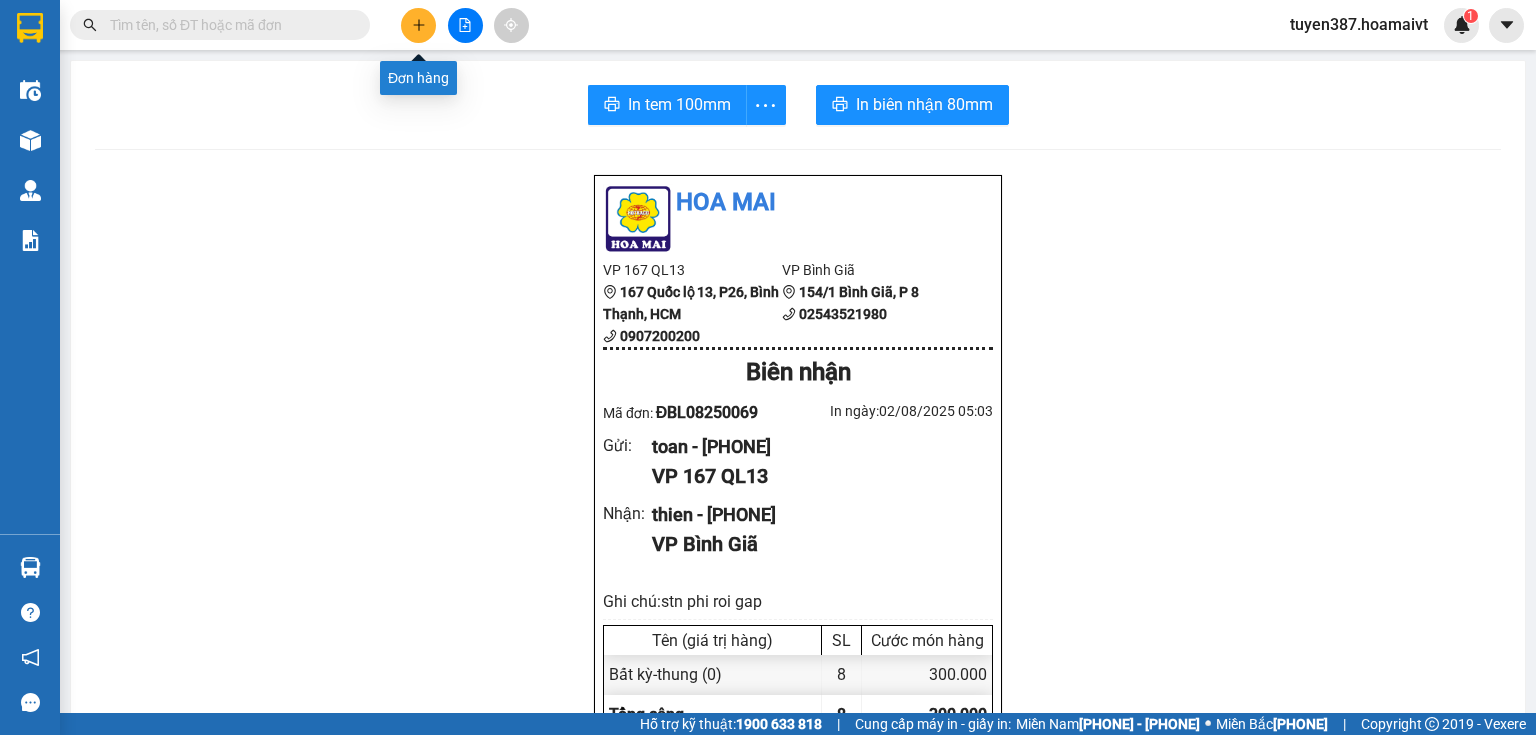 click at bounding box center (418, 25) 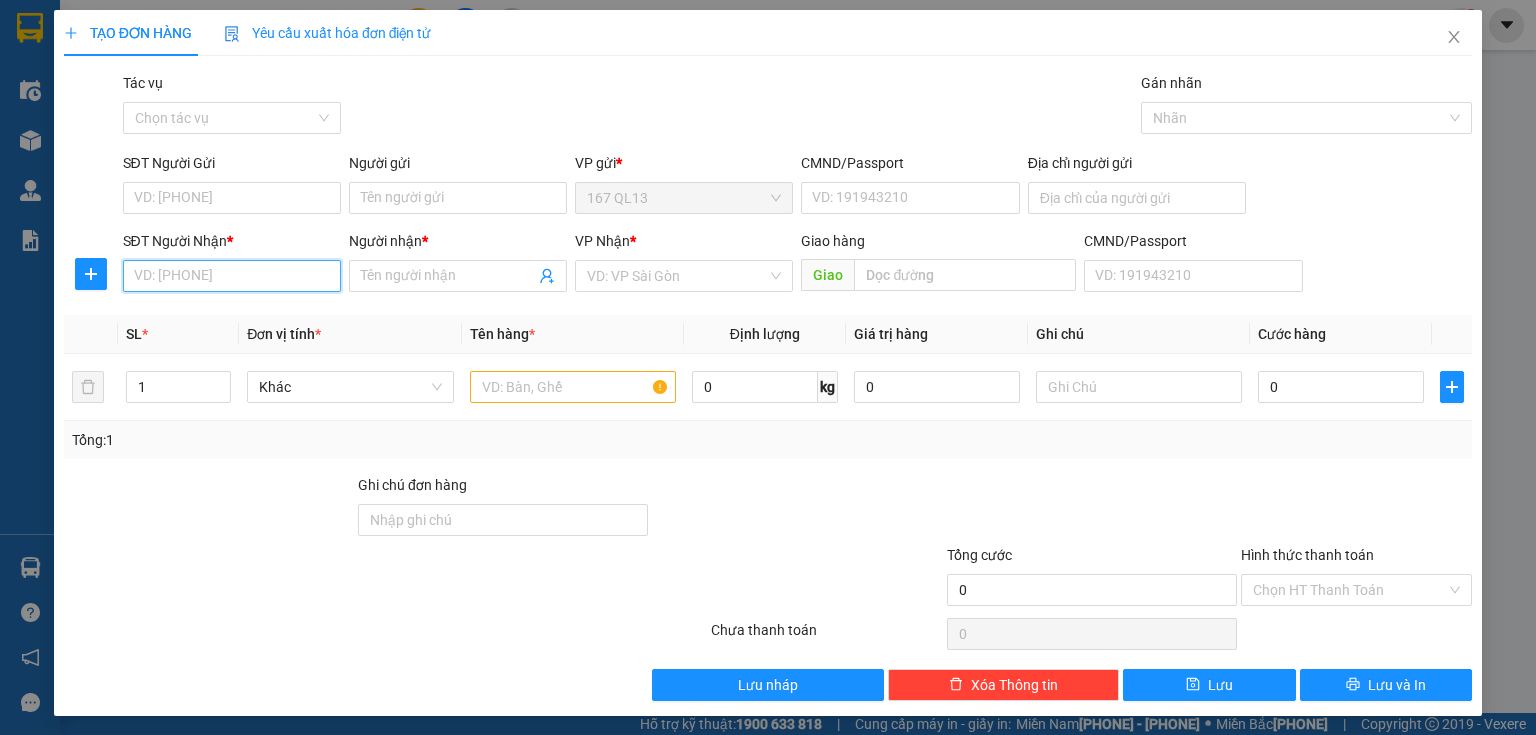 click on "SĐT Người Nhận  *" at bounding box center [232, 276] 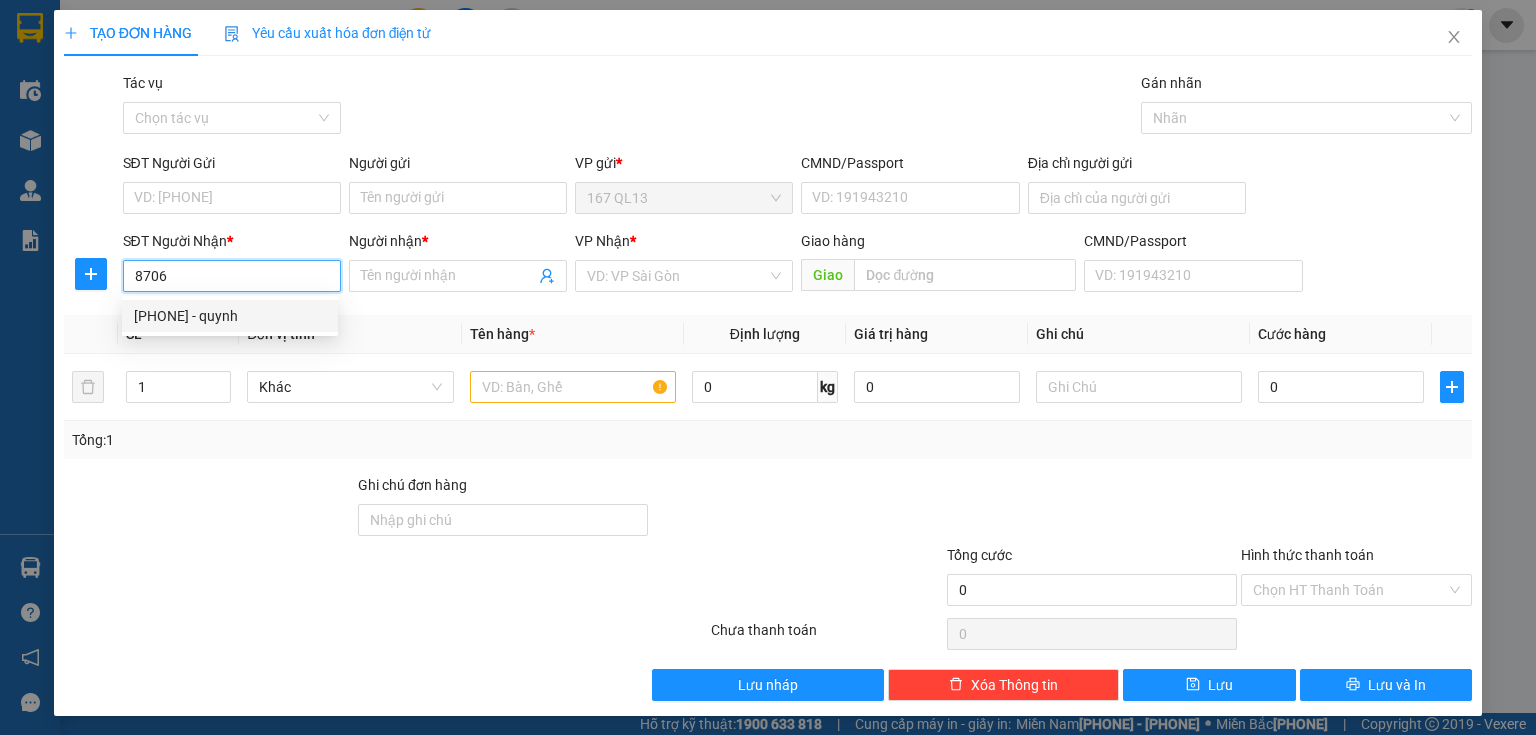click on "[PHONE] - quynh" at bounding box center [230, 316] 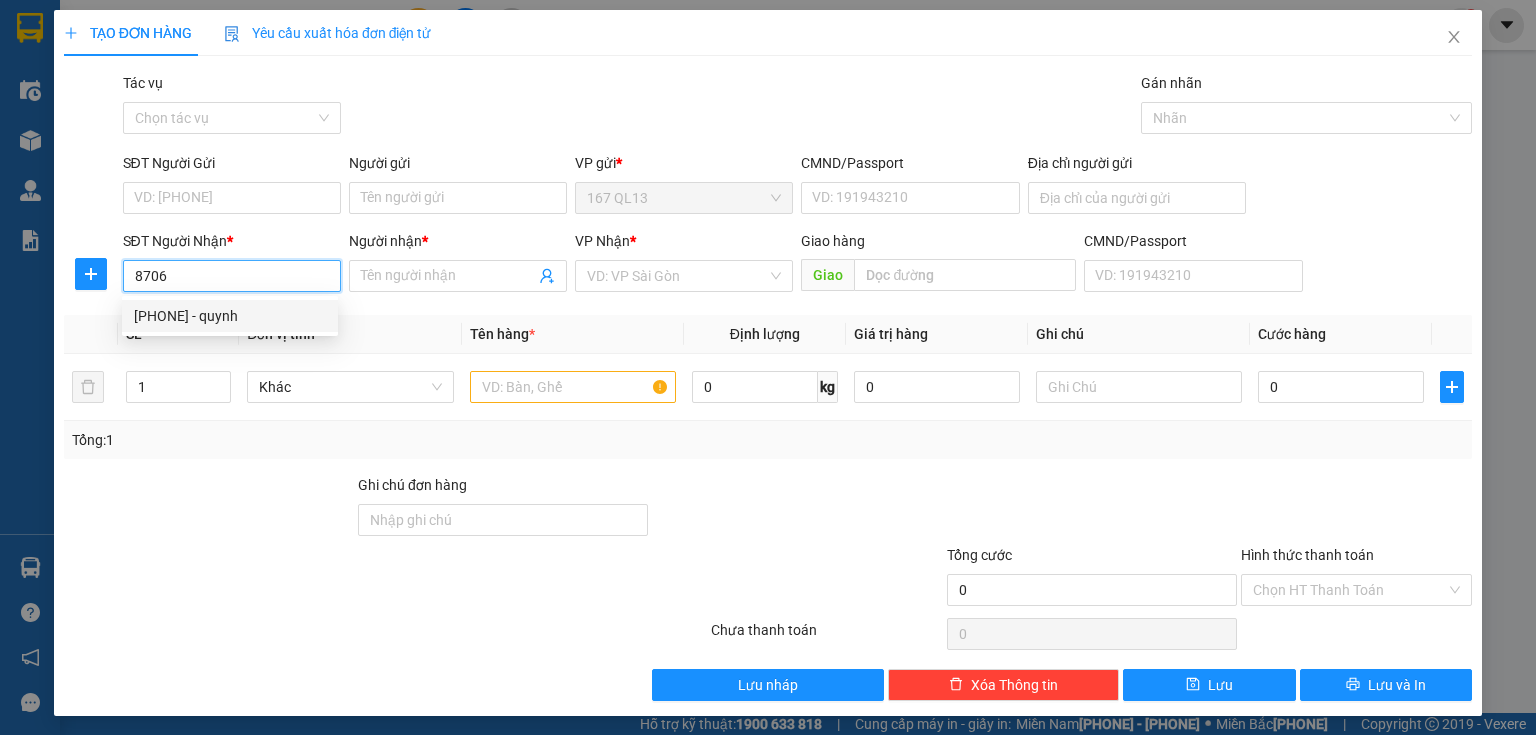 type on "0937228706" 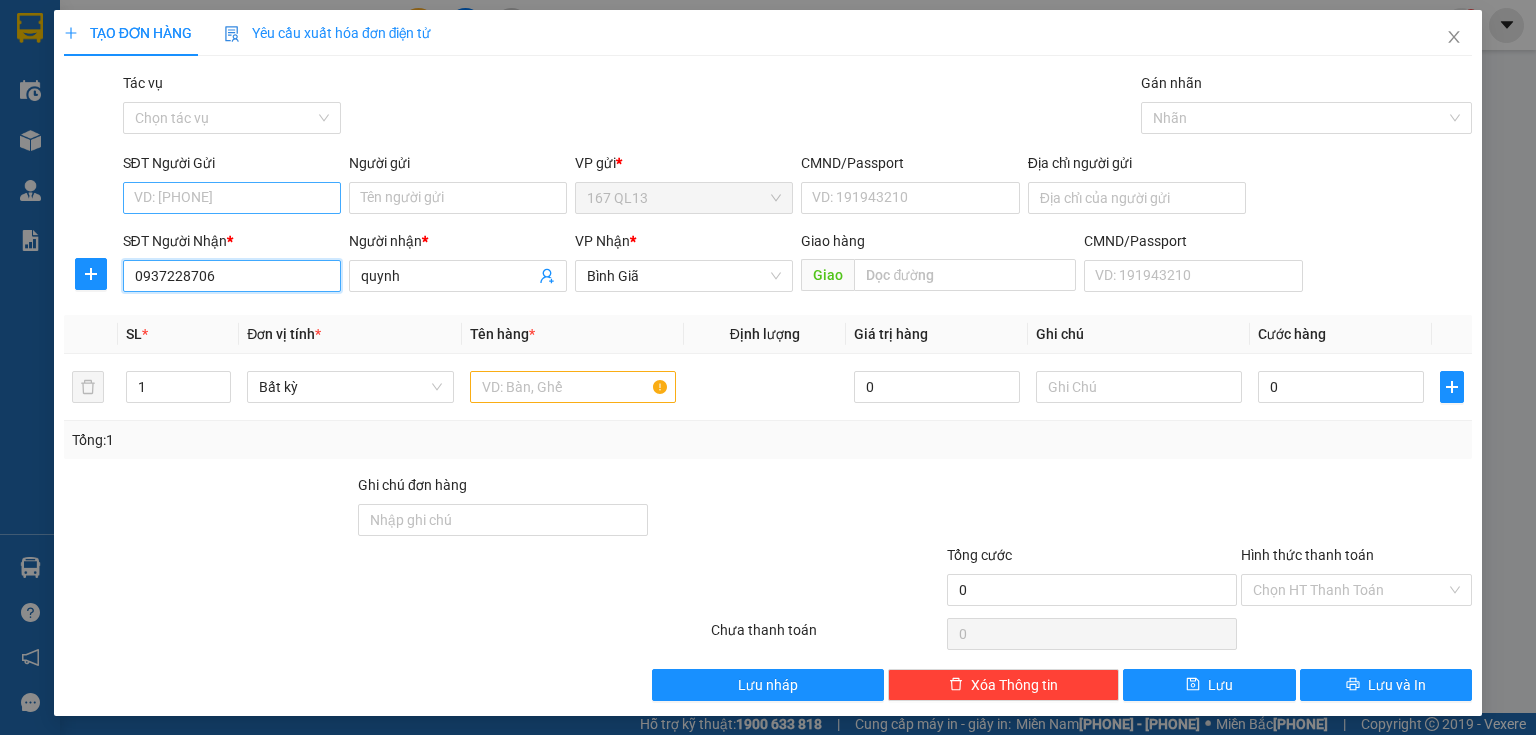 type on "0937228706" 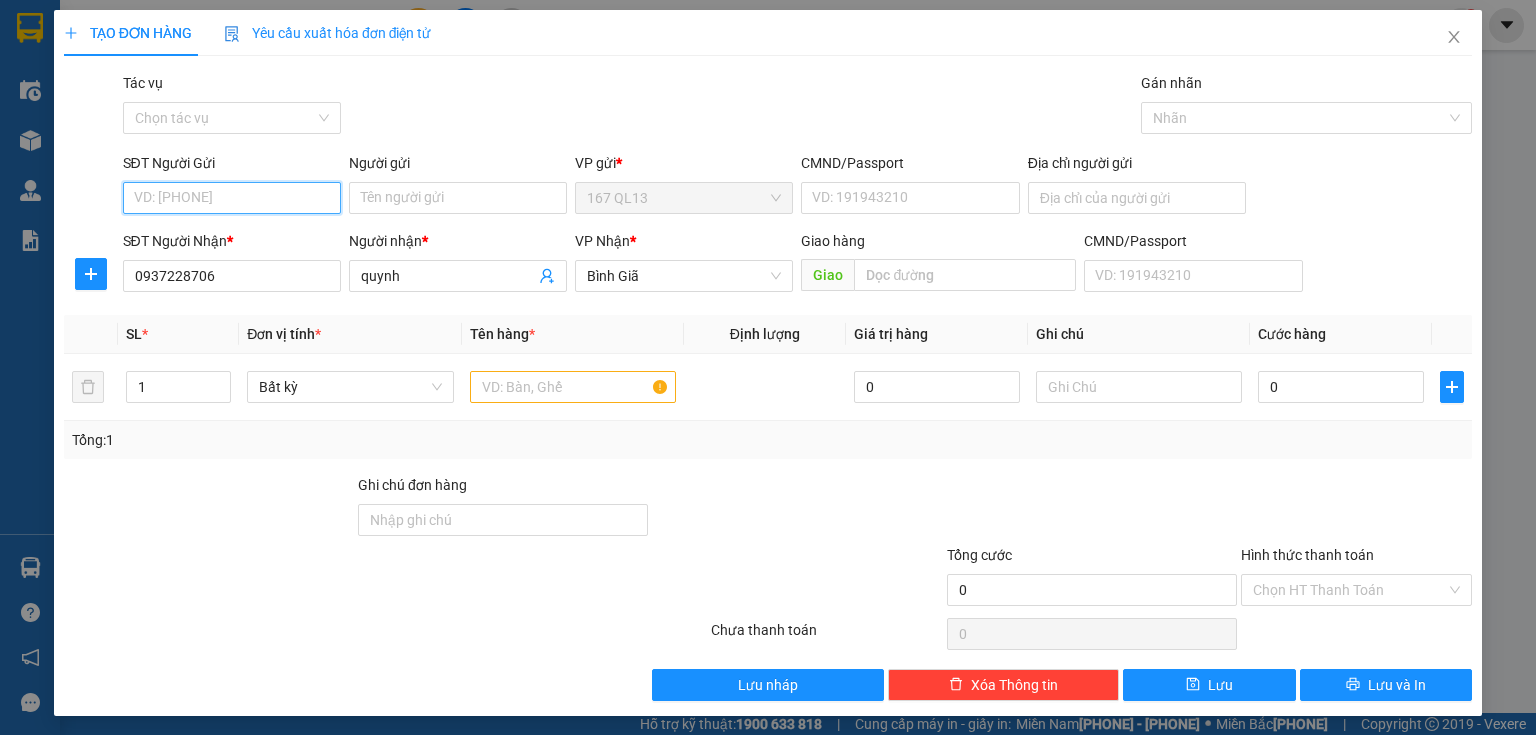 click on "SĐT Người Gửi" at bounding box center [232, 198] 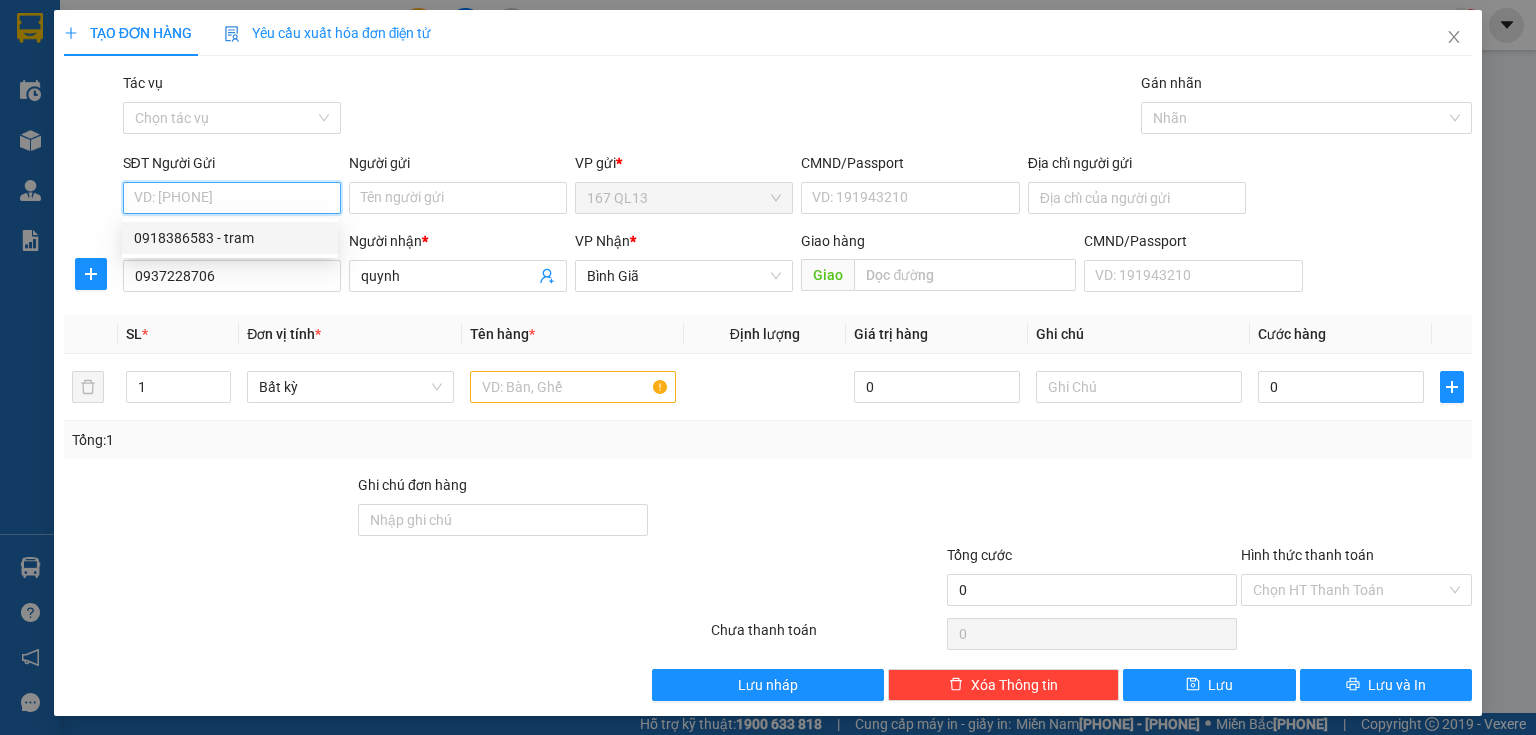 click on "0918386583 - tram" at bounding box center (230, 238) 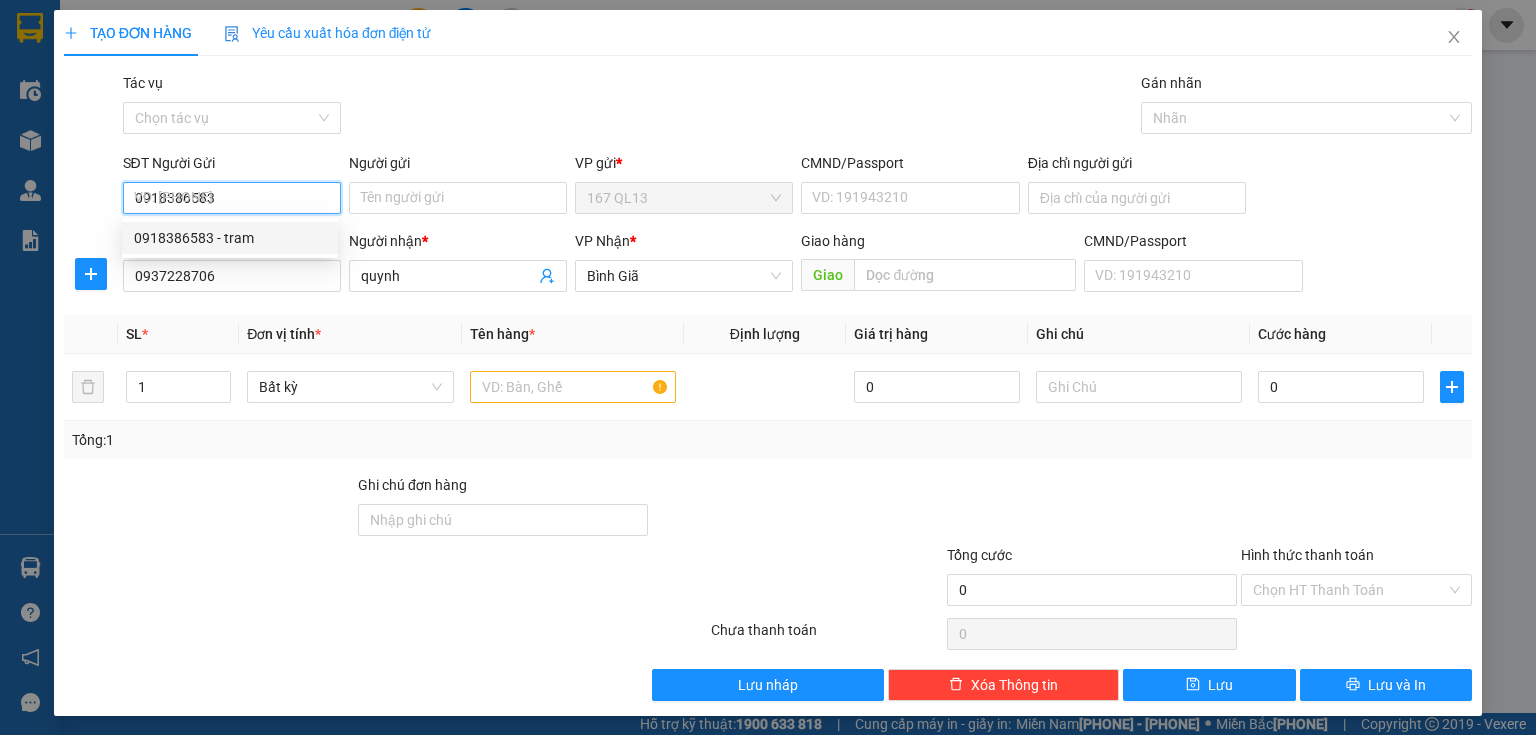 type on "tram" 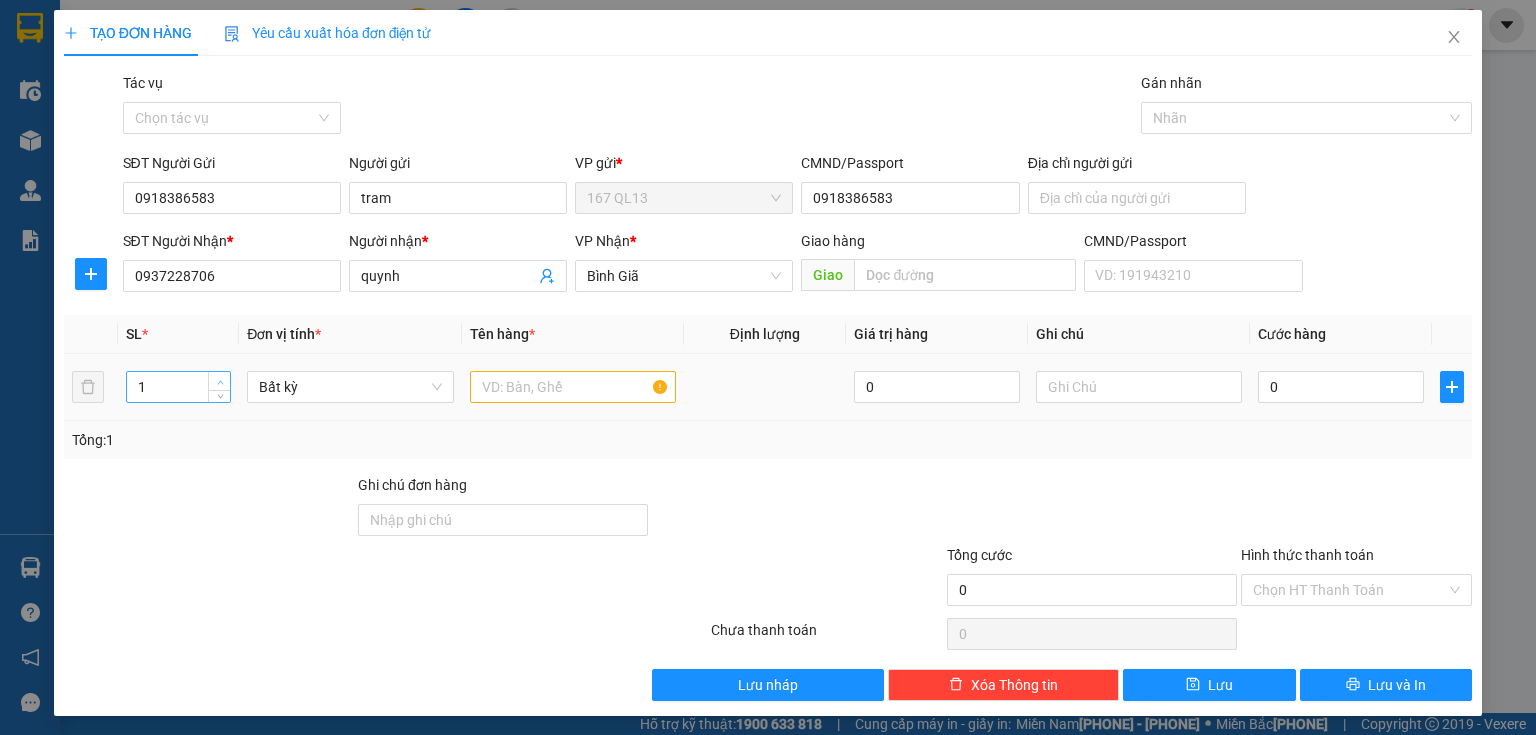 type on "2" 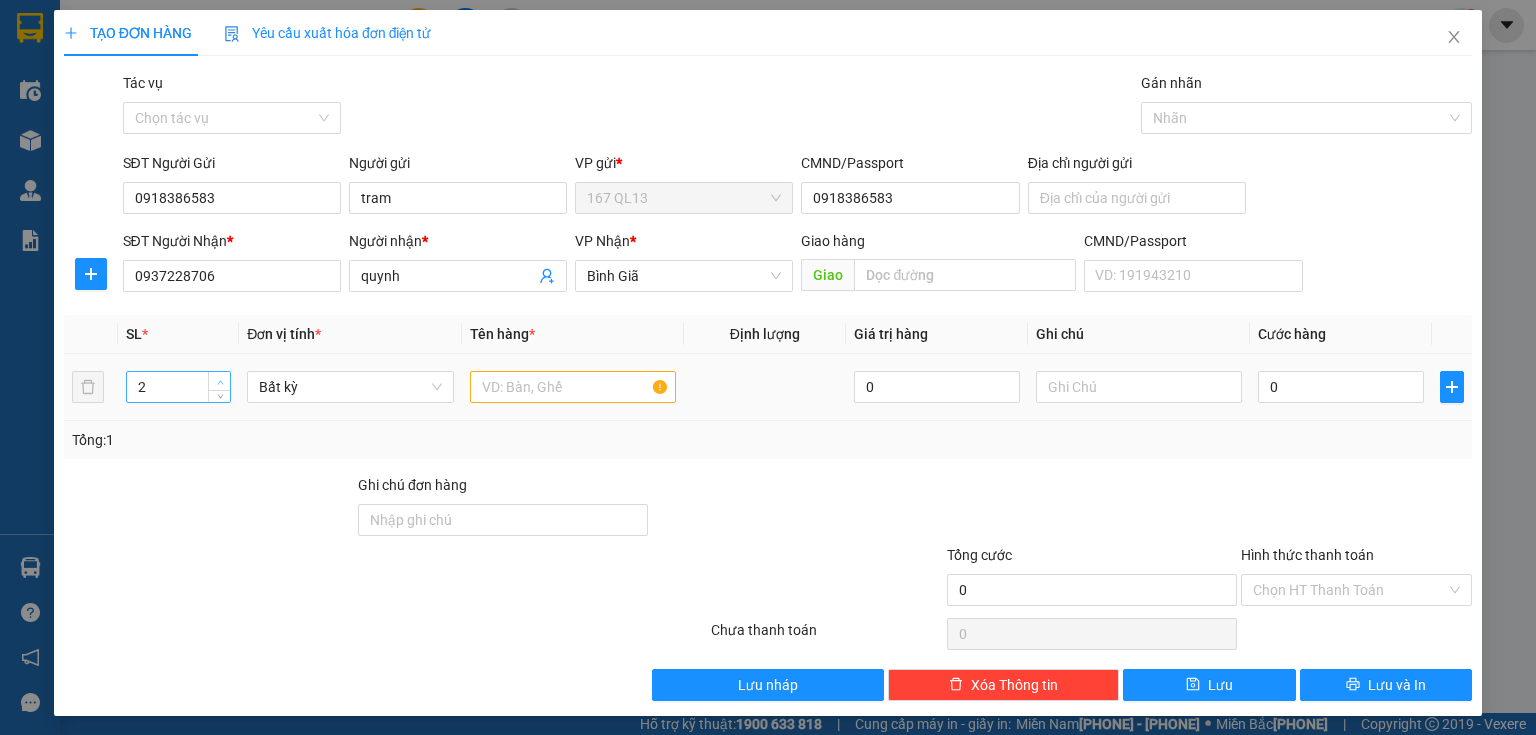 click 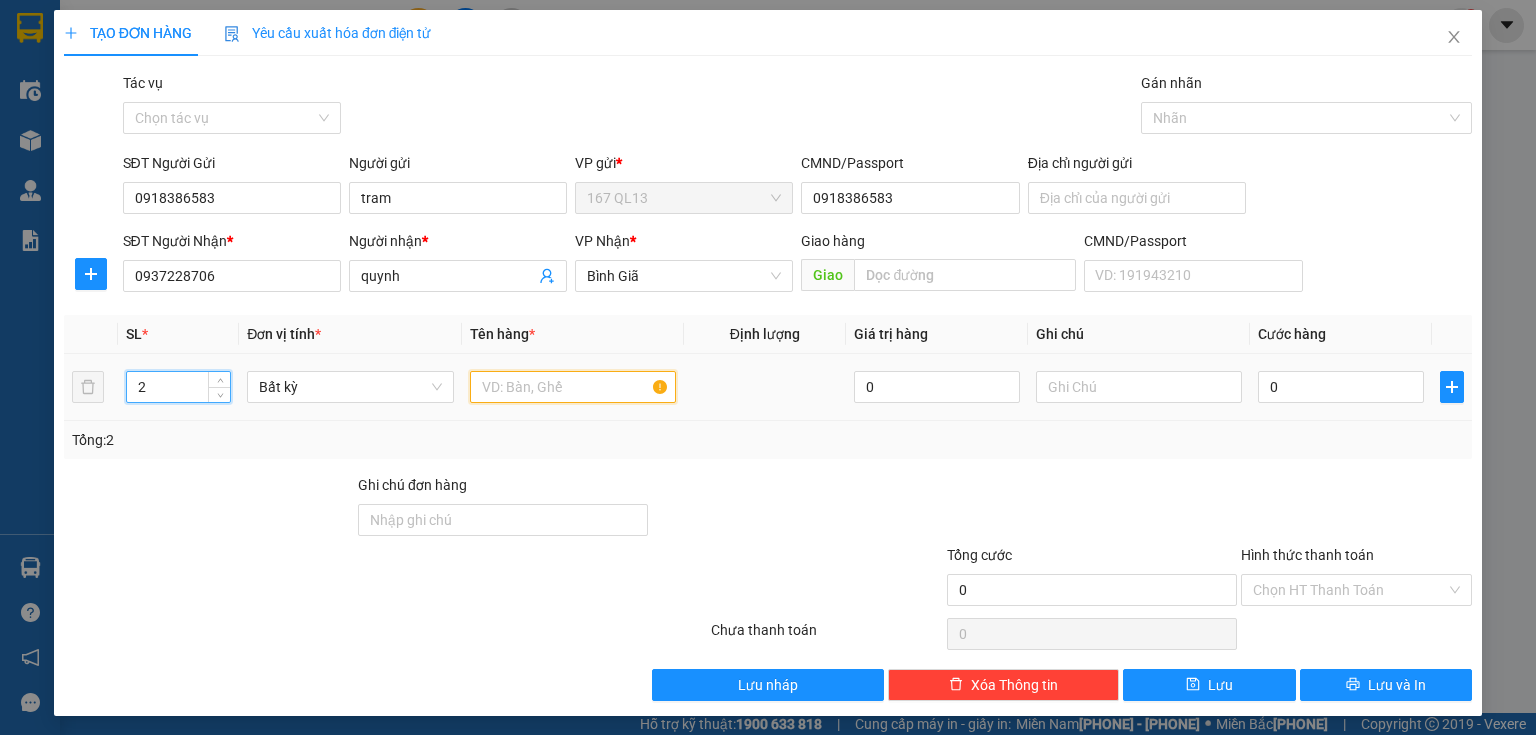 click at bounding box center [573, 387] 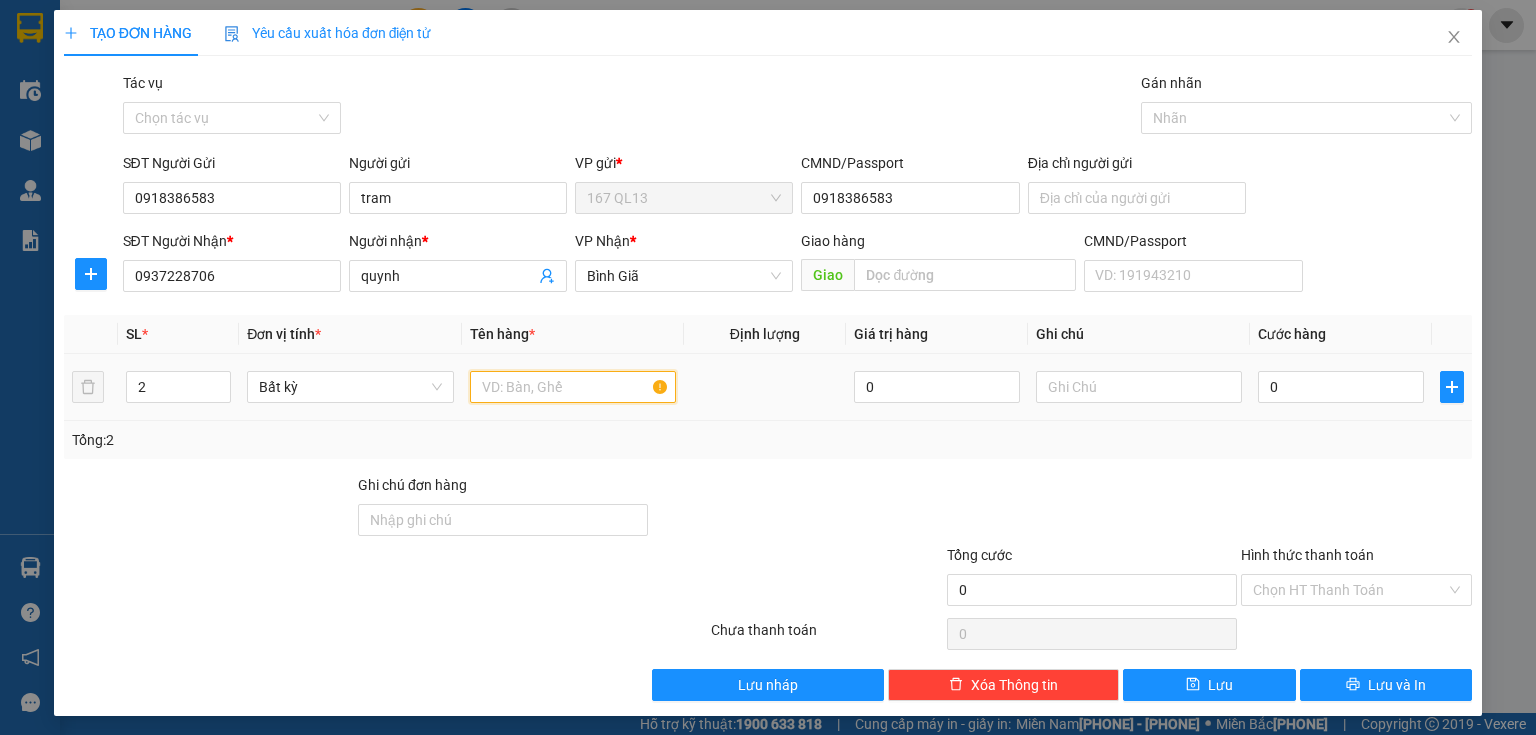 click at bounding box center (573, 387) 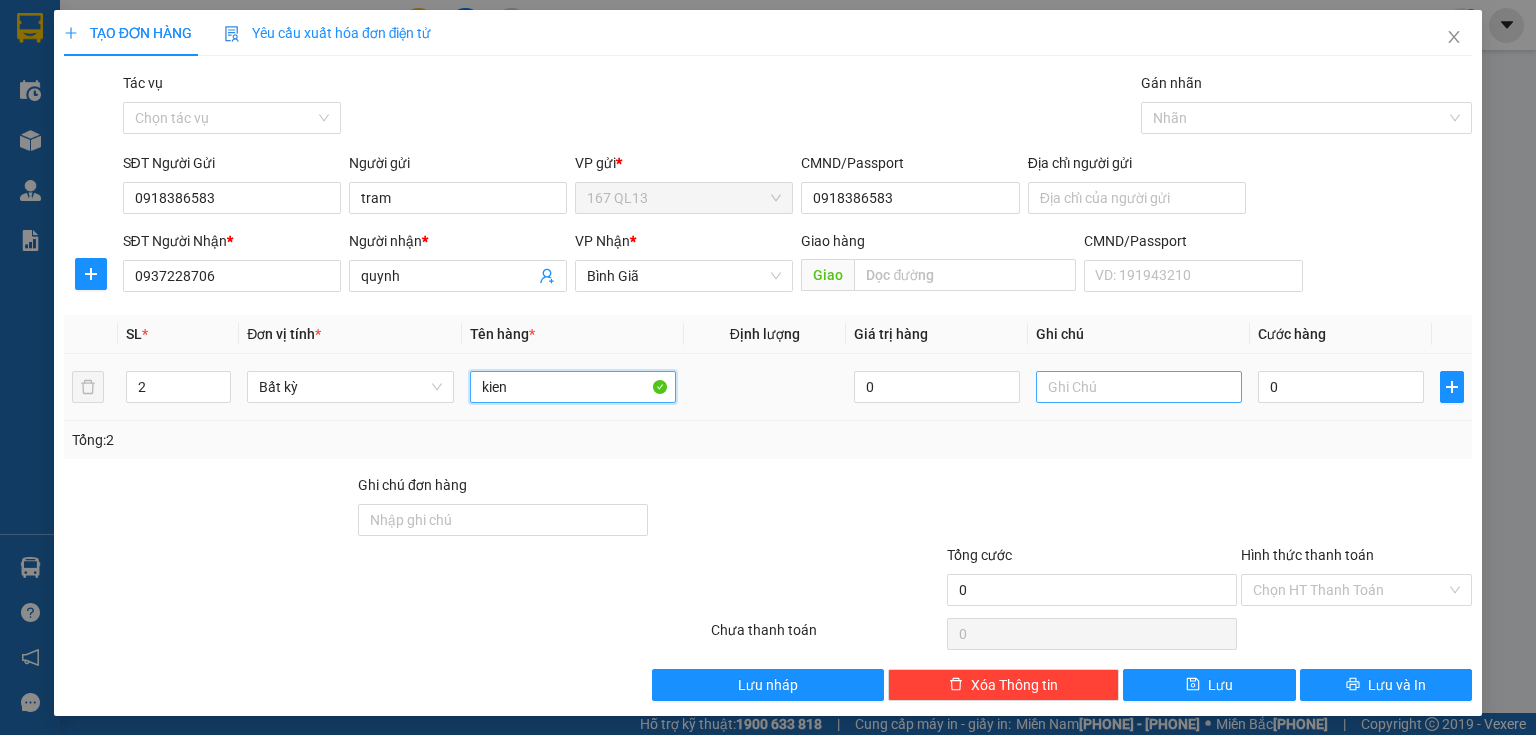 type on "kien" 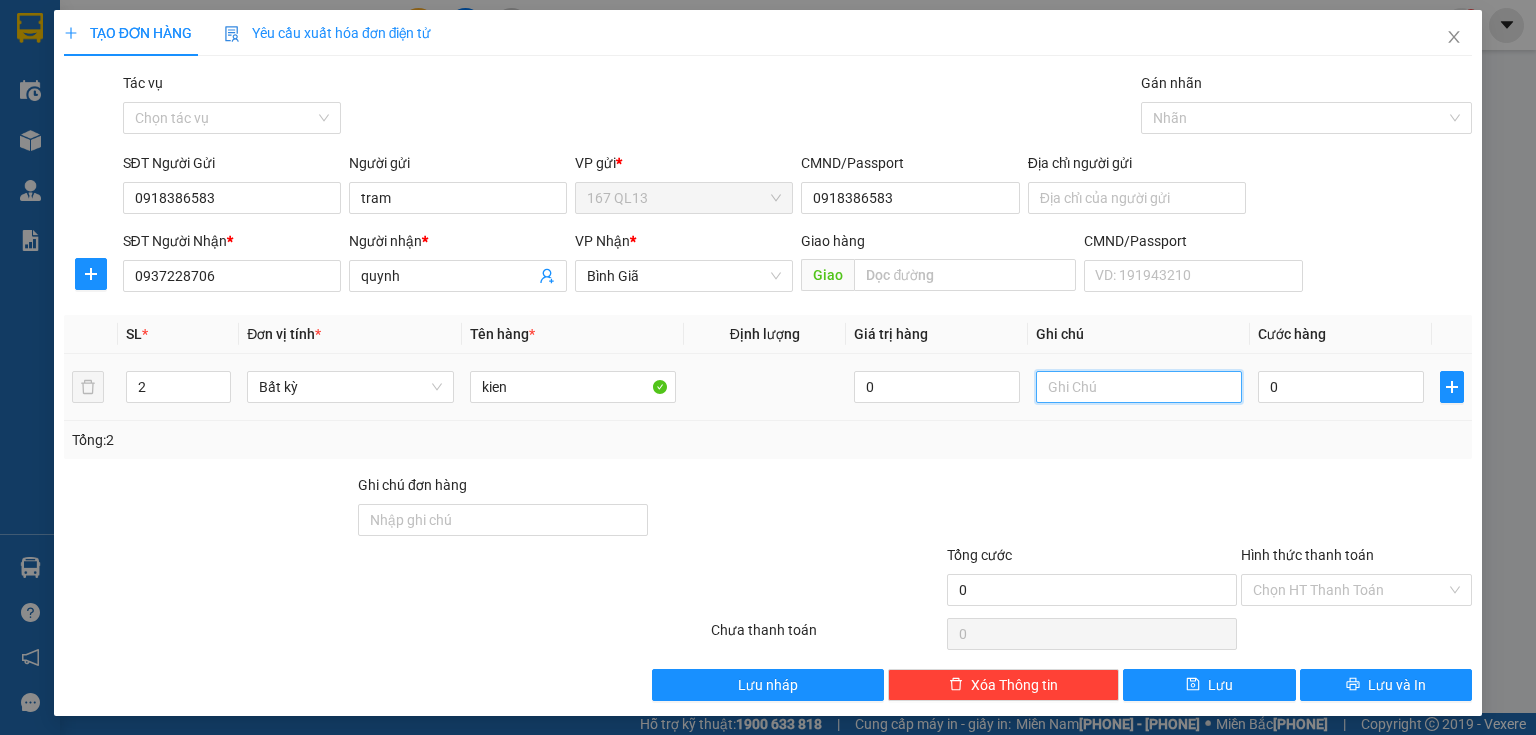 click at bounding box center [1139, 387] 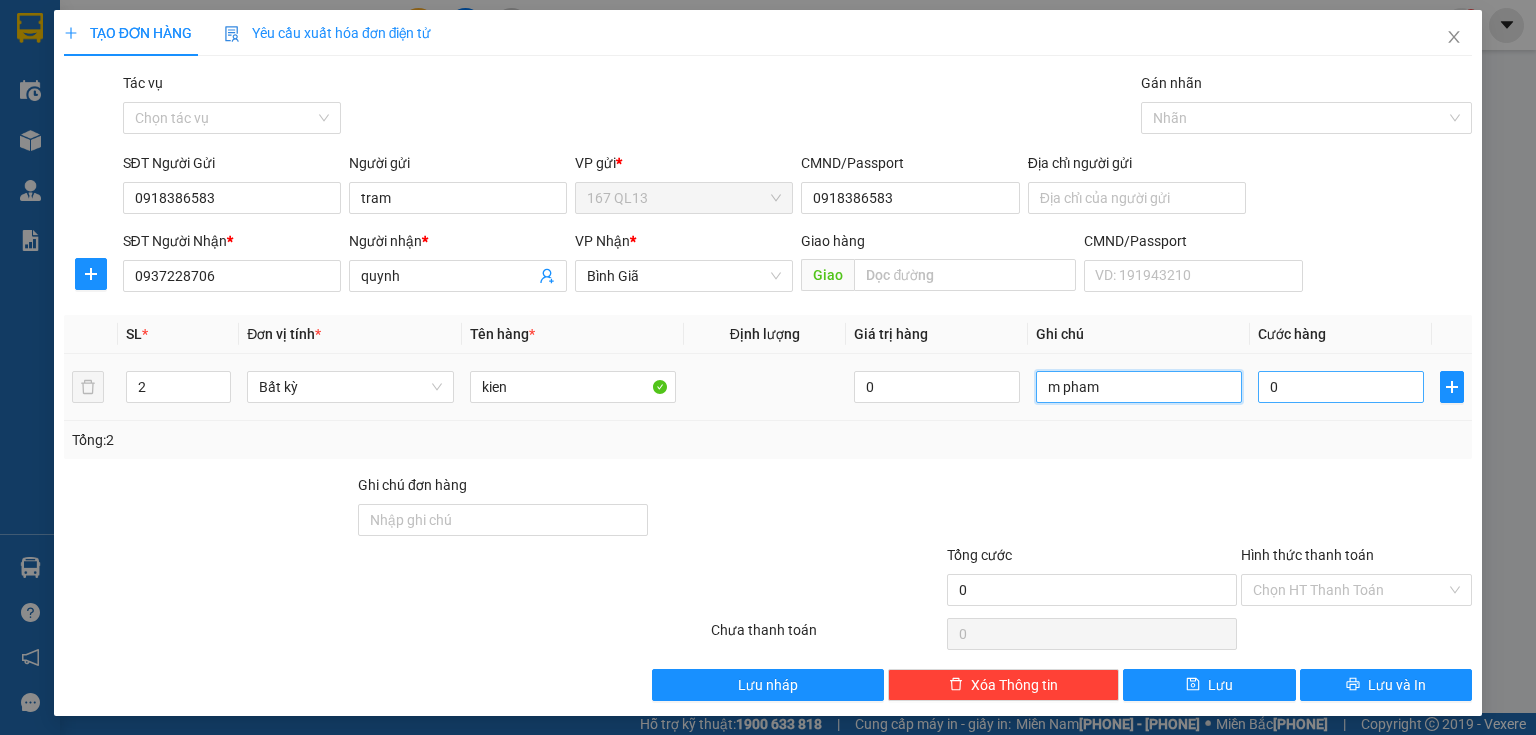 type on "m pham" 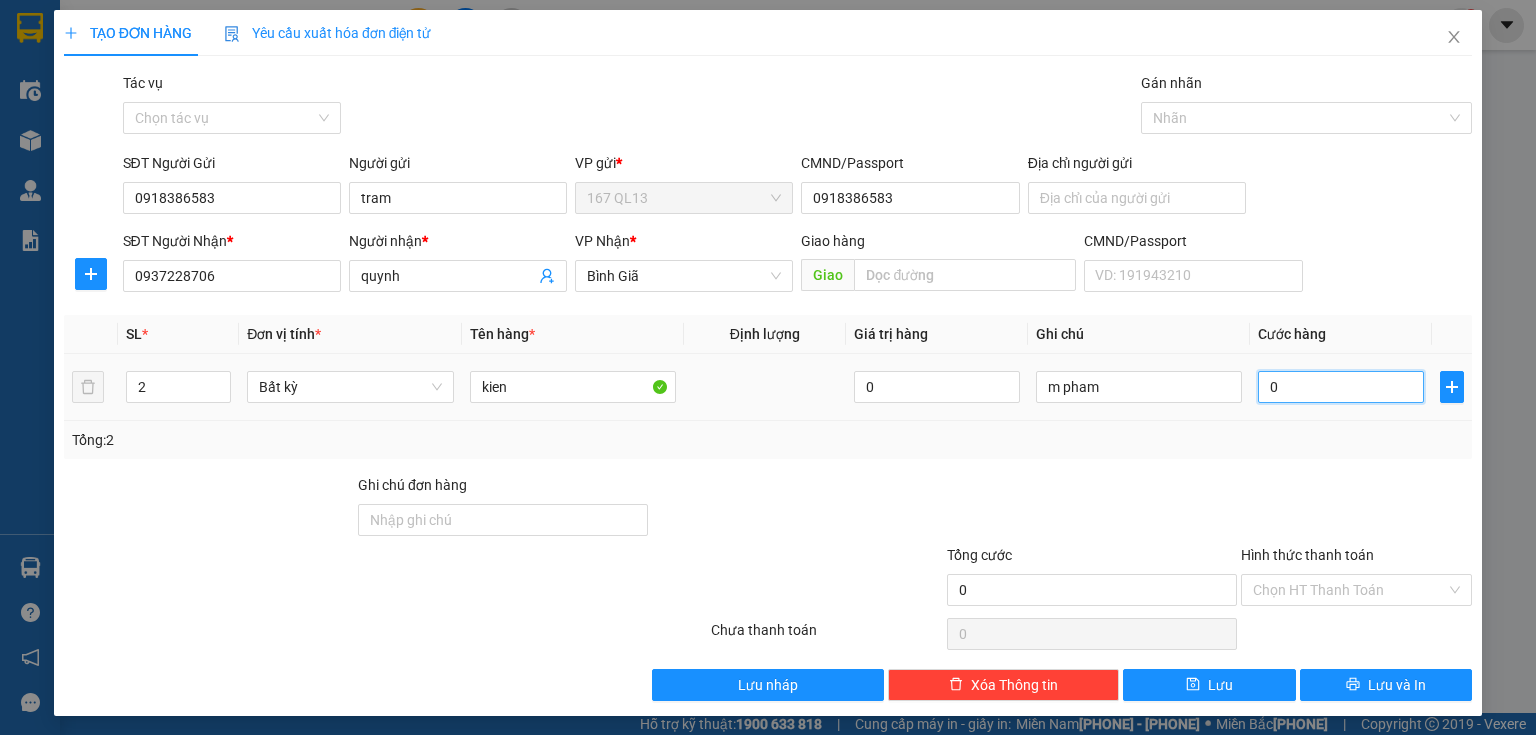 click on "0" at bounding box center (1341, 387) 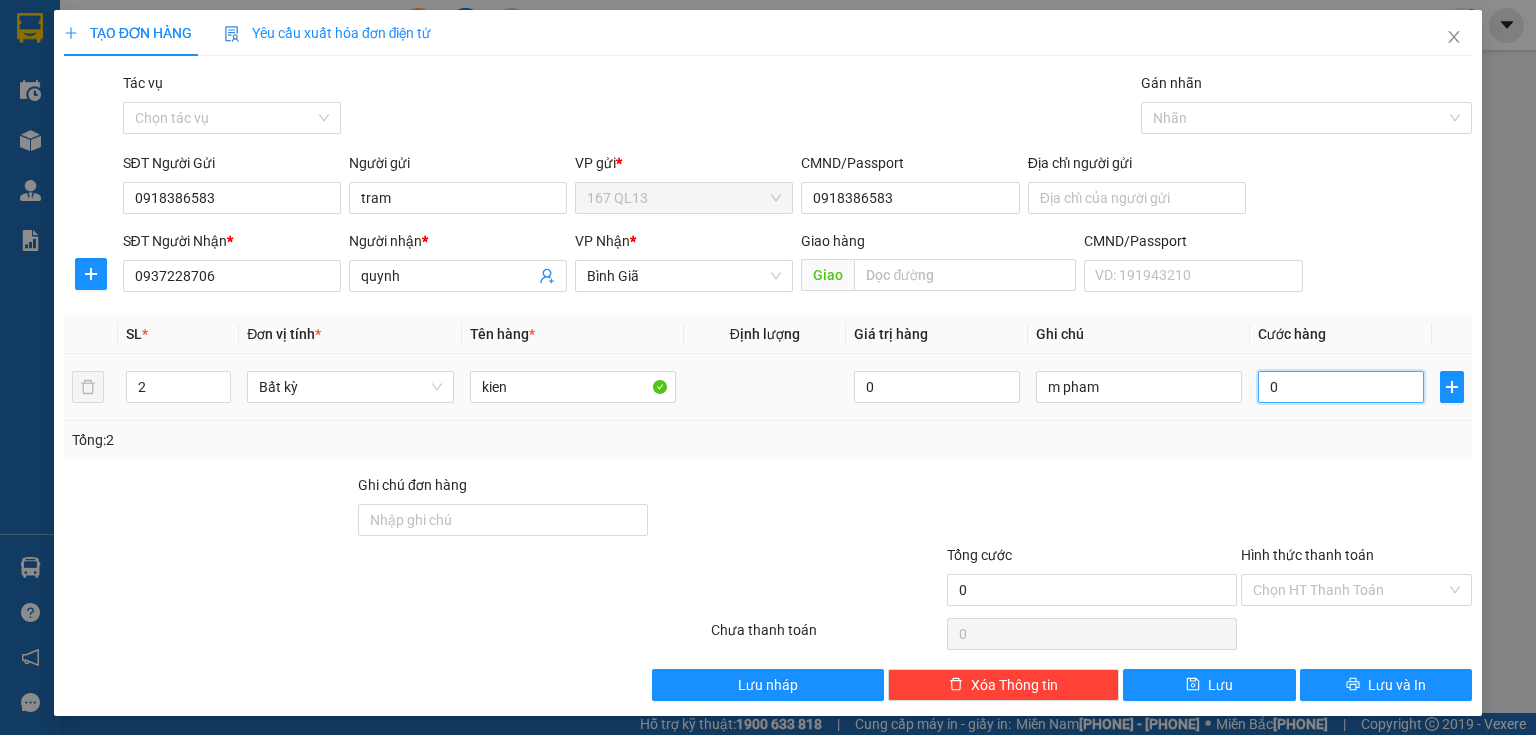 type on "7" 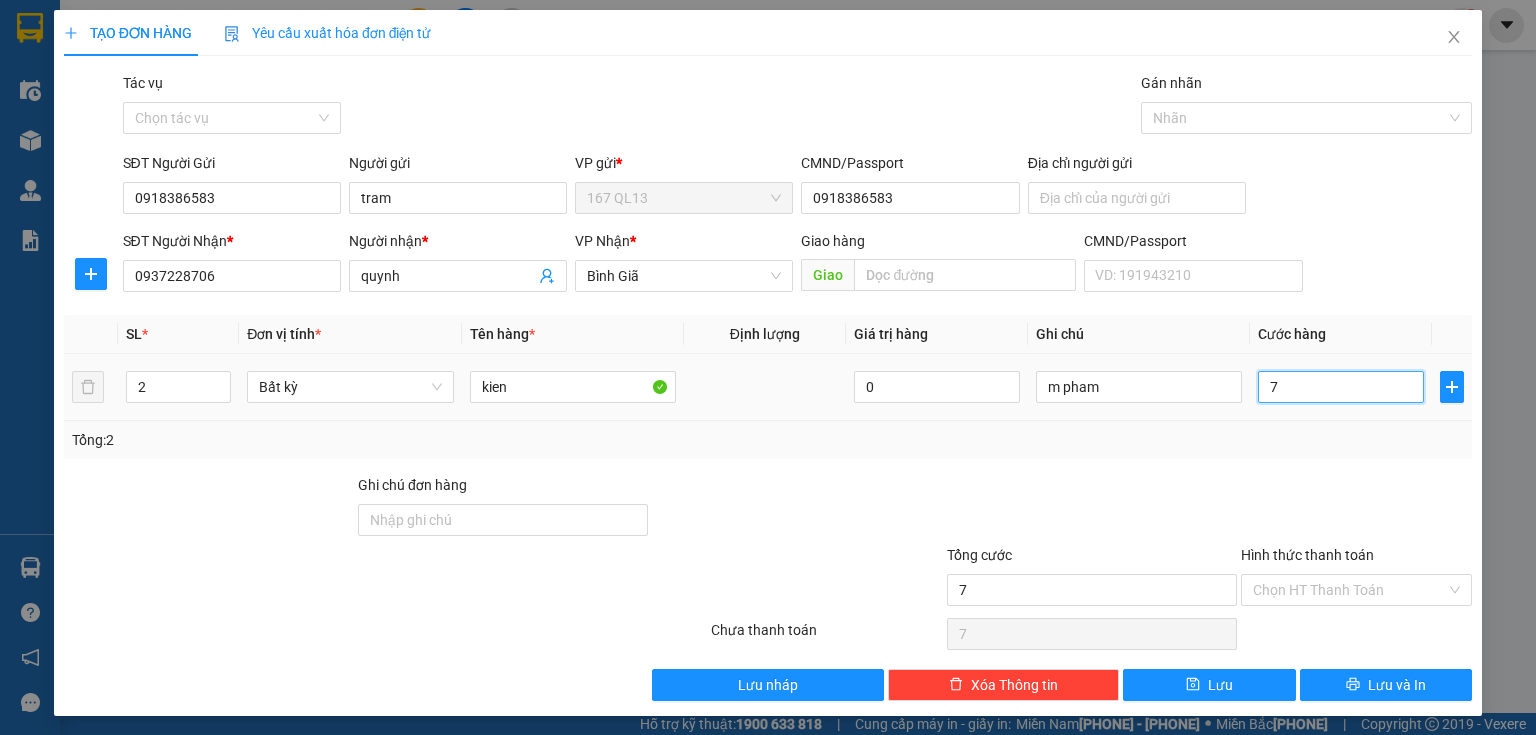 type on "70" 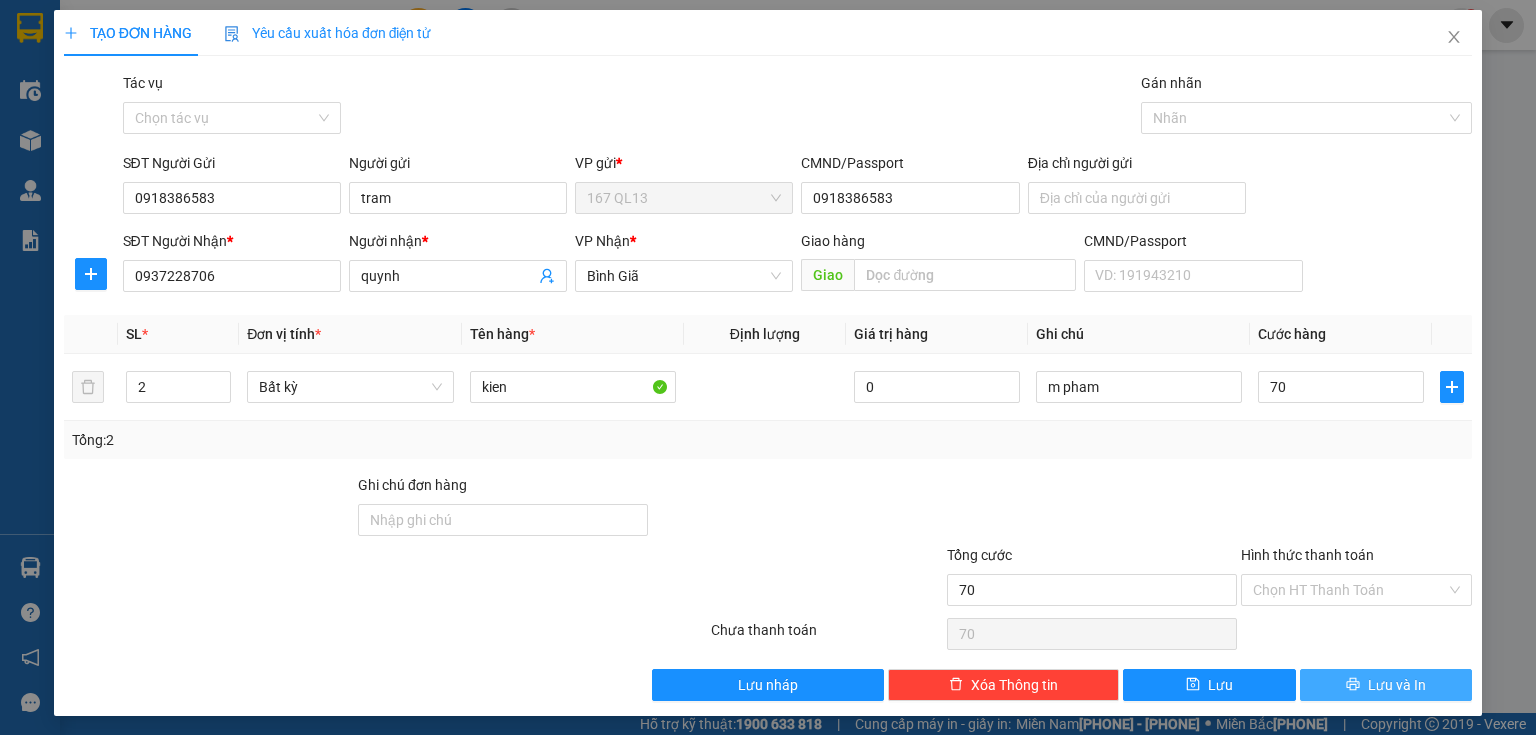 type on "70.000" 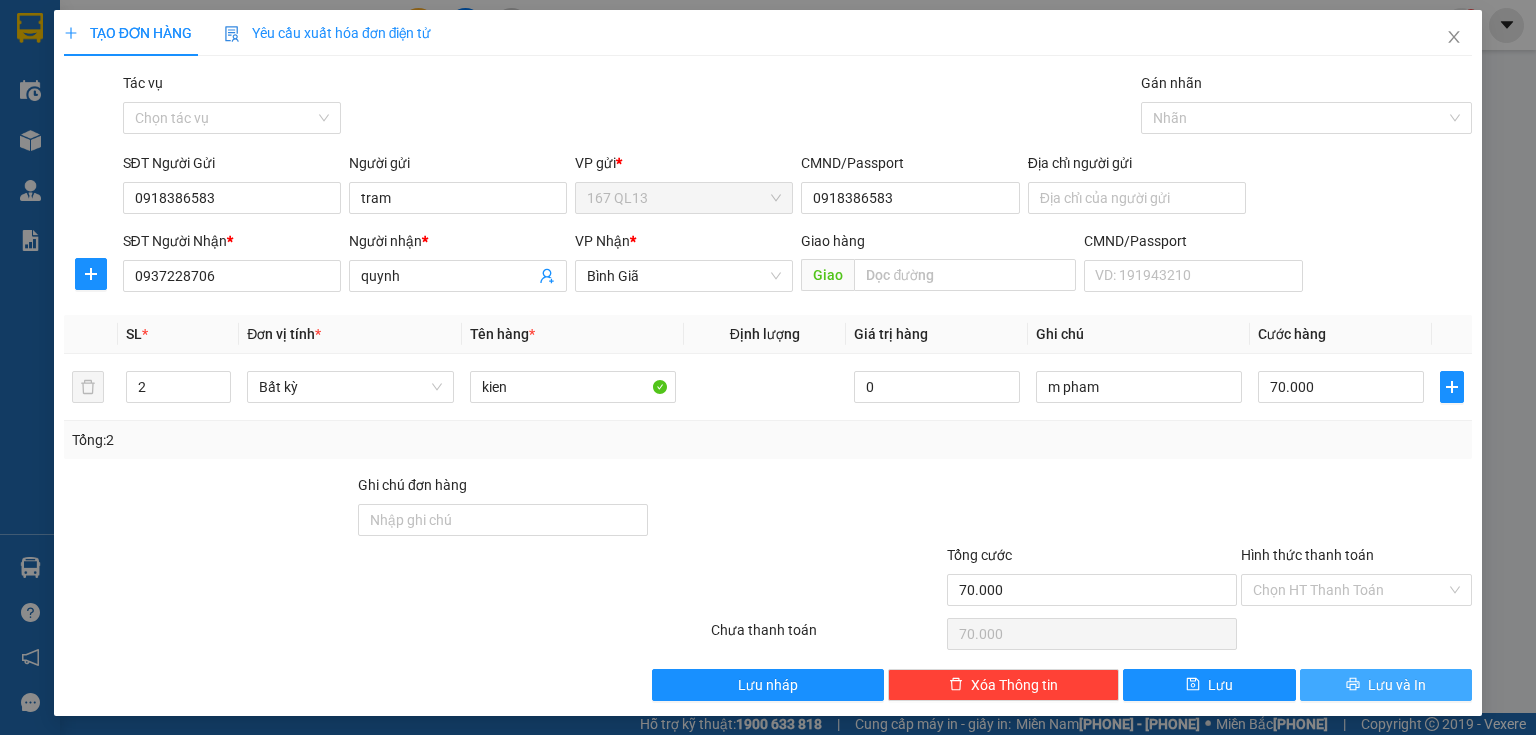 click on "Lưu và In" at bounding box center [1386, 685] 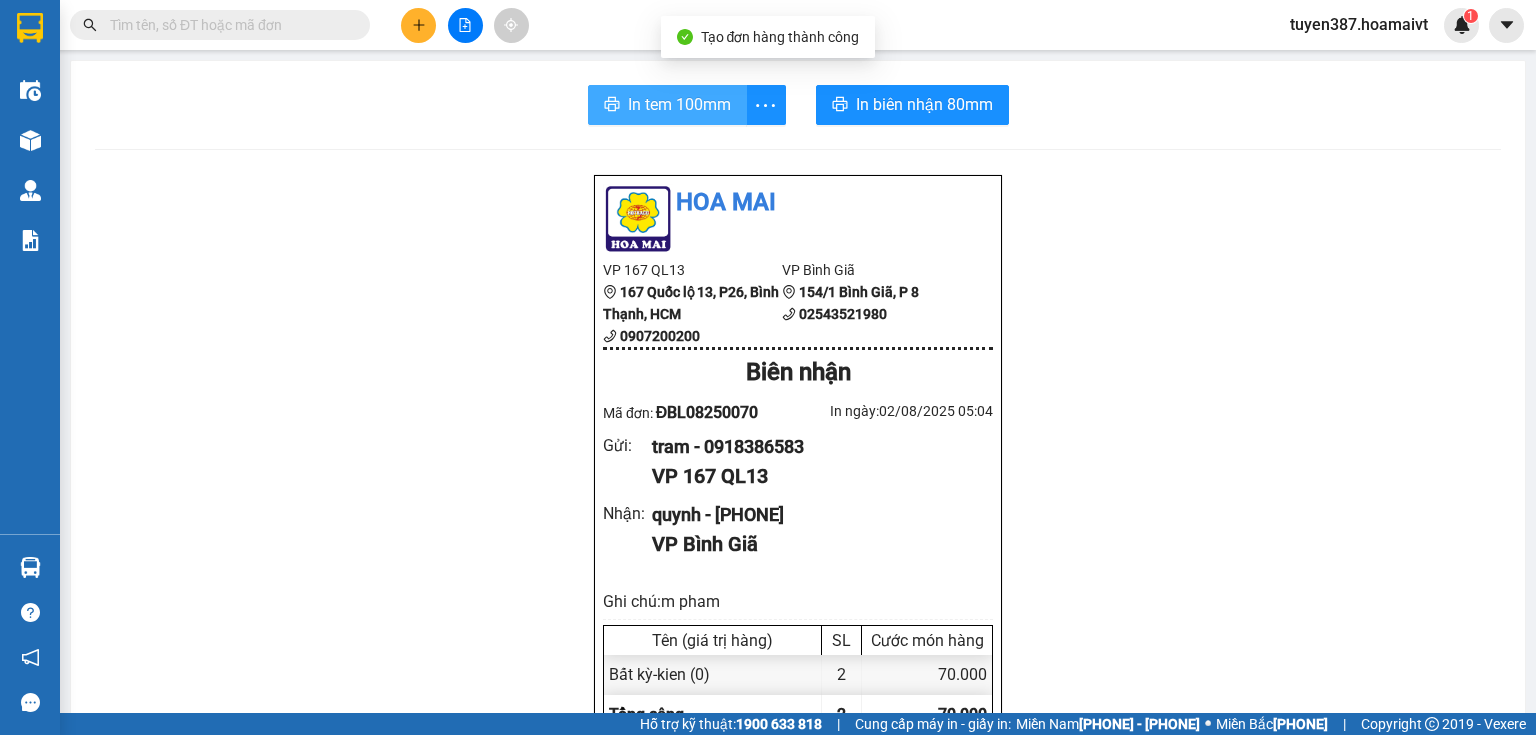 click on "In tem 100mm" at bounding box center (679, 104) 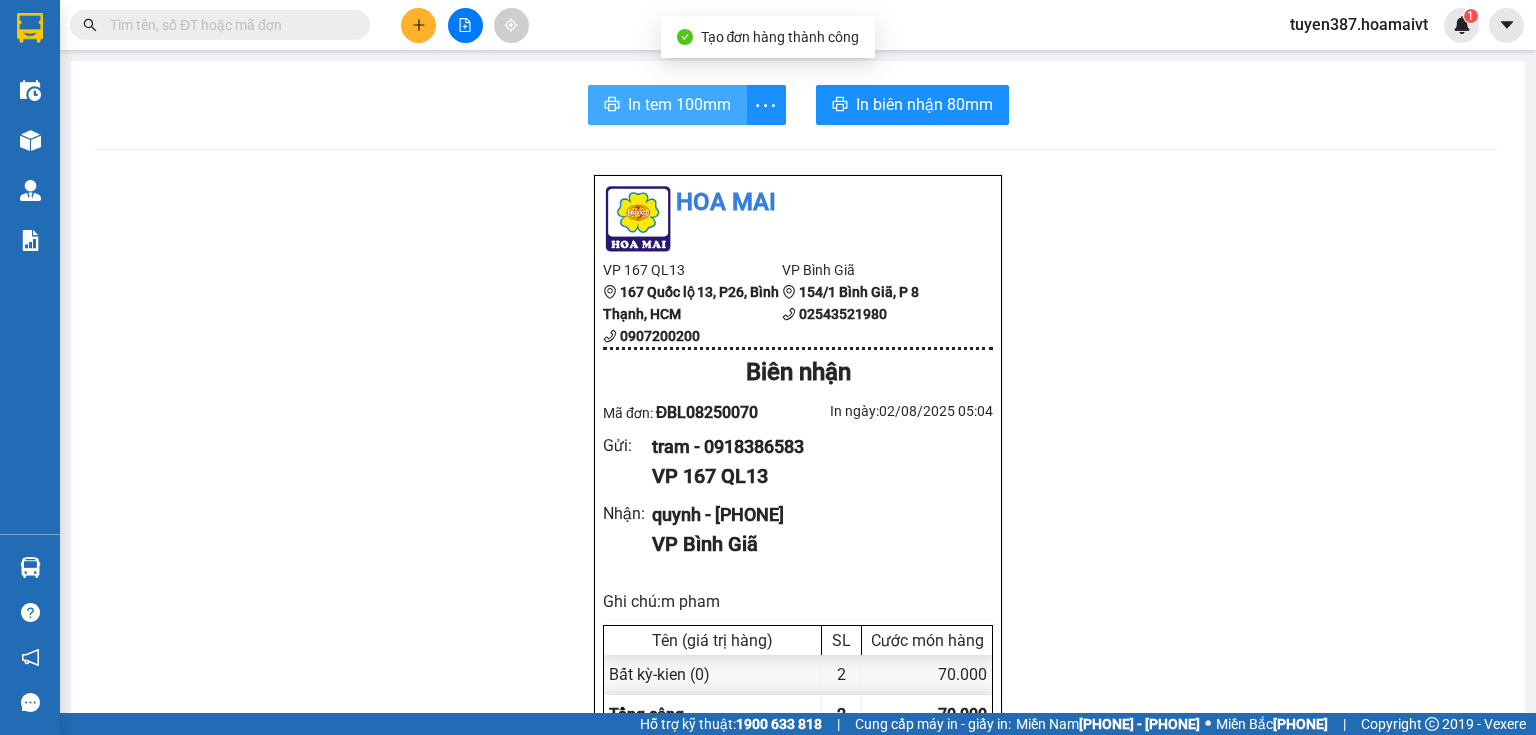 scroll, scrollTop: 0, scrollLeft: 0, axis: both 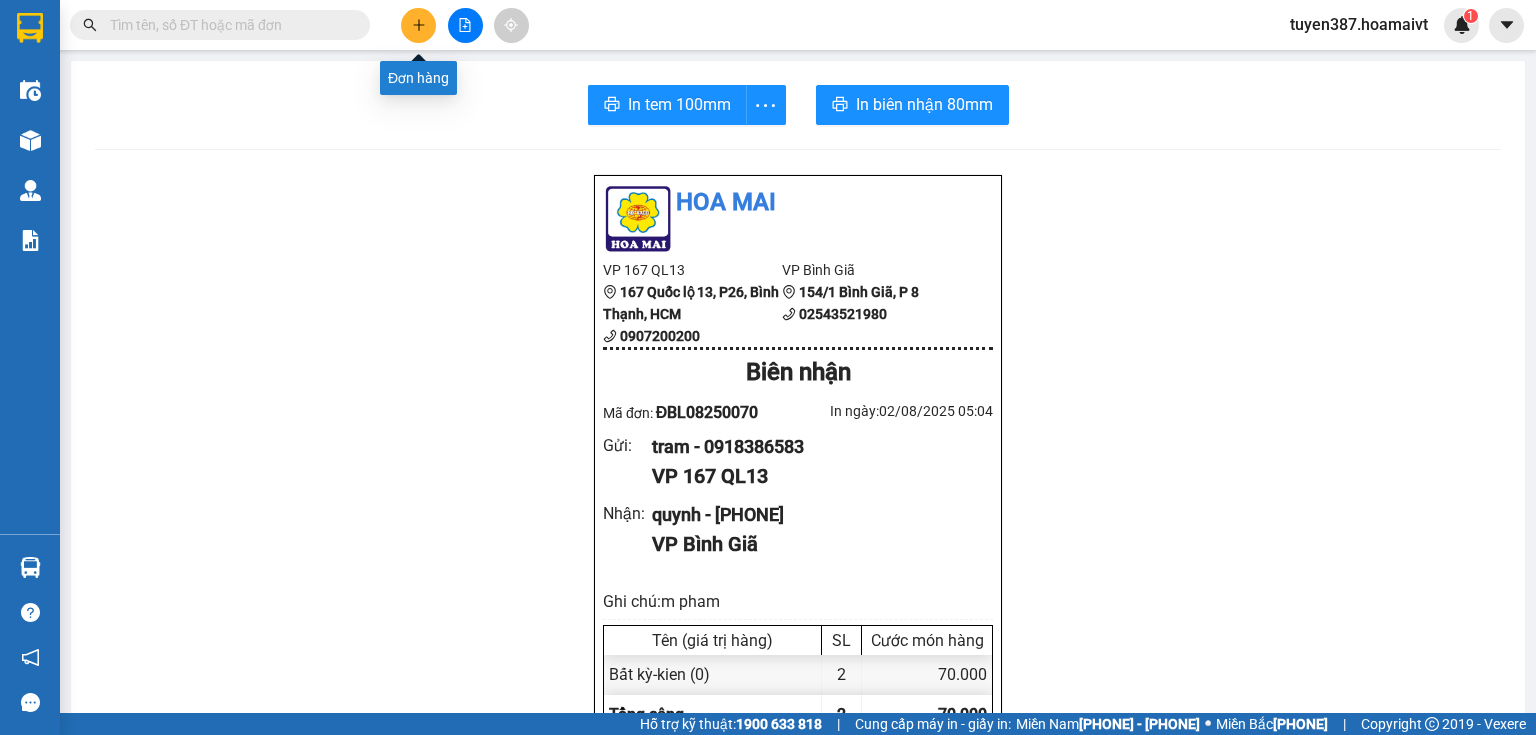 click at bounding box center [418, 25] 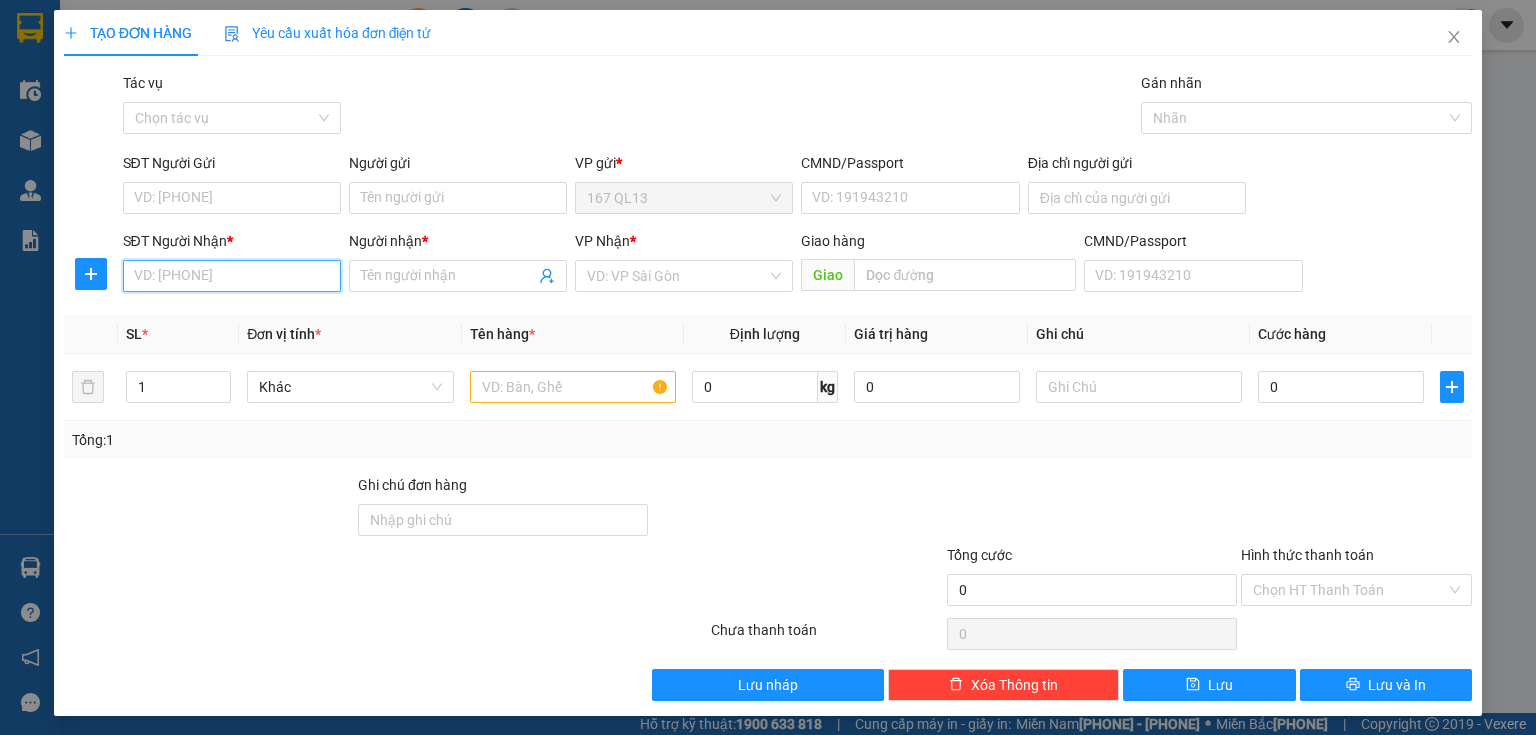 click on "SĐT Người Nhận  *" at bounding box center (232, 276) 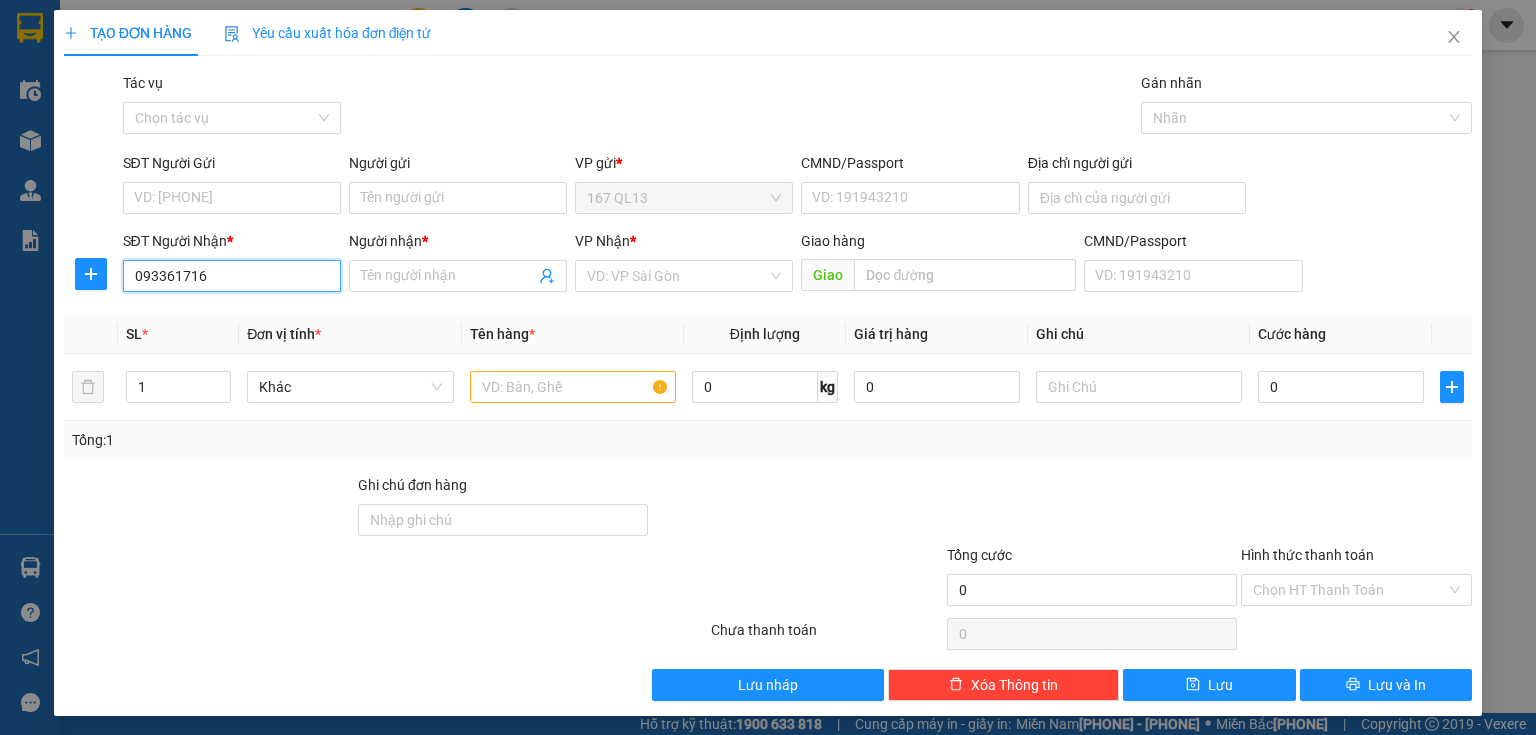 type on "0933617166" 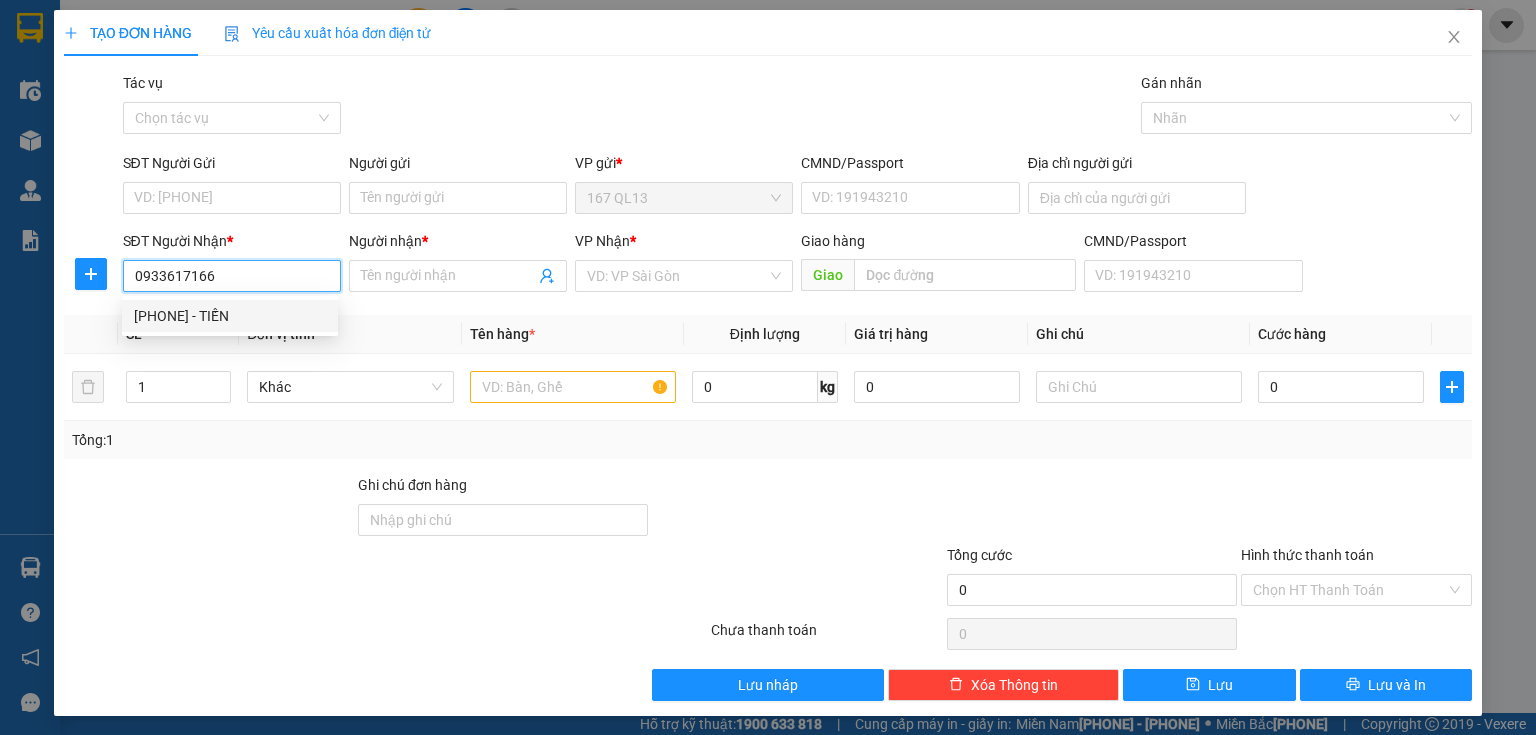 click on "[PHONE] - TIẾN" at bounding box center [230, 316] 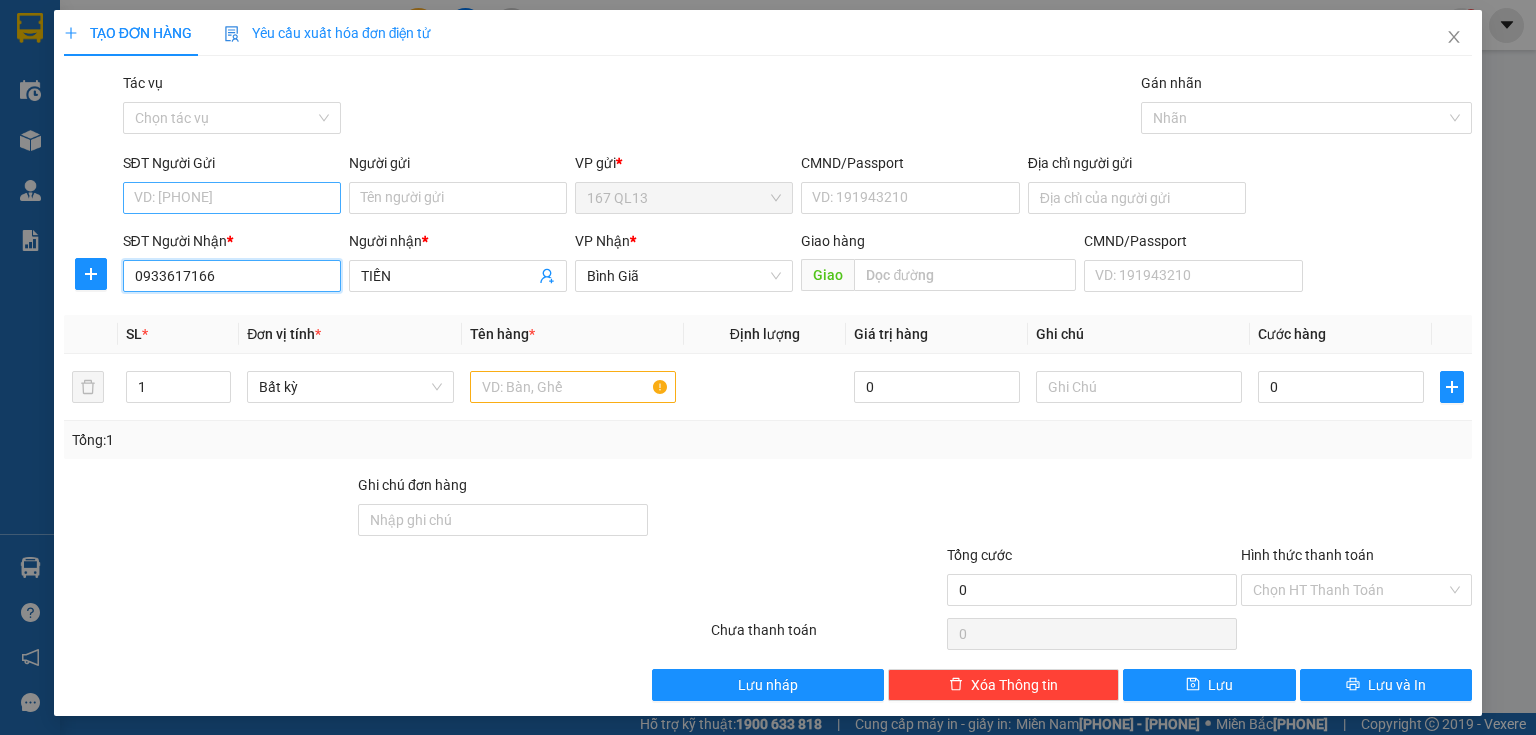 type on "0933617166" 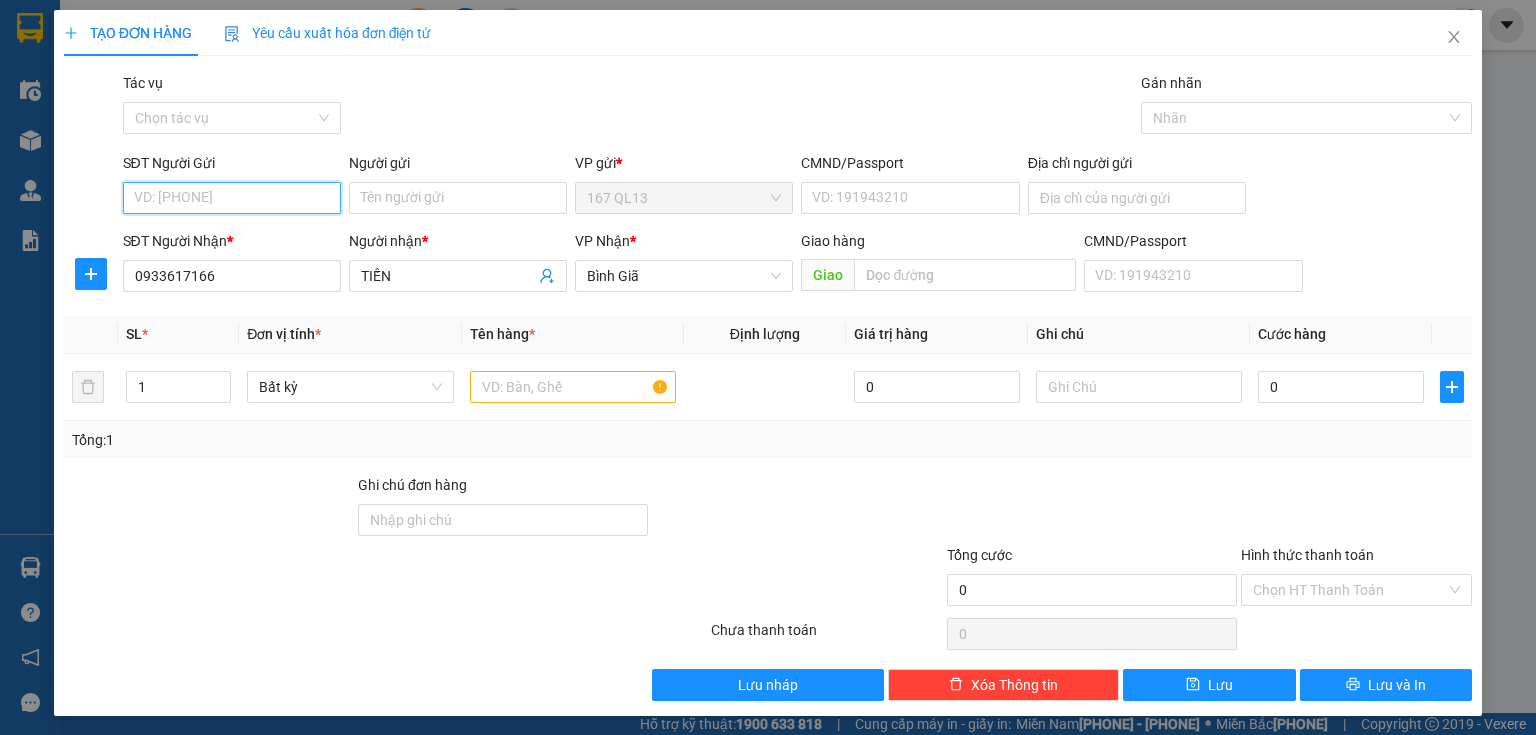 click on "SĐT Người Gửi" at bounding box center (232, 198) 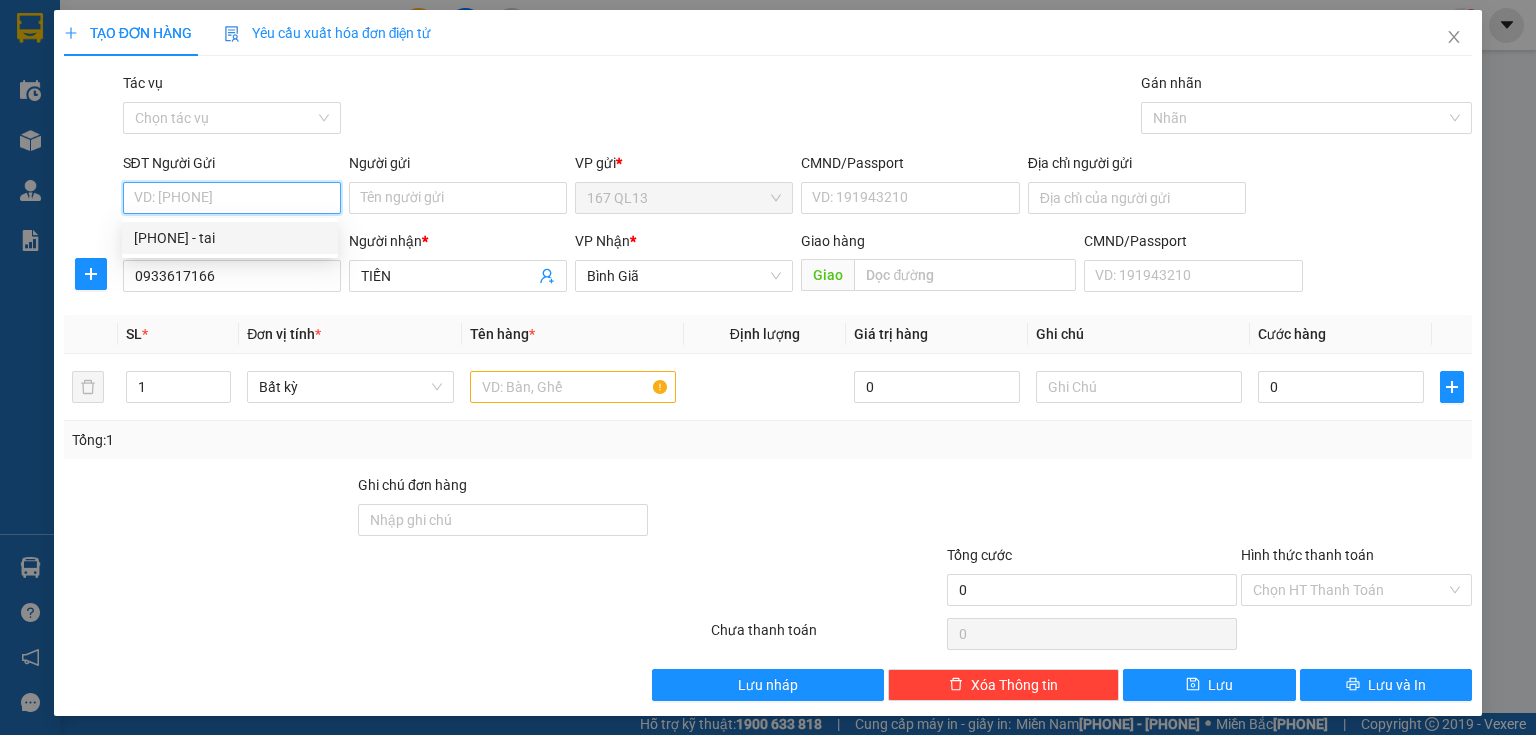 click on "[PHONE] - tai" at bounding box center [230, 238] 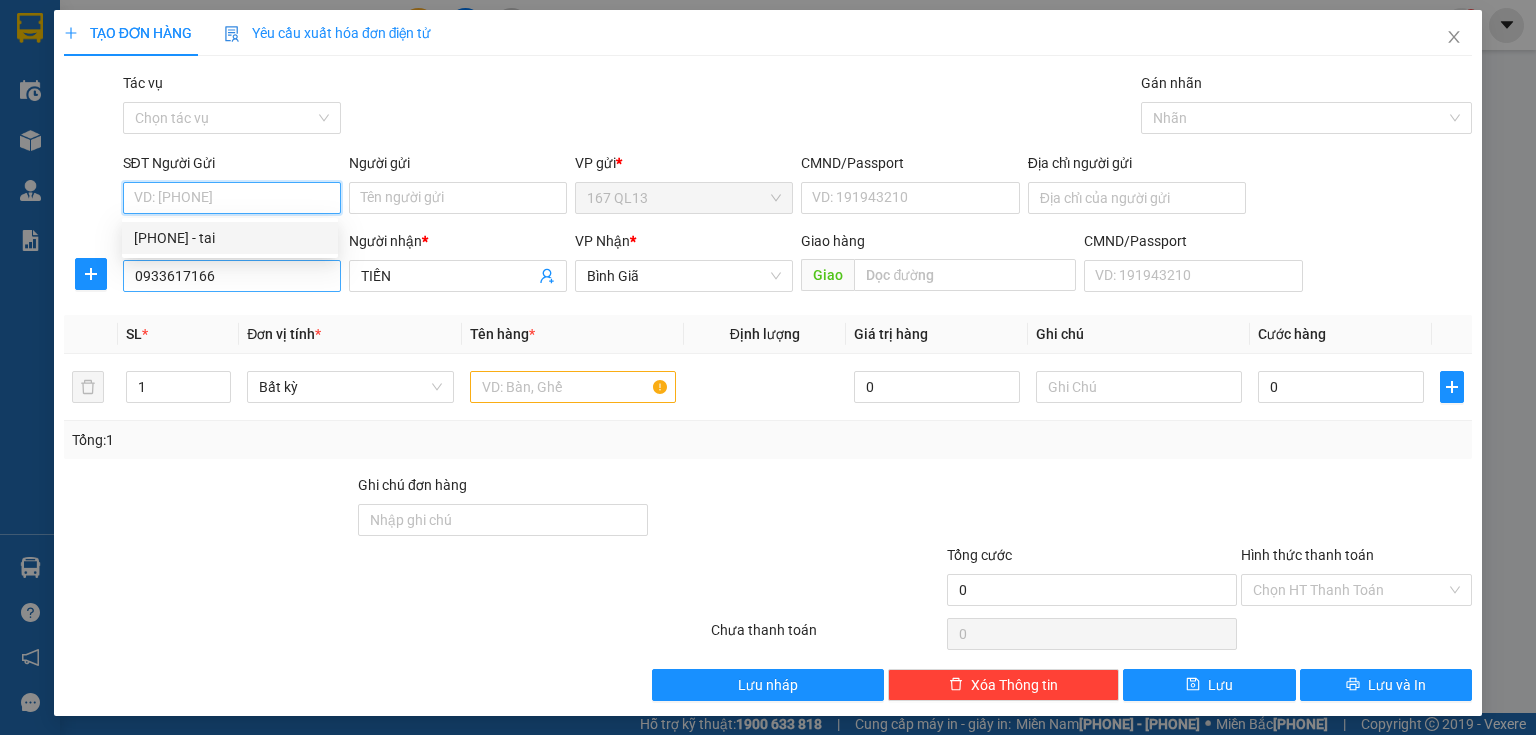 type on "[PHONE]" 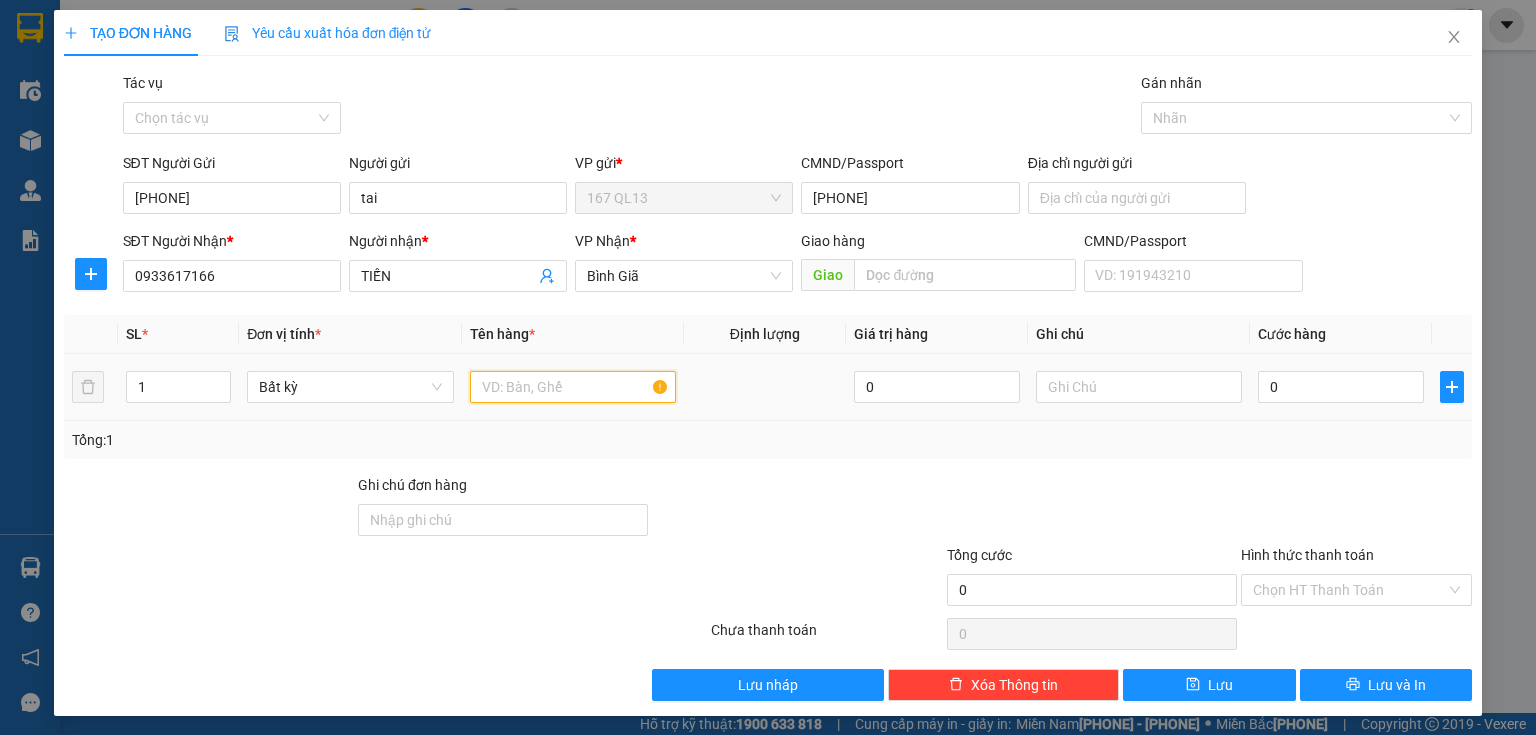 click at bounding box center (573, 387) 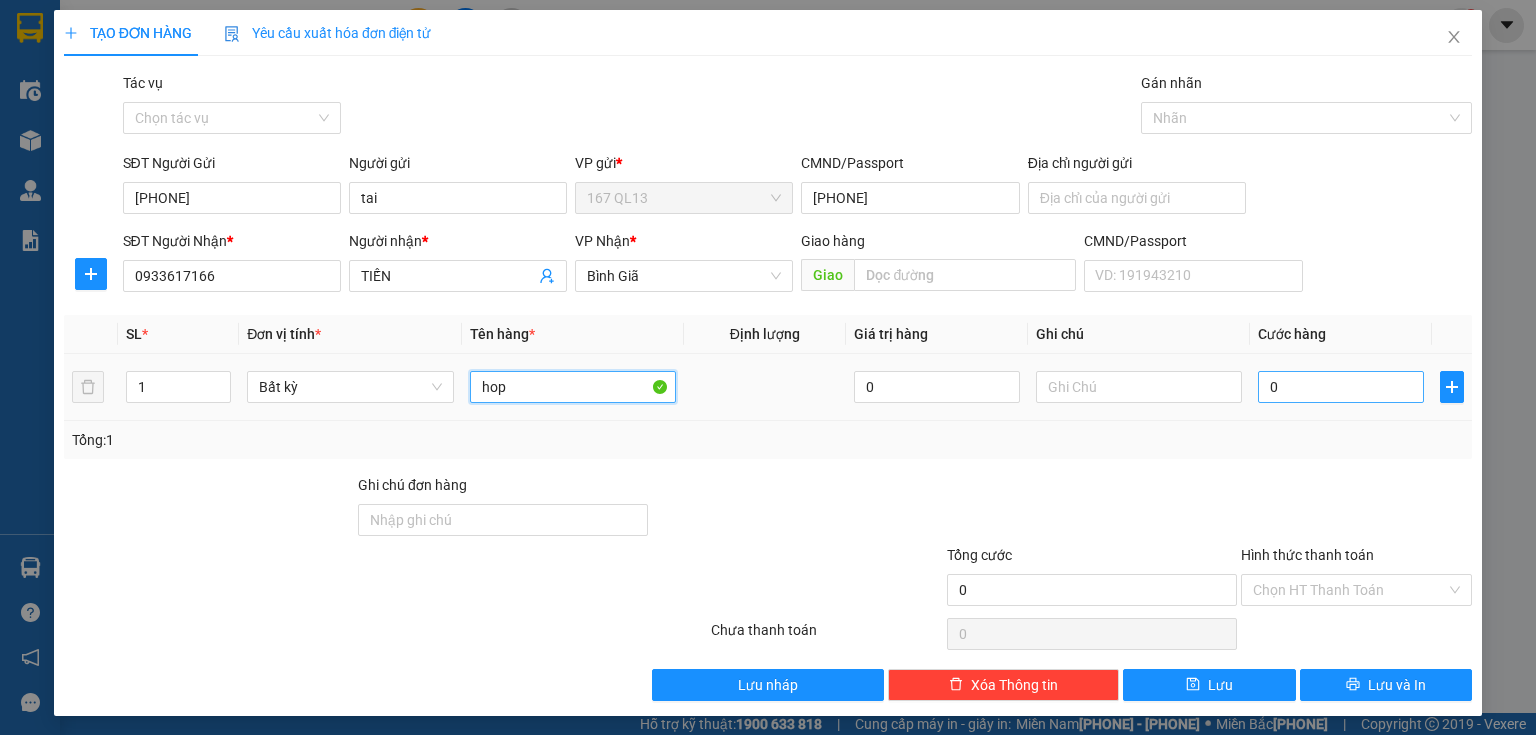 type on "hop" 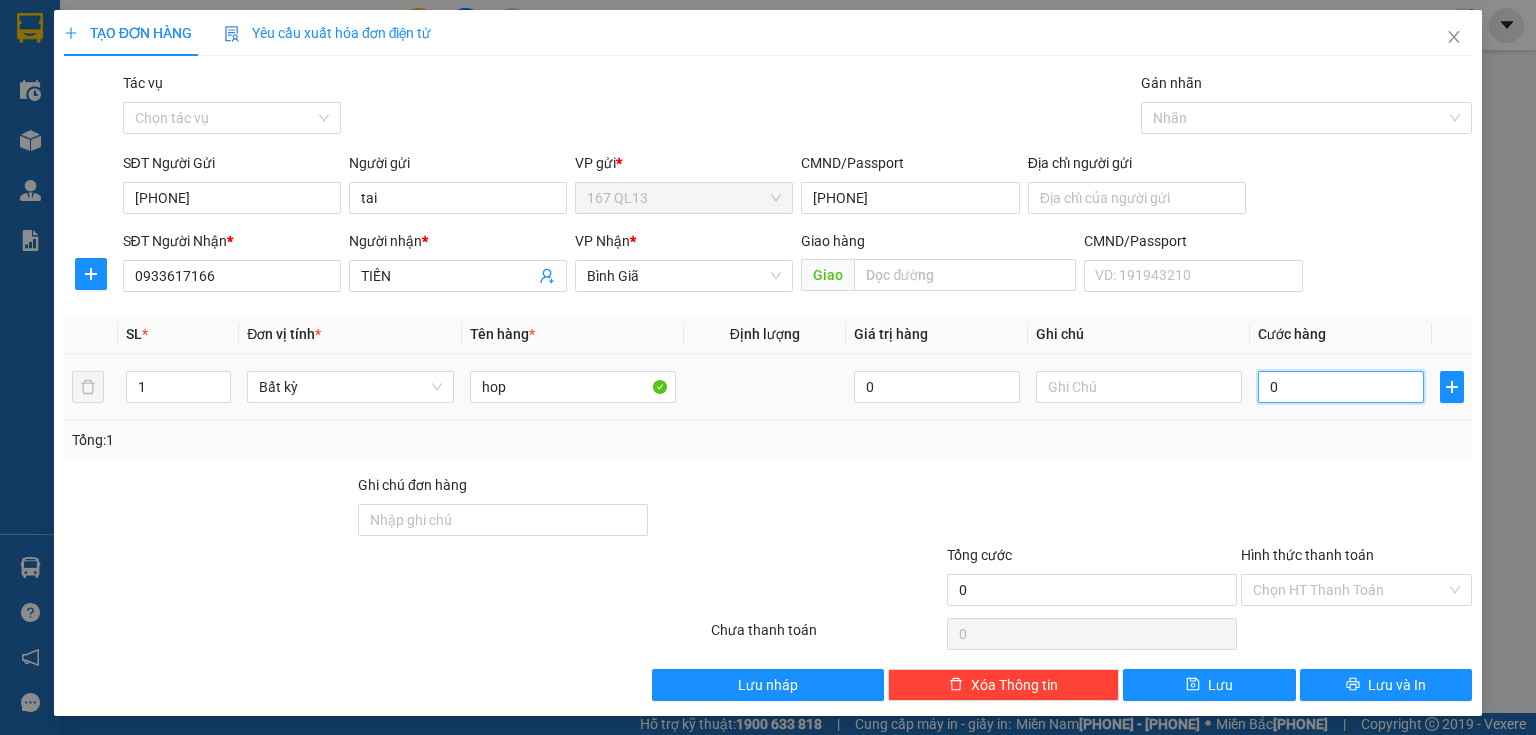 click on "0" at bounding box center [1341, 387] 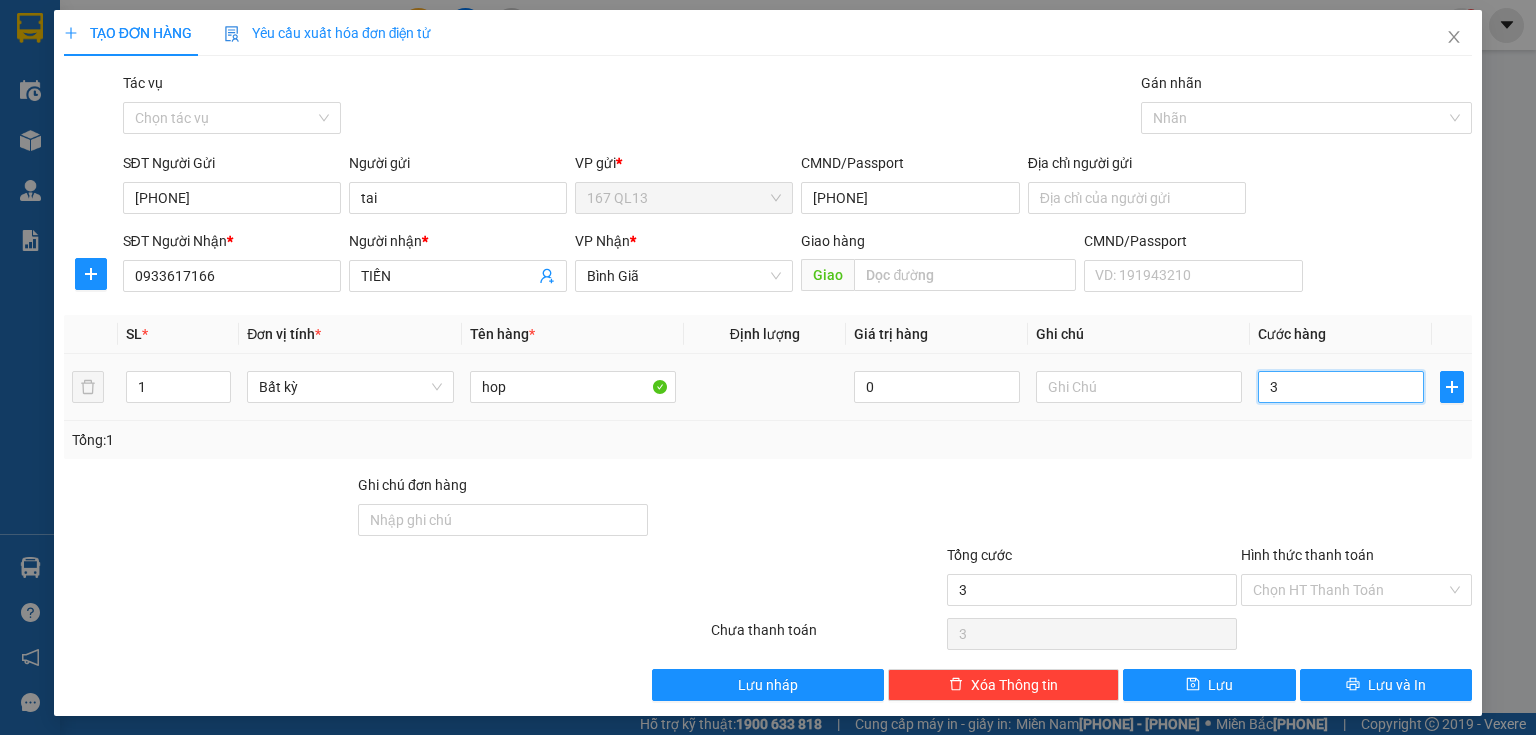 type on "30" 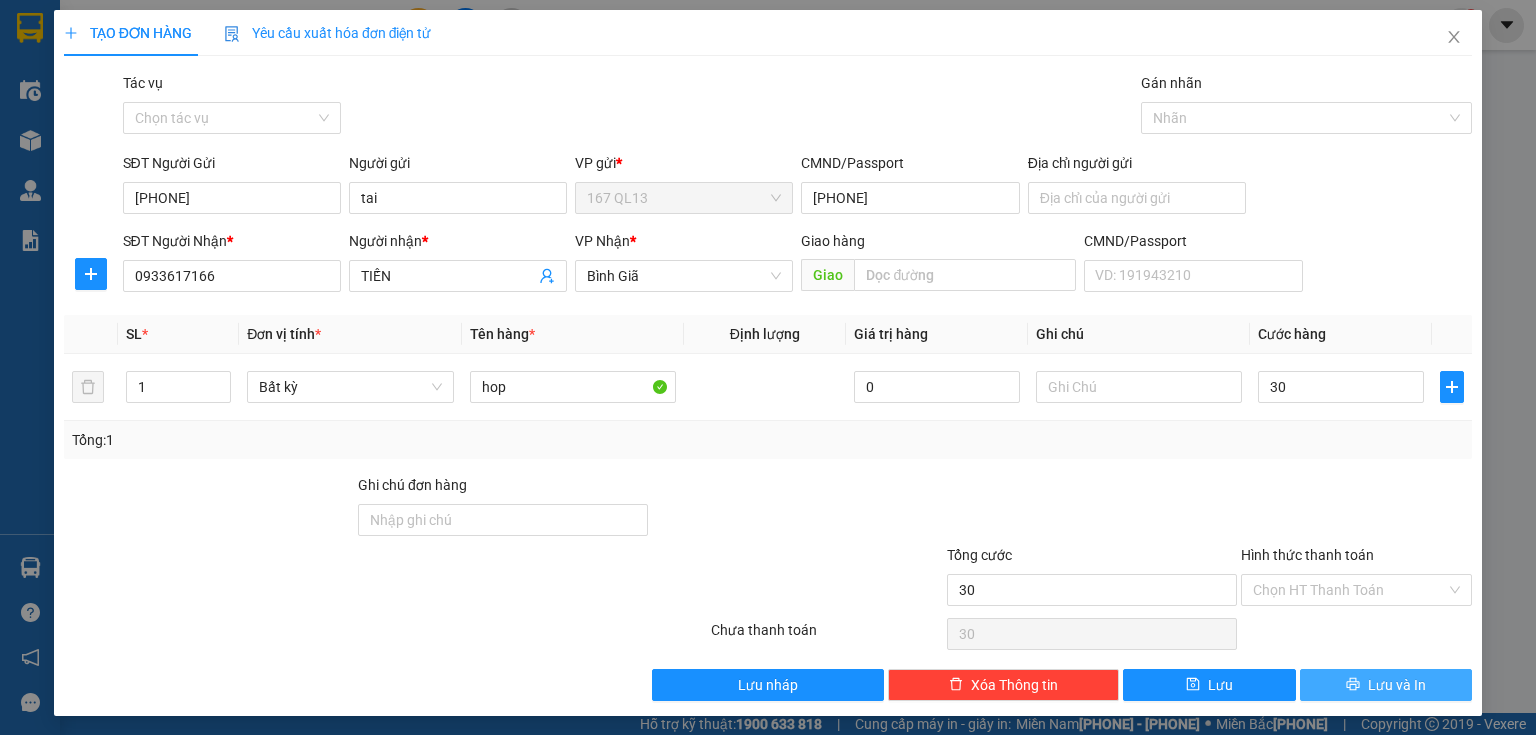 type on "30.000" 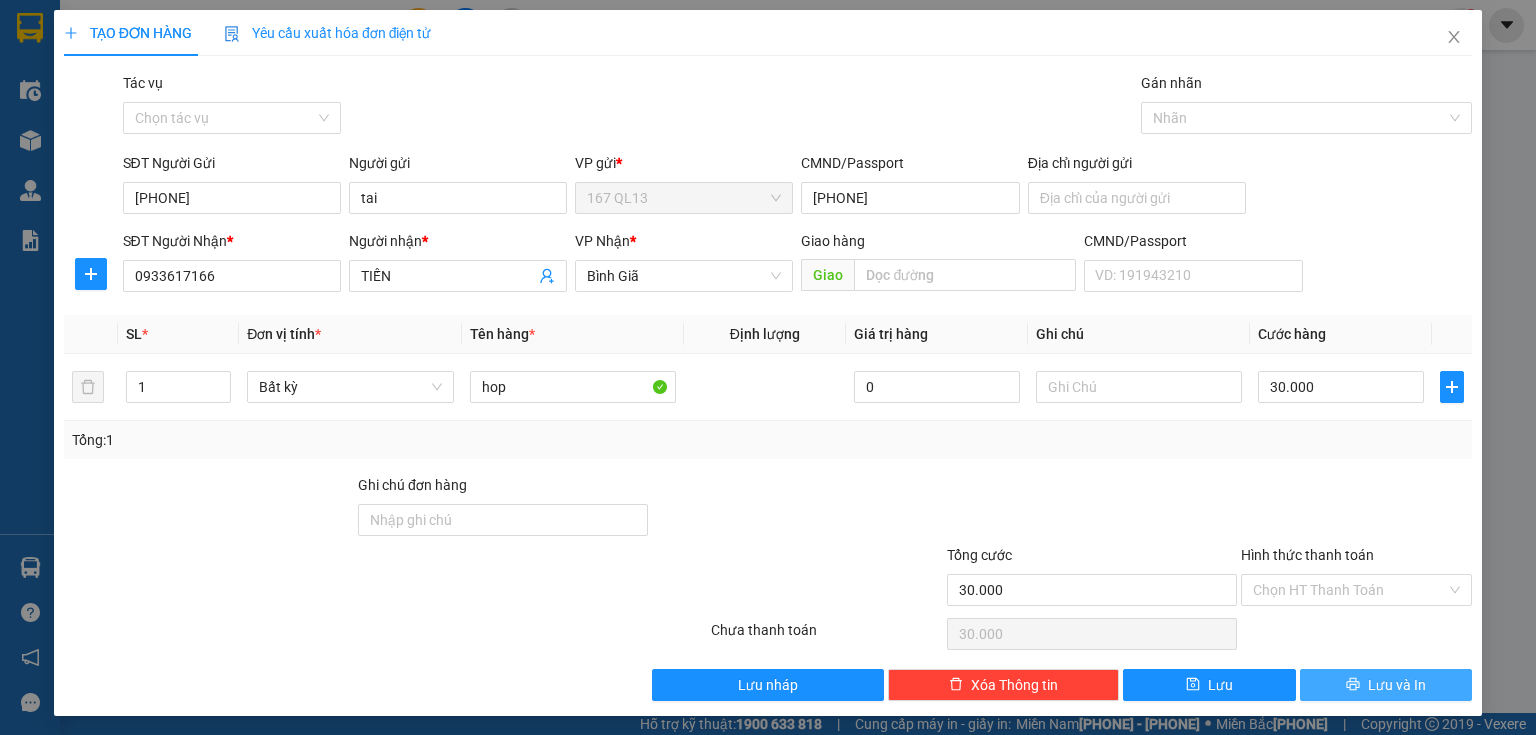 click on "Lưu và In" at bounding box center (1386, 685) 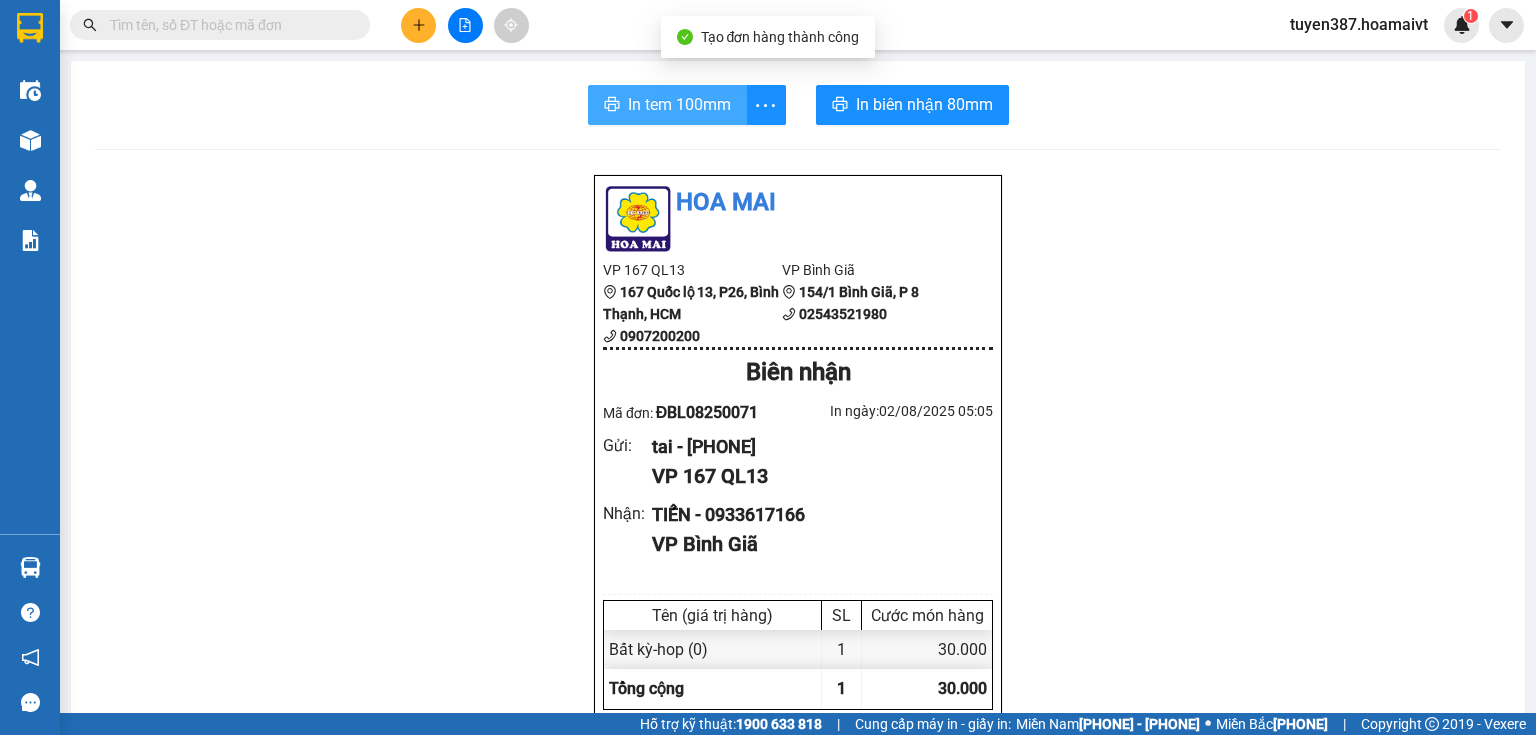 click on "In tem 100mm" at bounding box center (679, 104) 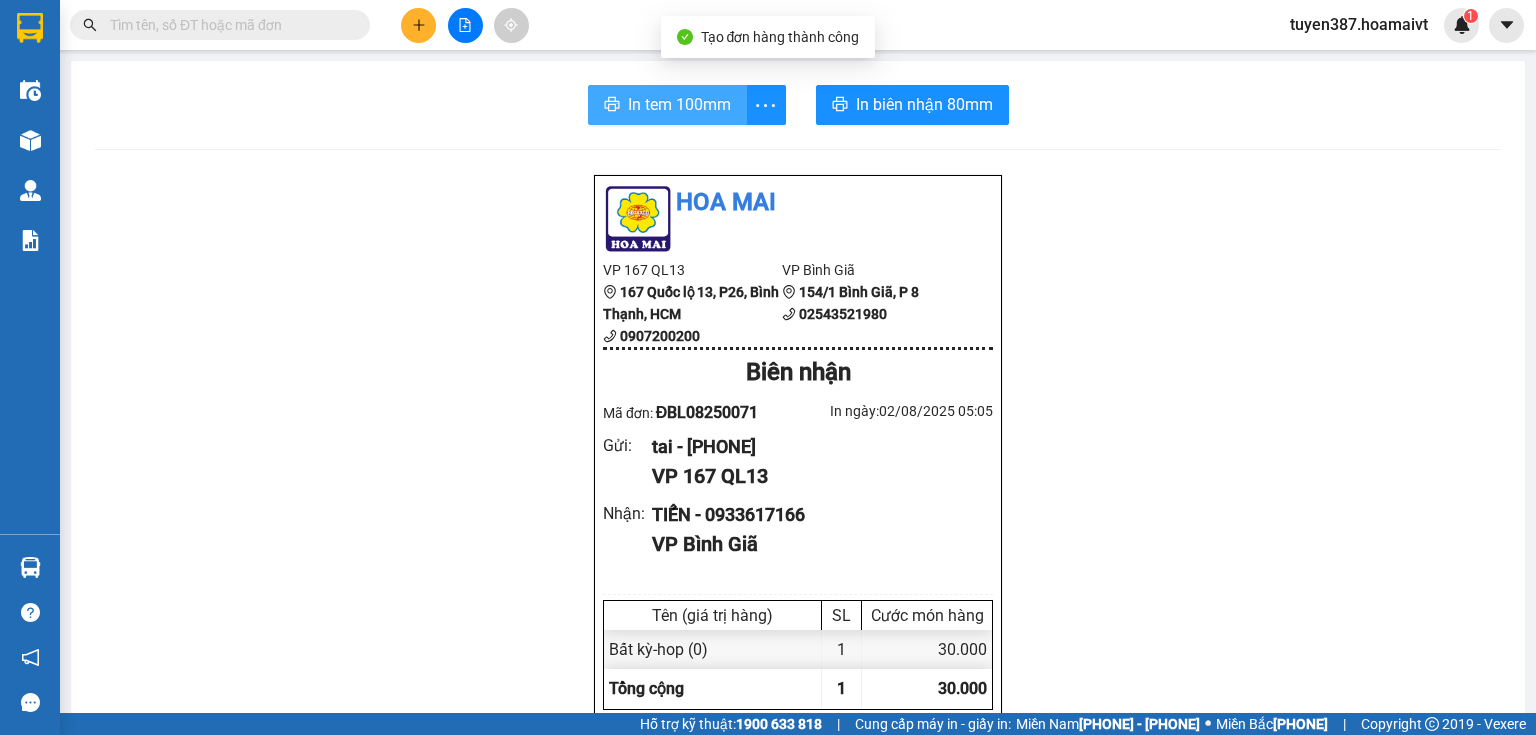 scroll, scrollTop: 0, scrollLeft: 0, axis: both 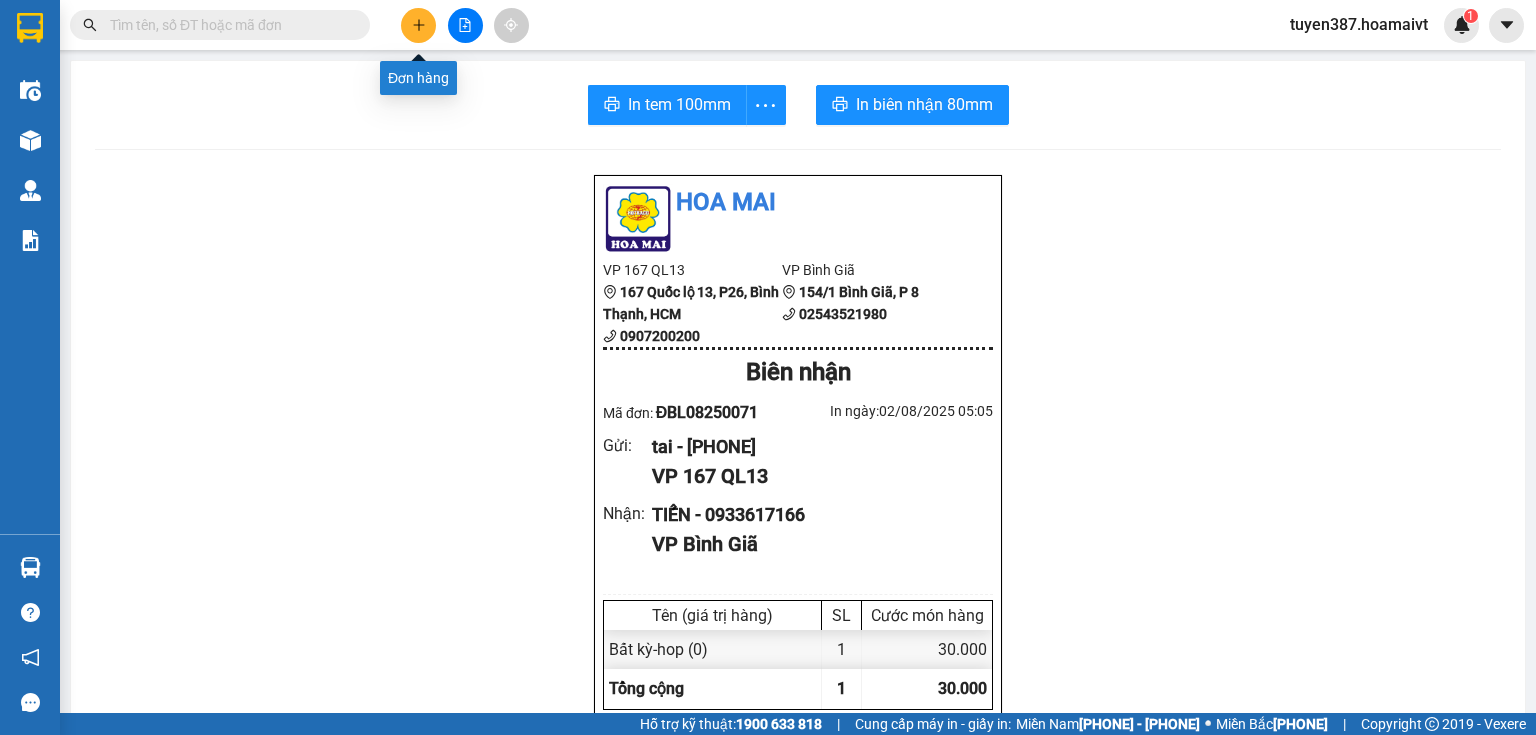 click 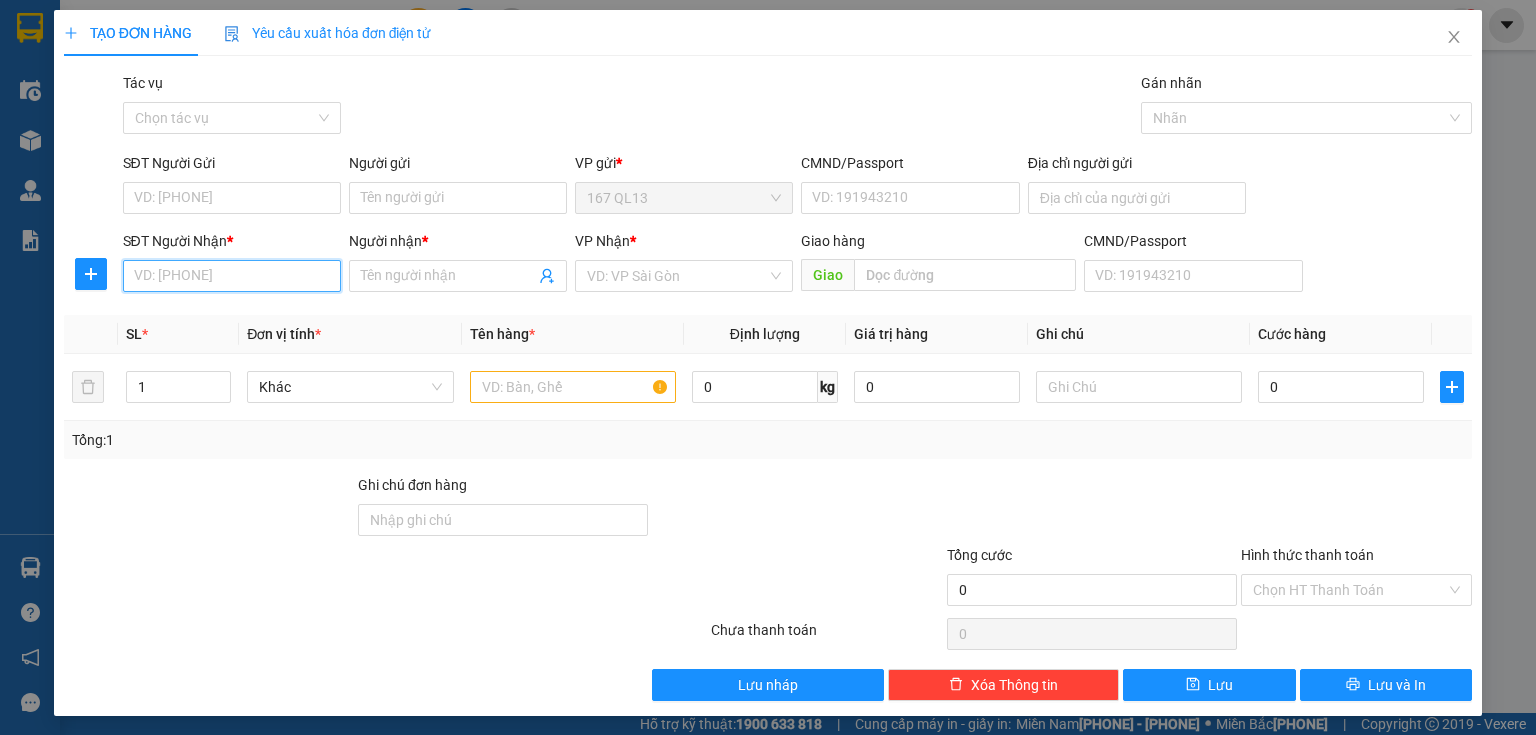 click on "SĐT Người Nhận  *" at bounding box center (232, 276) 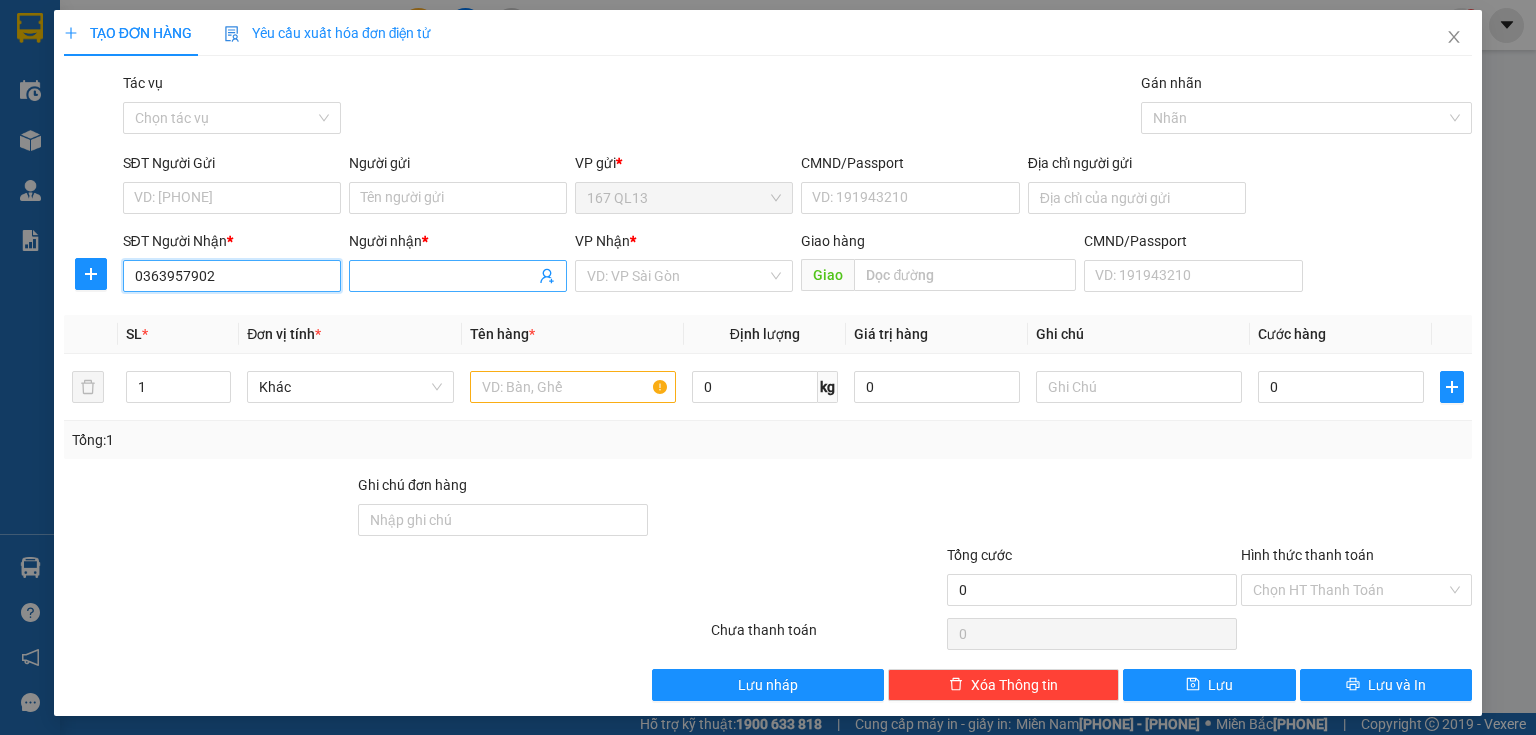 type on "0363957902" 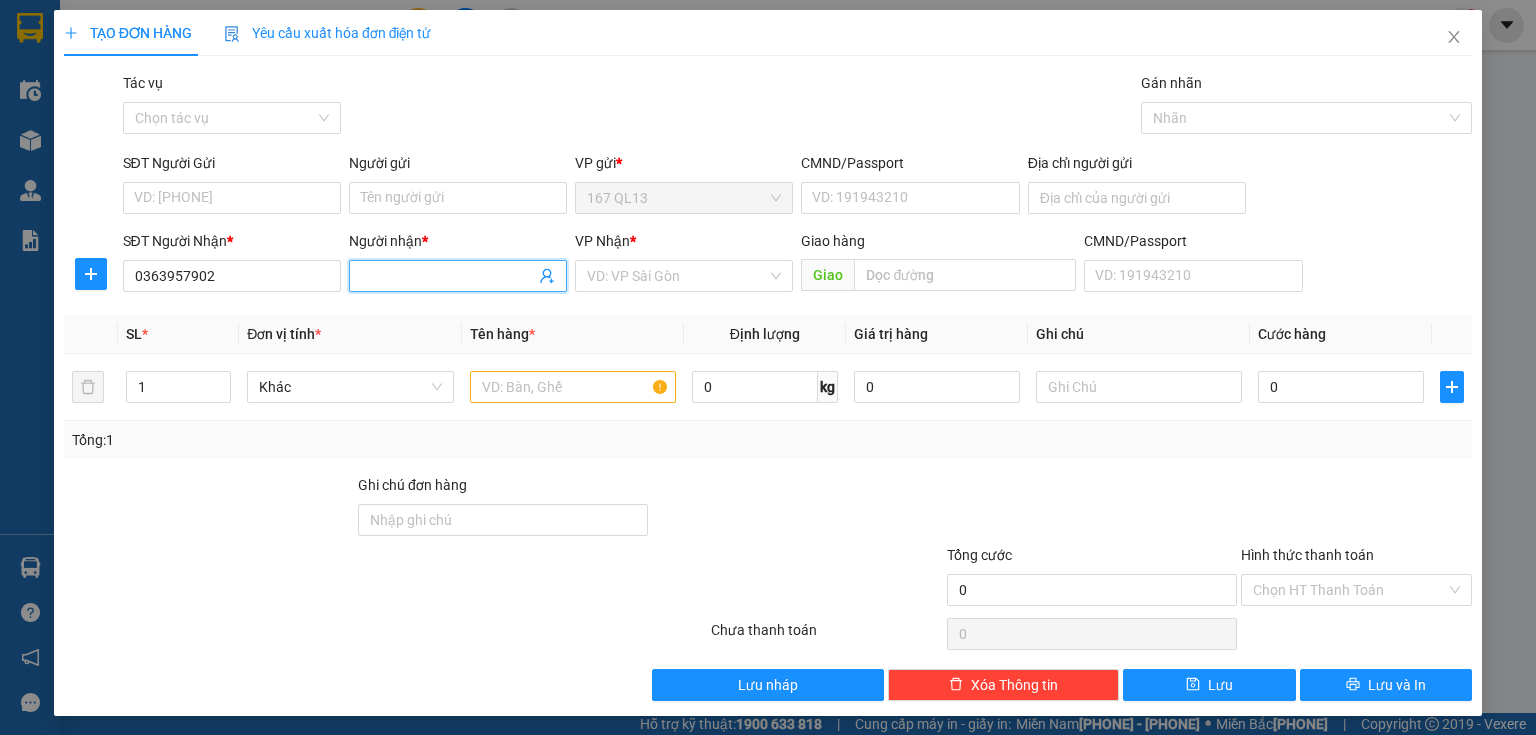 click on "Người nhận  *" at bounding box center [448, 276] 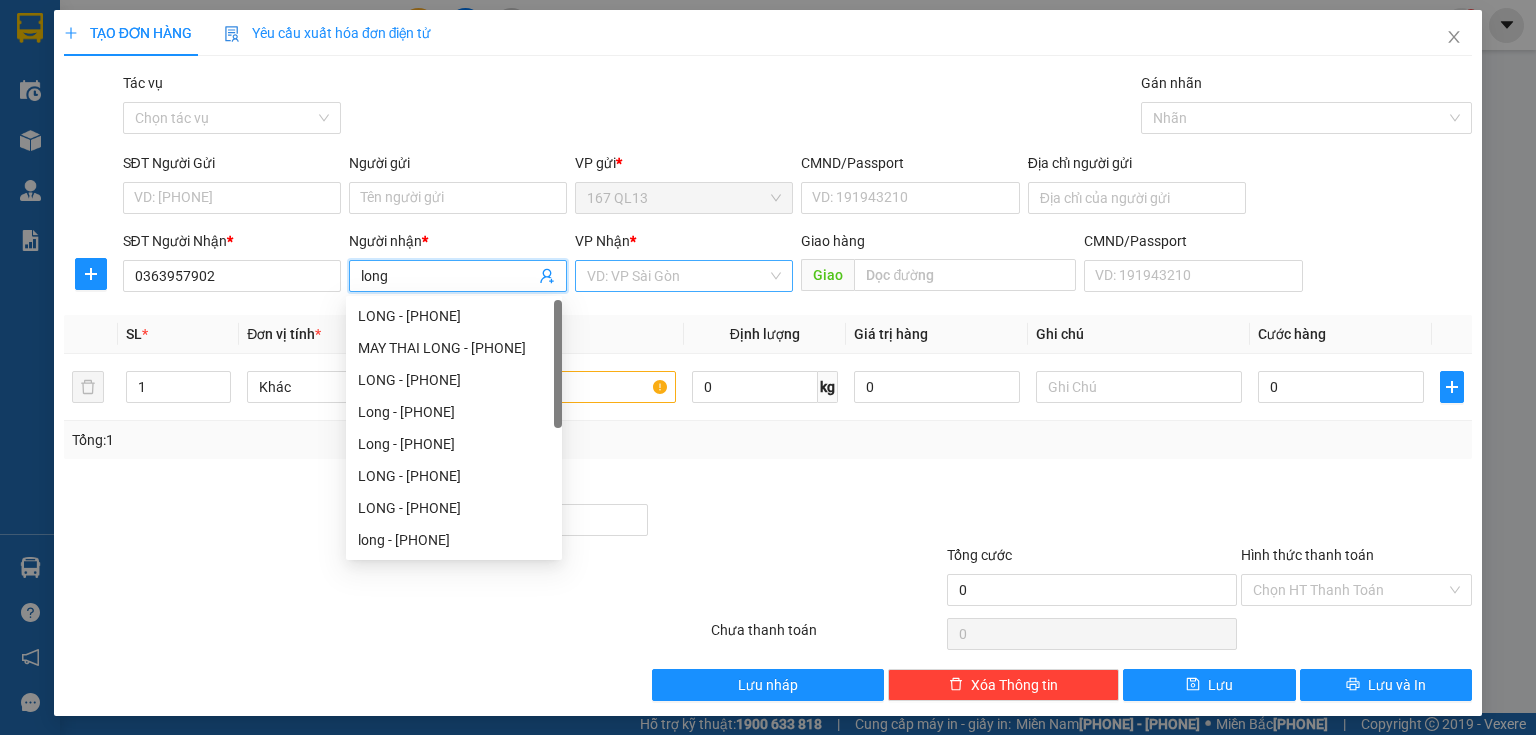 type on "long" 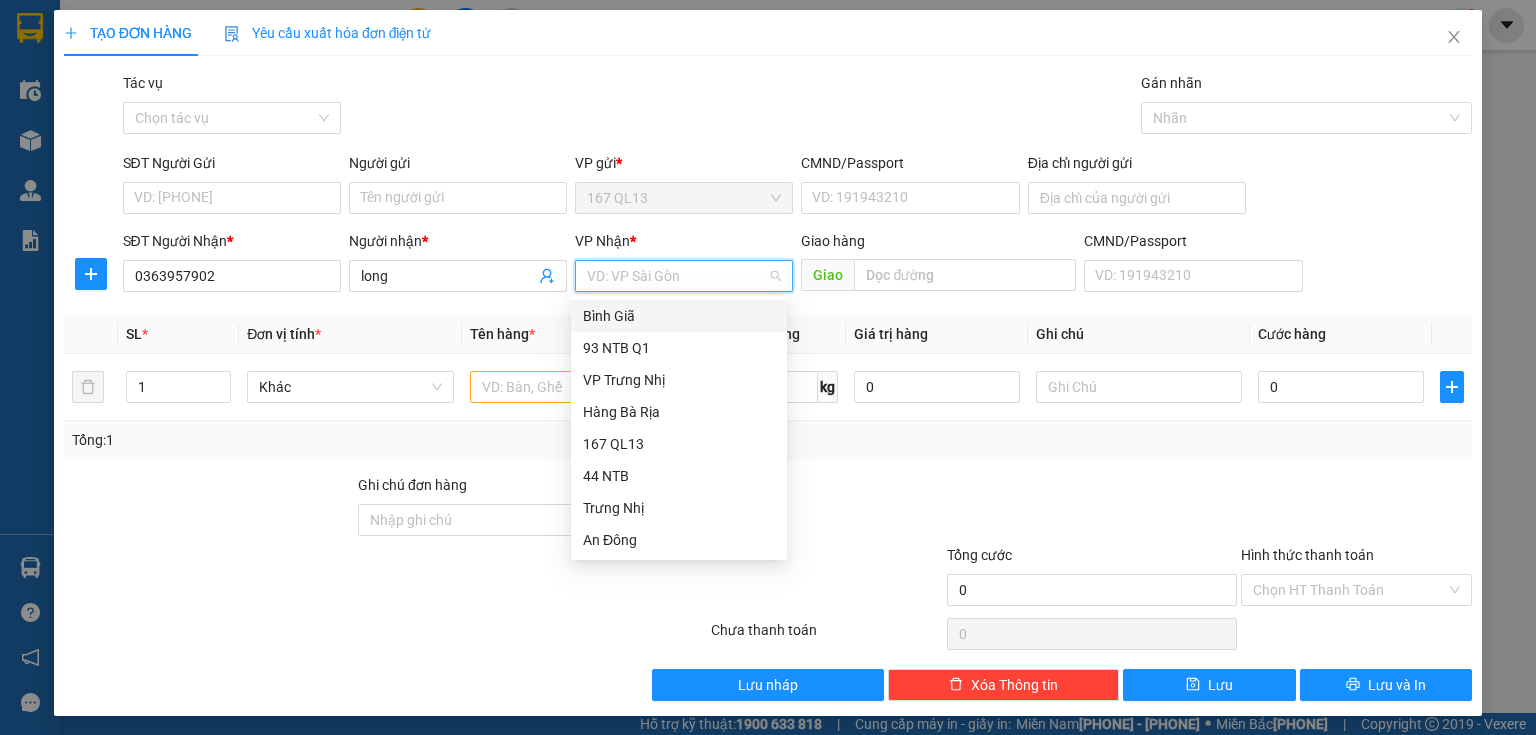 click on "Bình Giã" at bounding box center [679, 316] 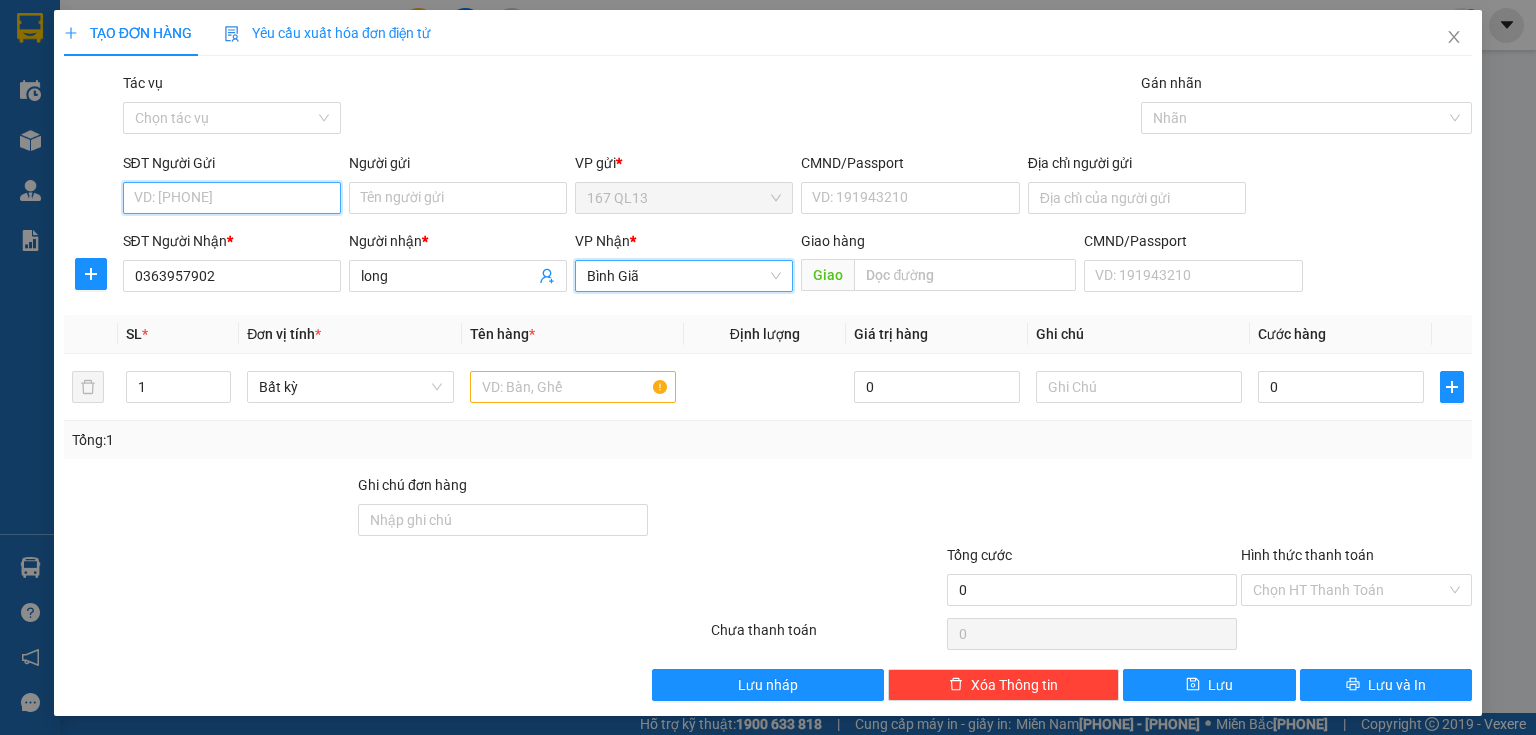 click on "SĐT Người Gửi" at bounding box center (232, 198) 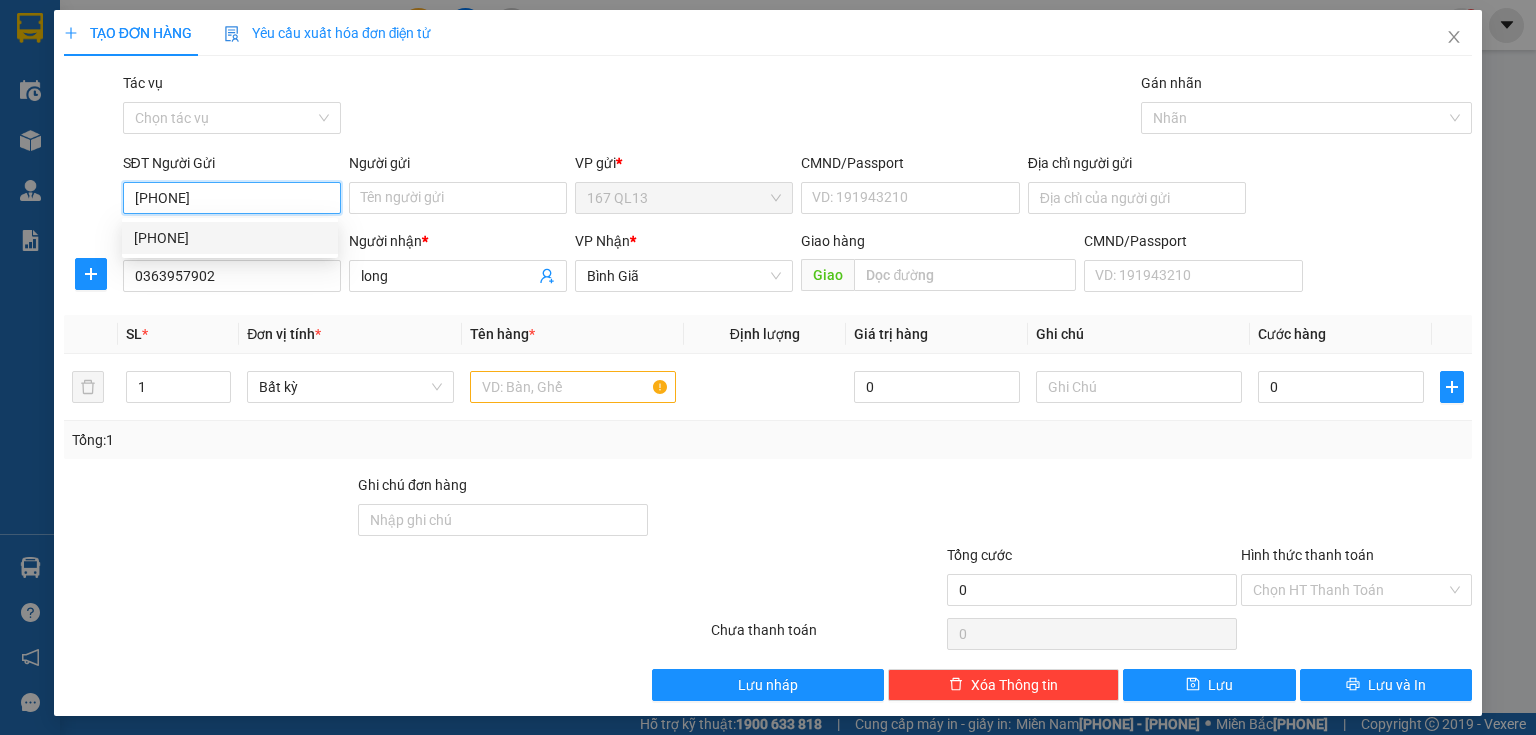 click on "[PHONE]" at bounding box center [230, 238] 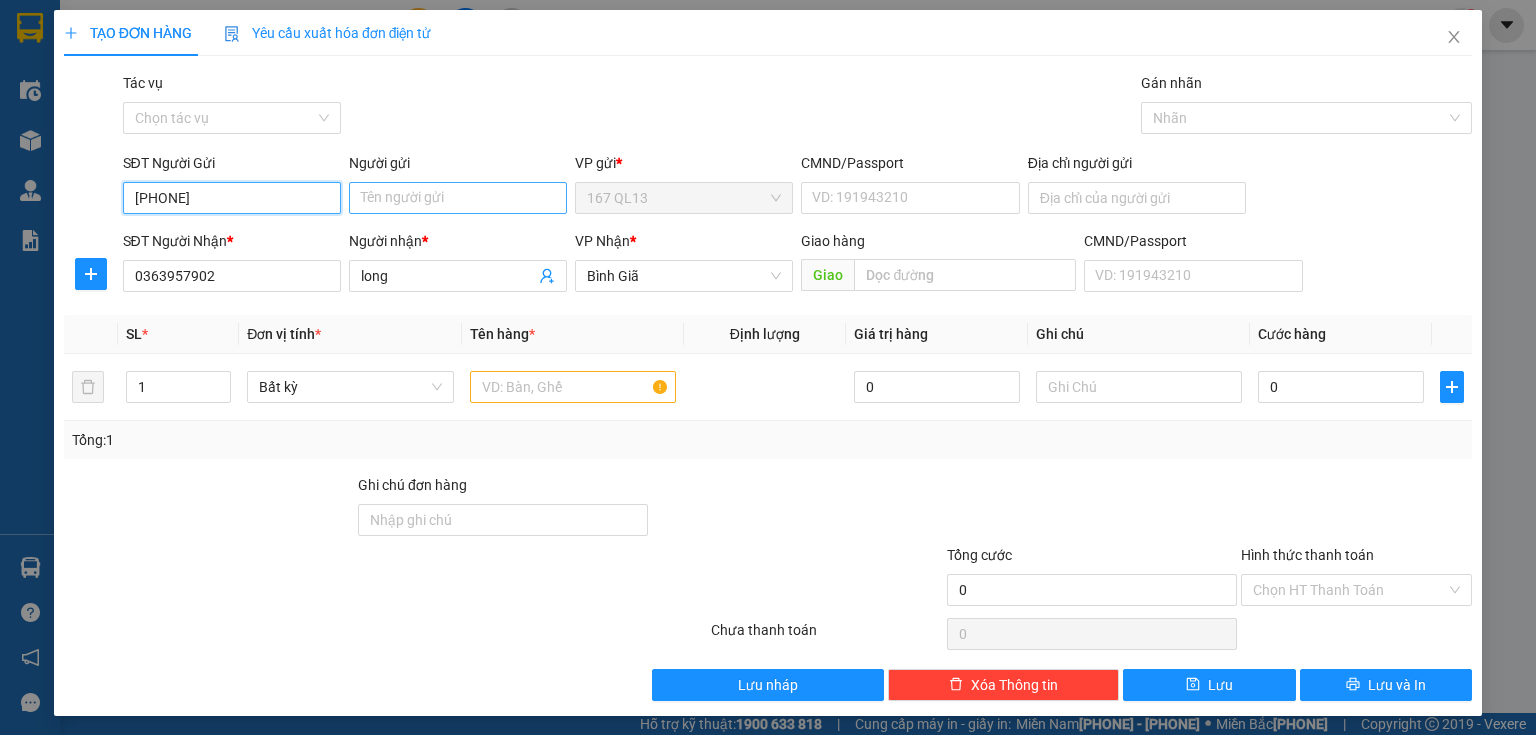 type on "[PHONE]" 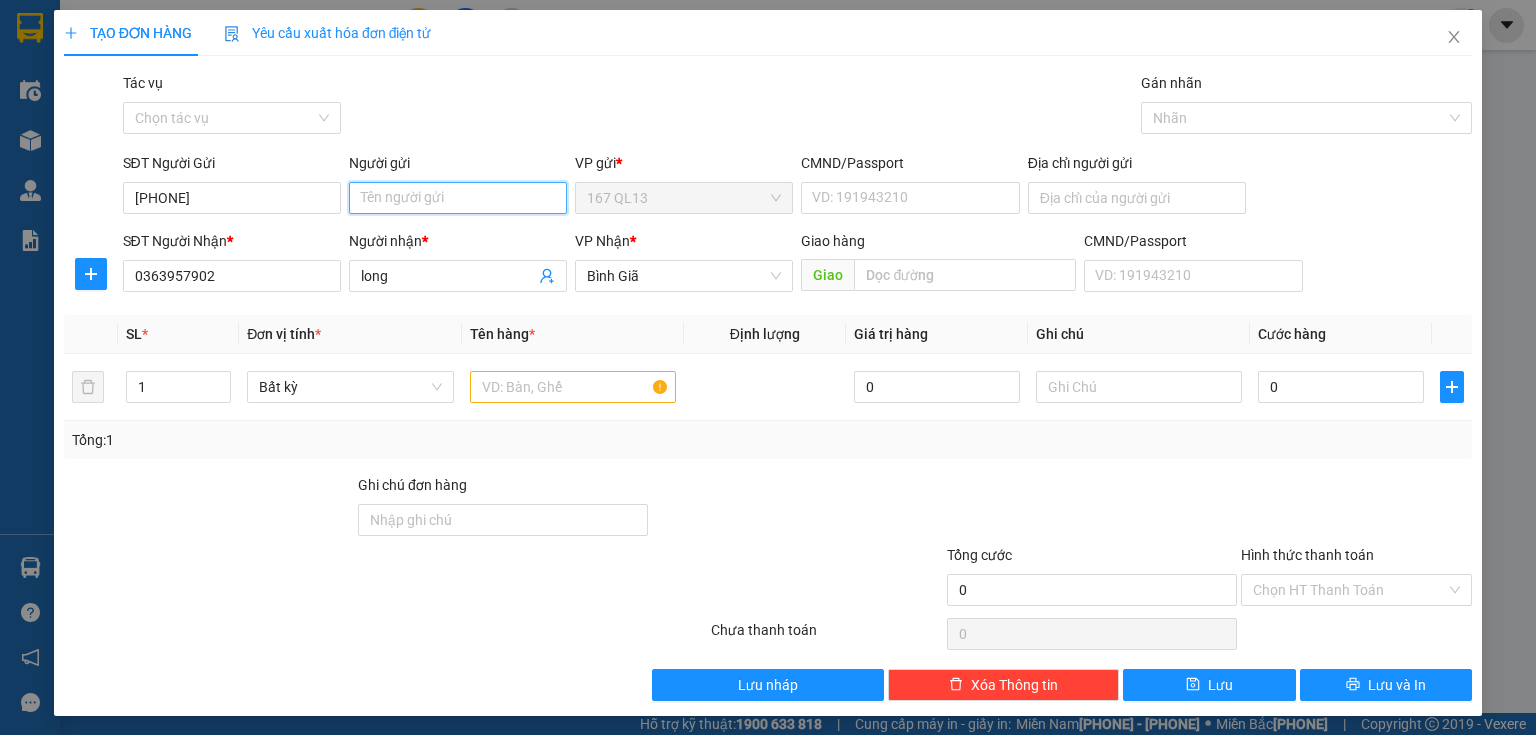 click on "Người gửi" at bounding box center [458, 198] 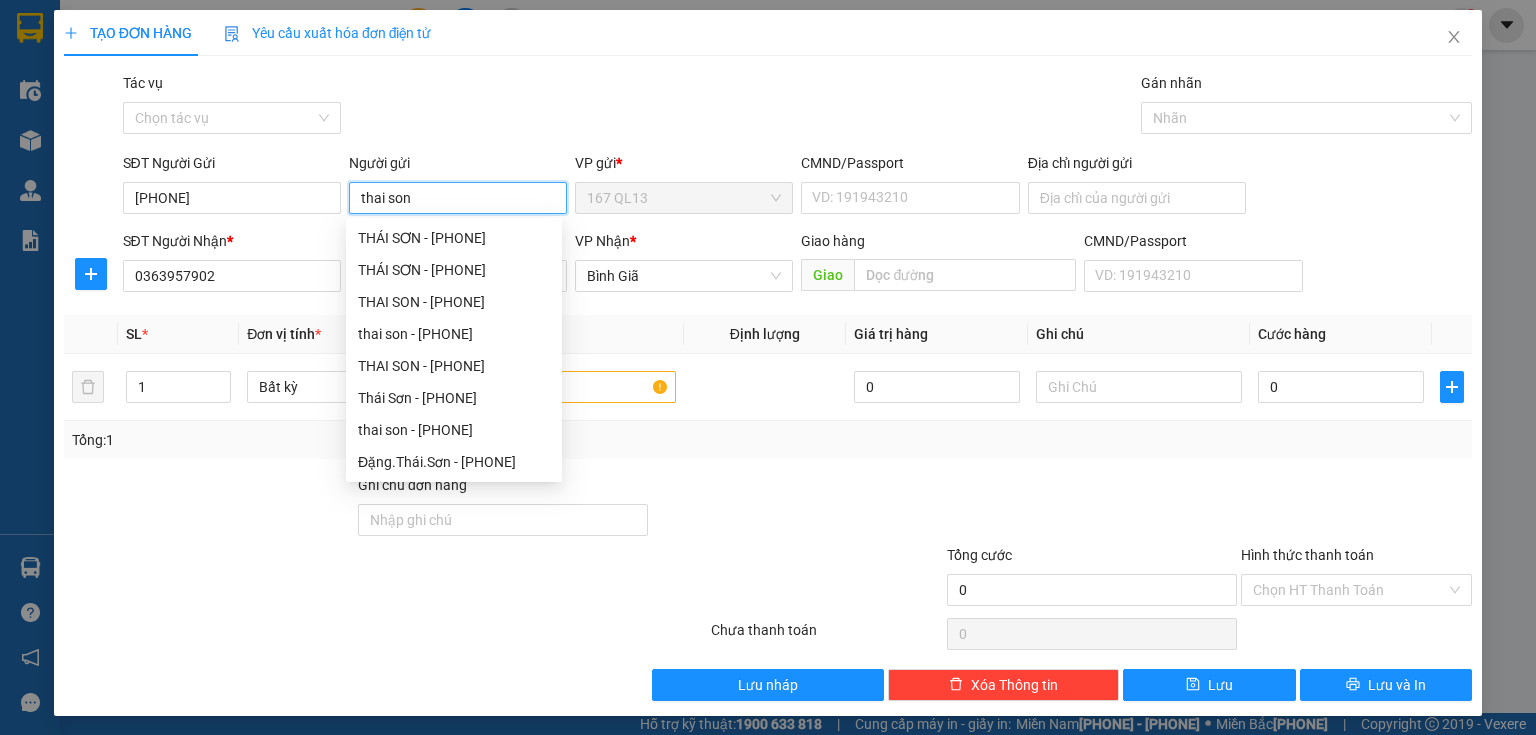 type on "thai son" 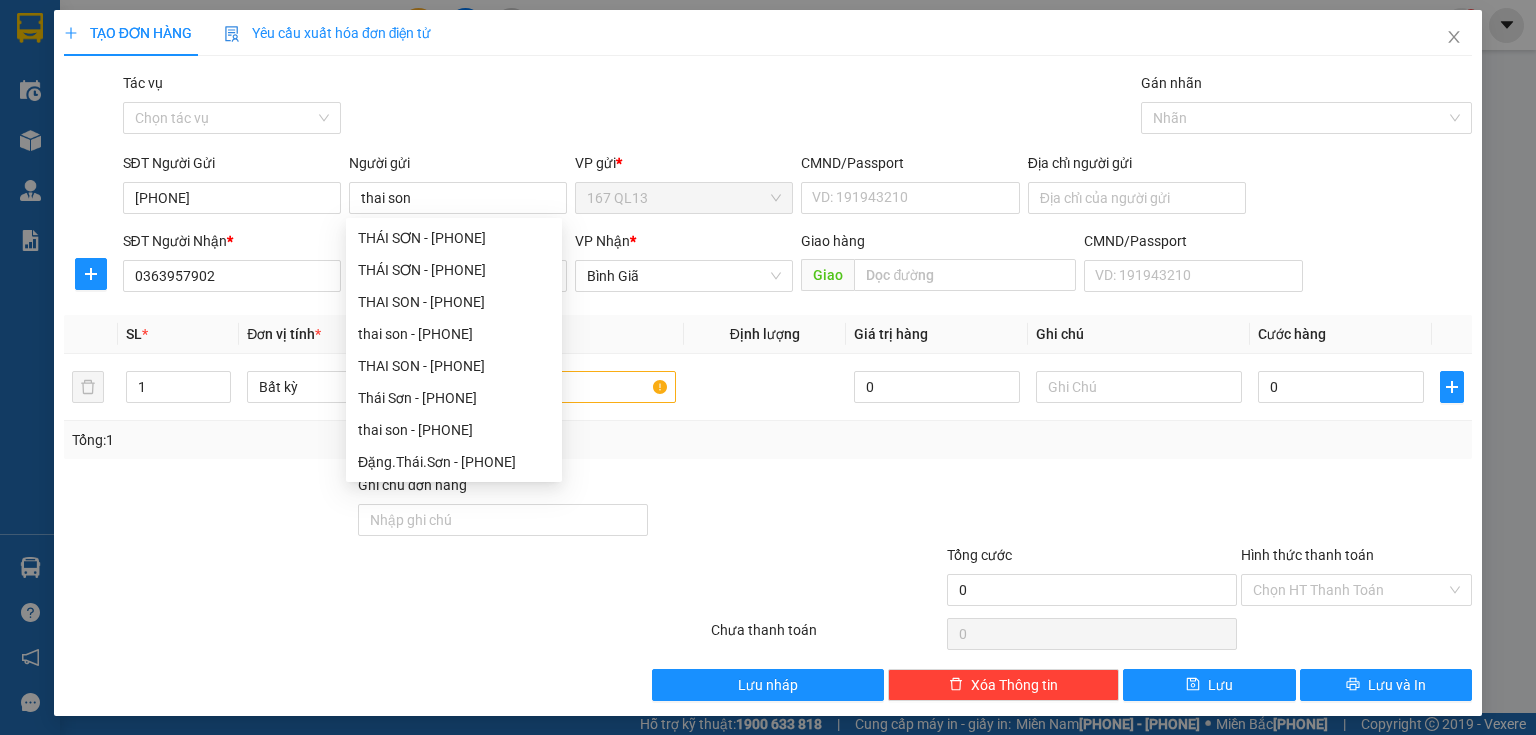 click at bounding box center (797, 509) 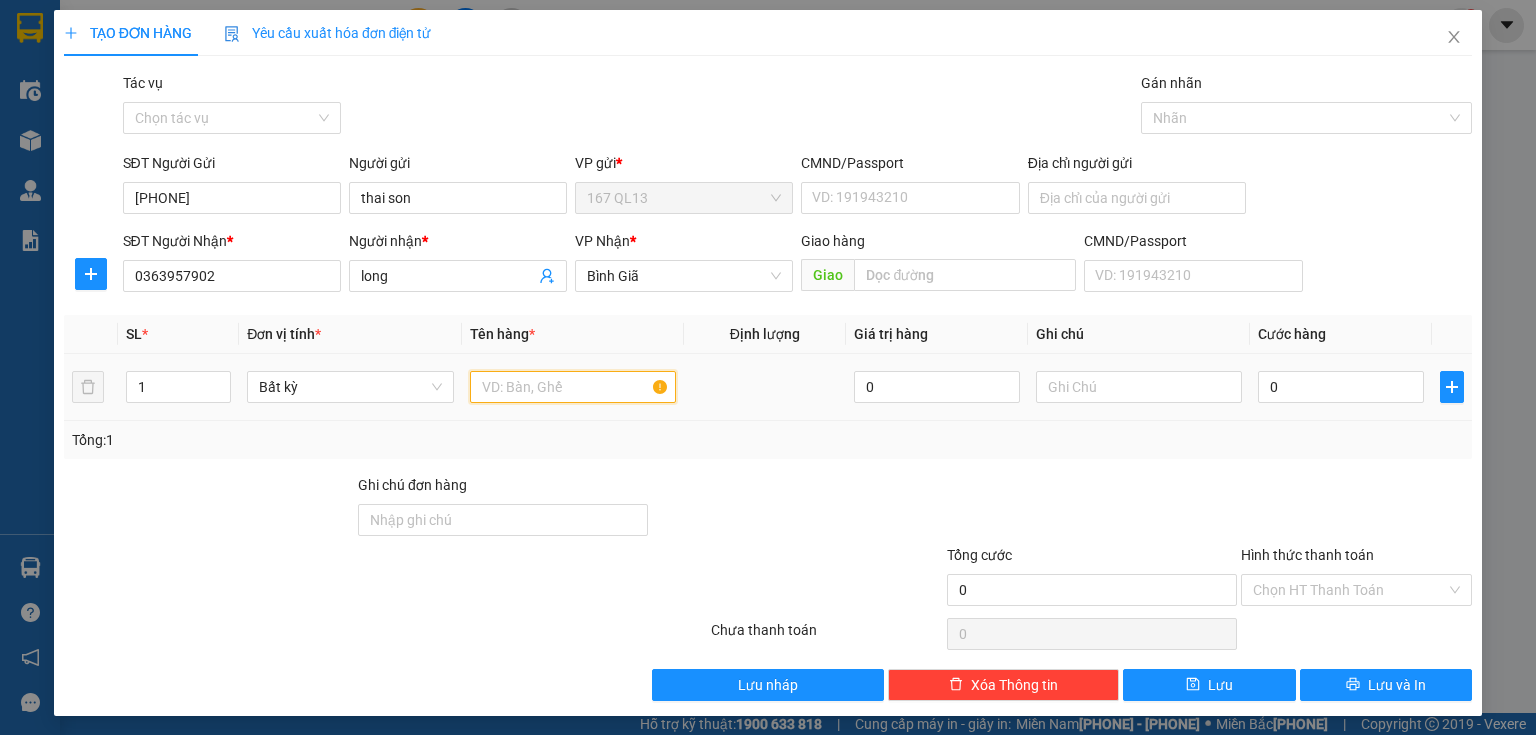 click at bounding box center (573, 387) 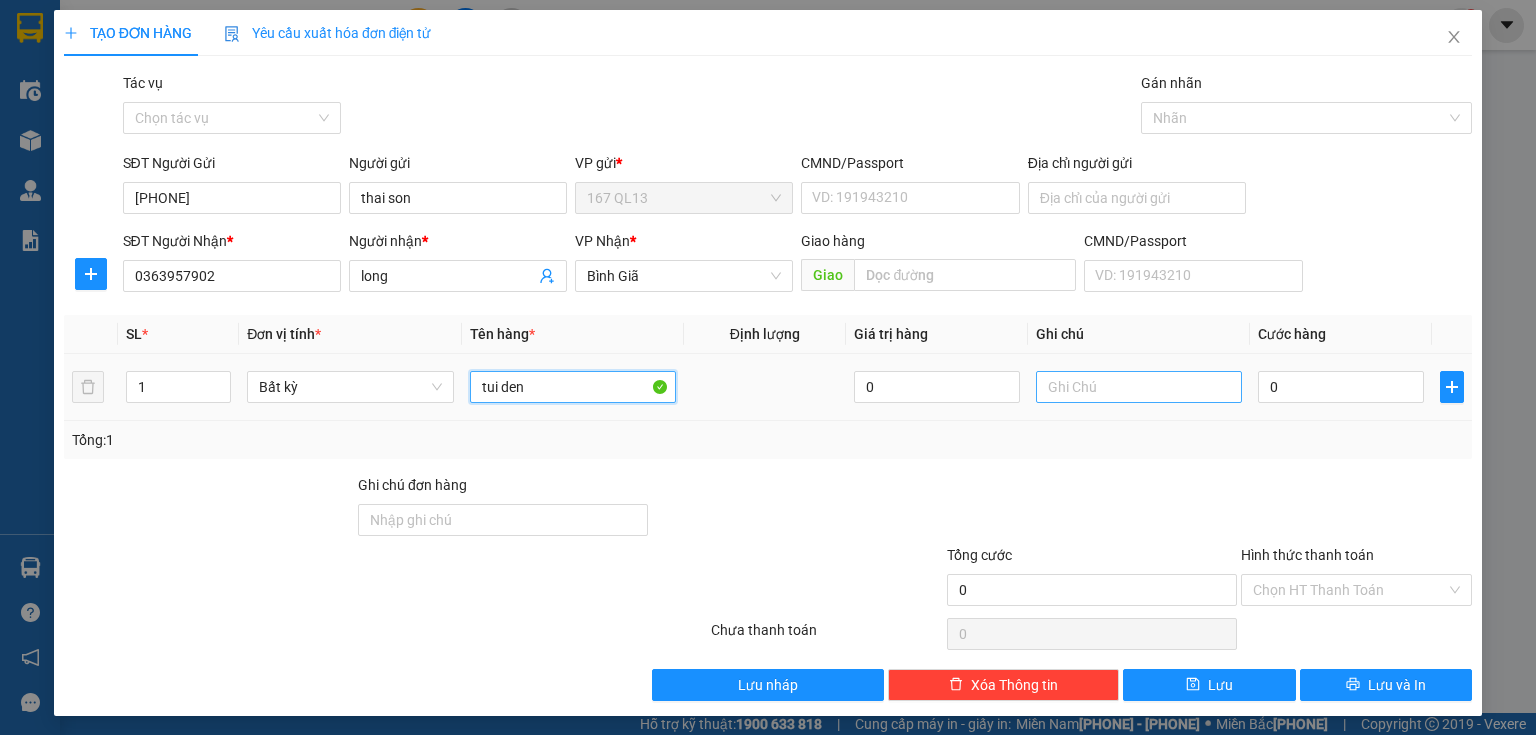type on "tui den" 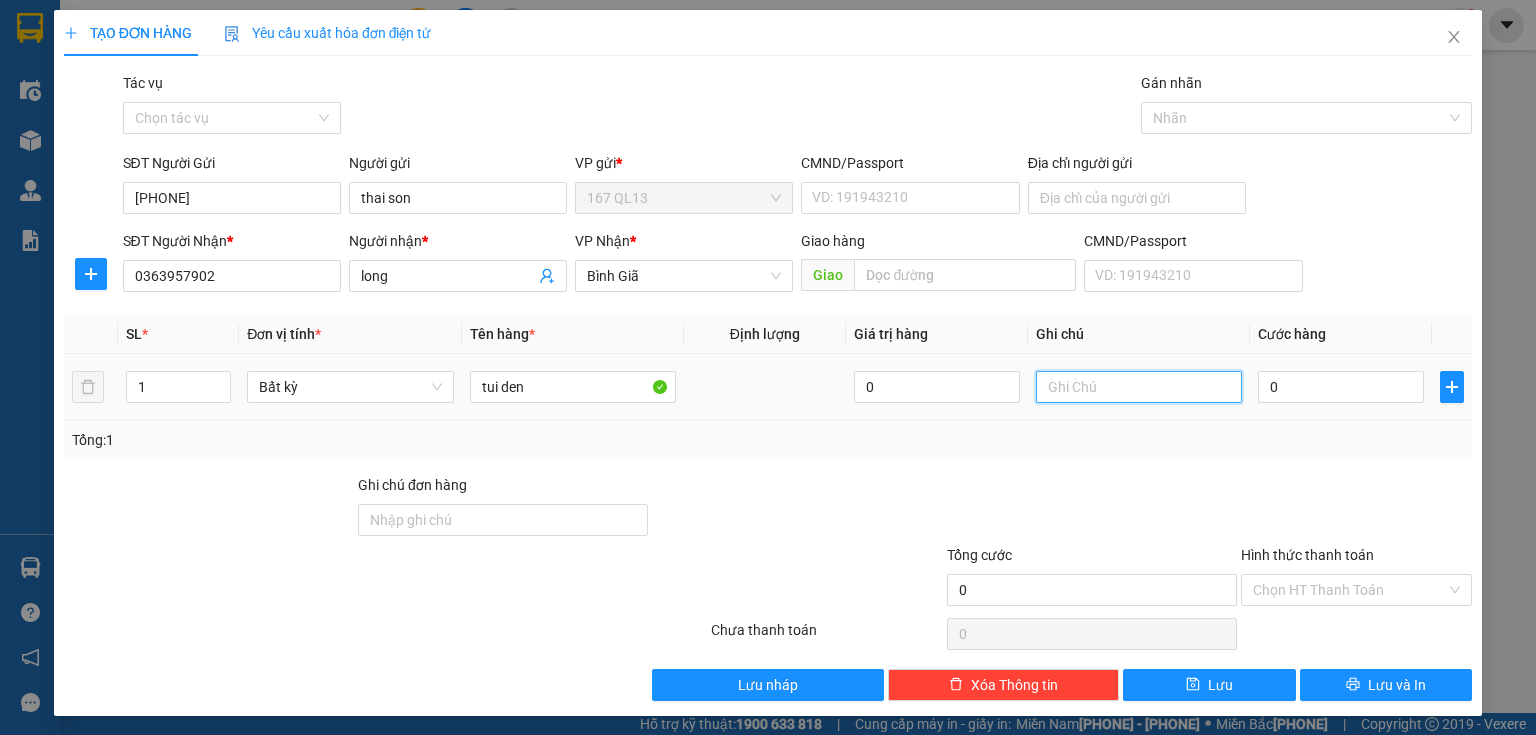 click at bounding box center (1139, 387) 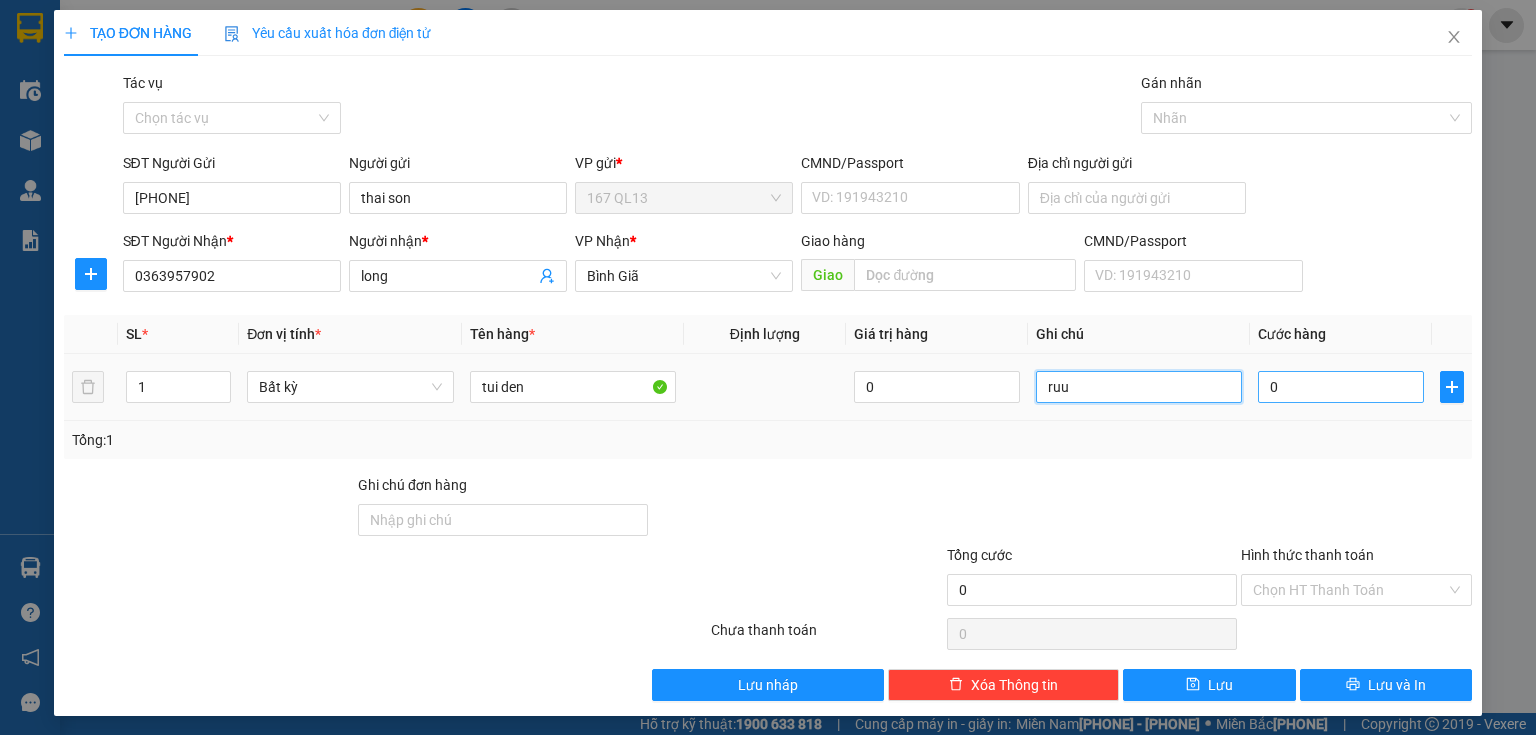 type on "ruu" 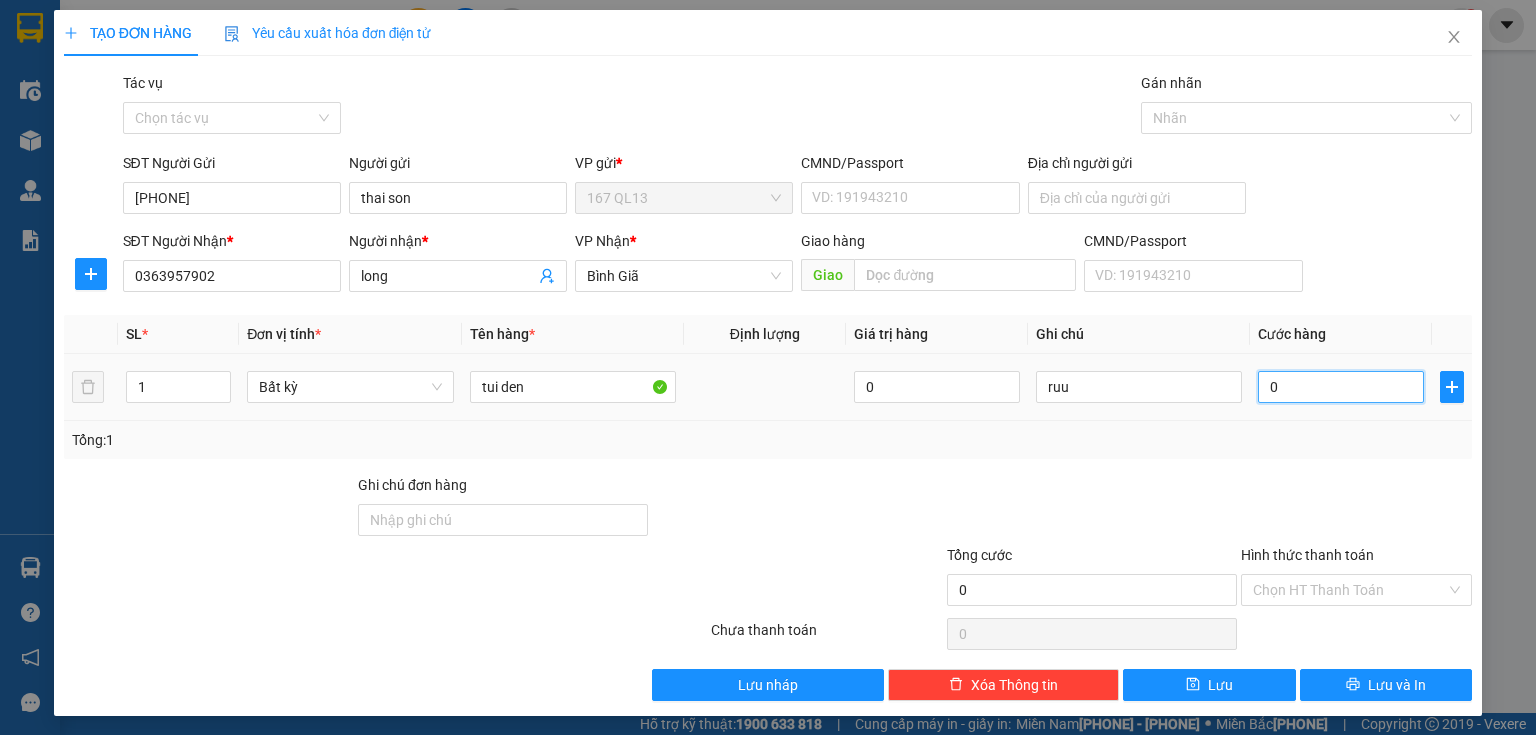 click on "0" at bounding box center (1341, 387) 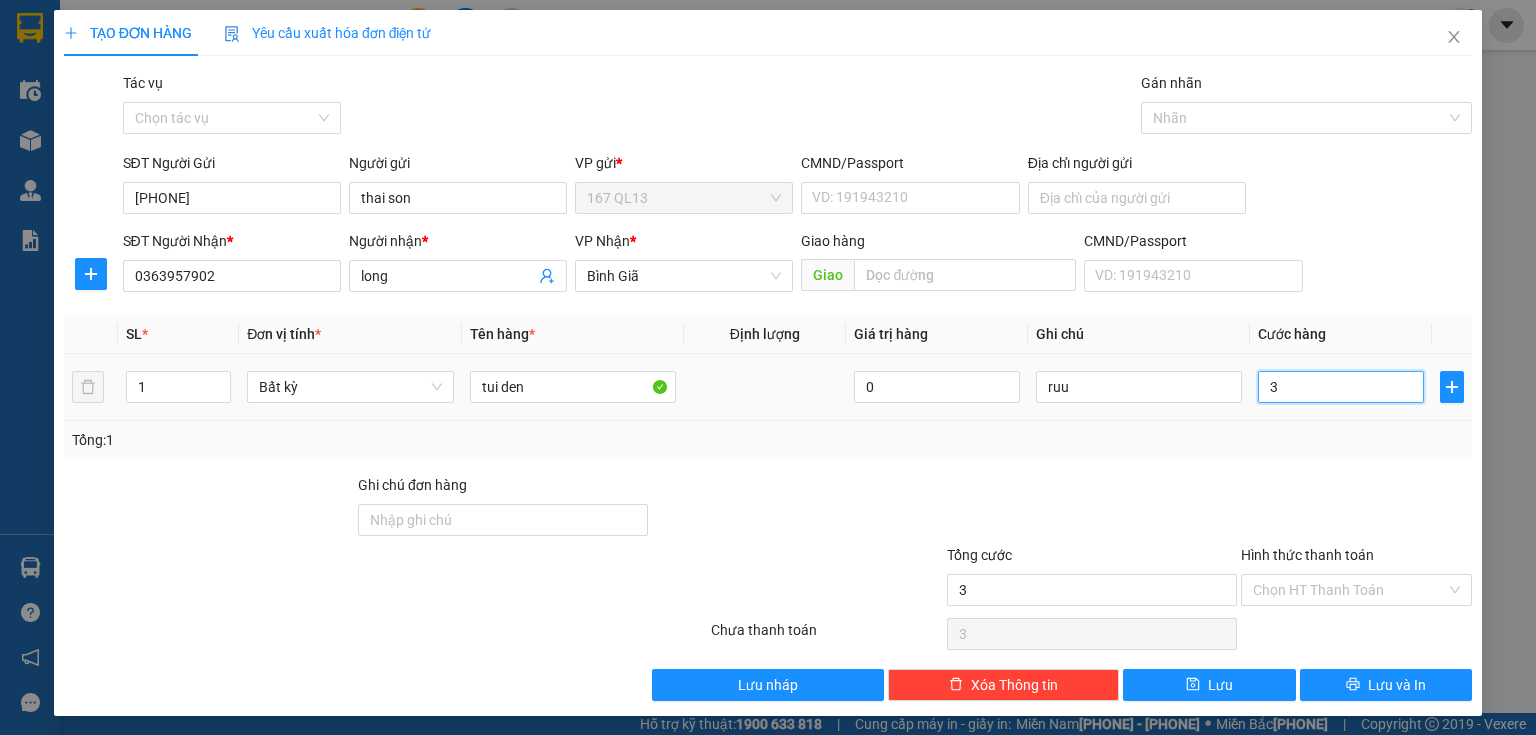 type on "30" 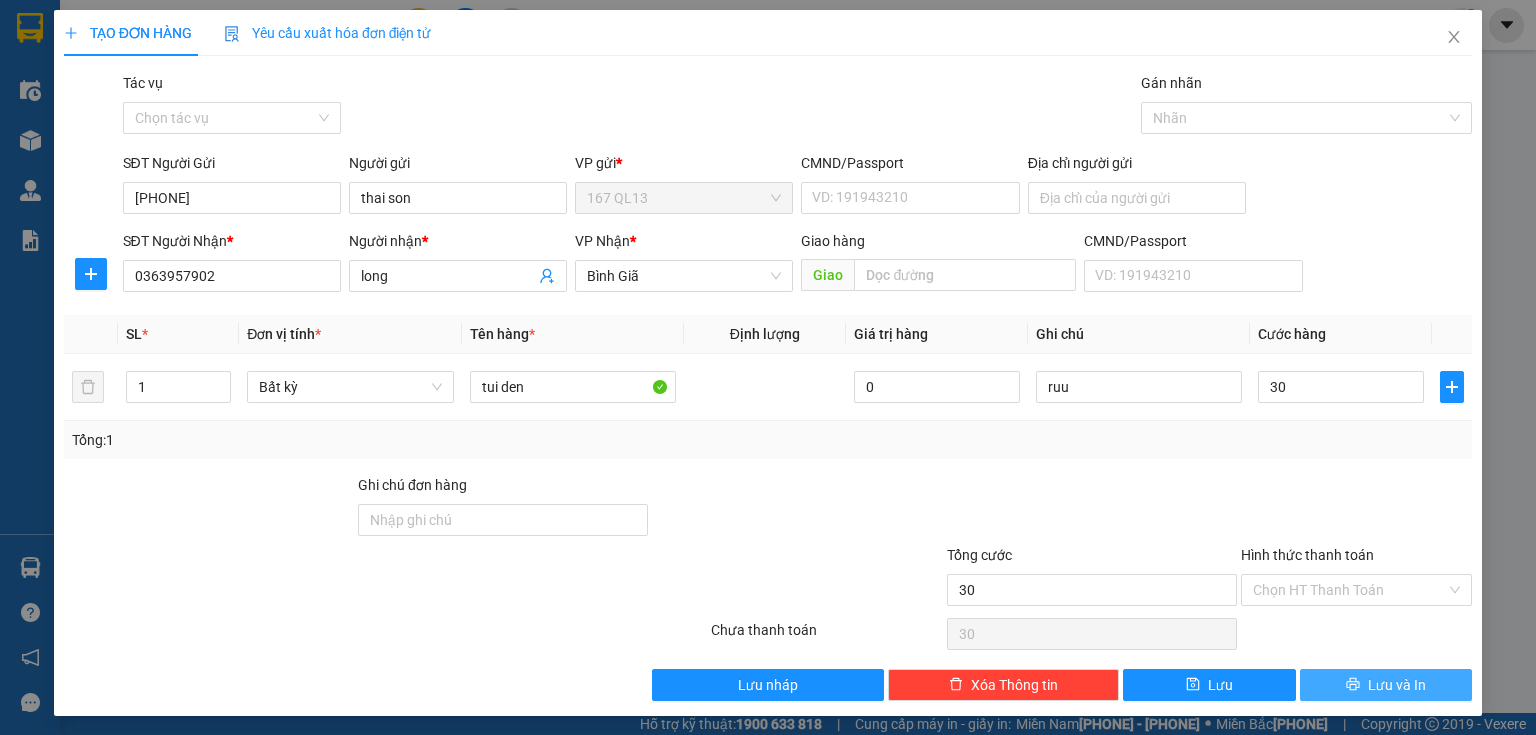 type on "30.000" 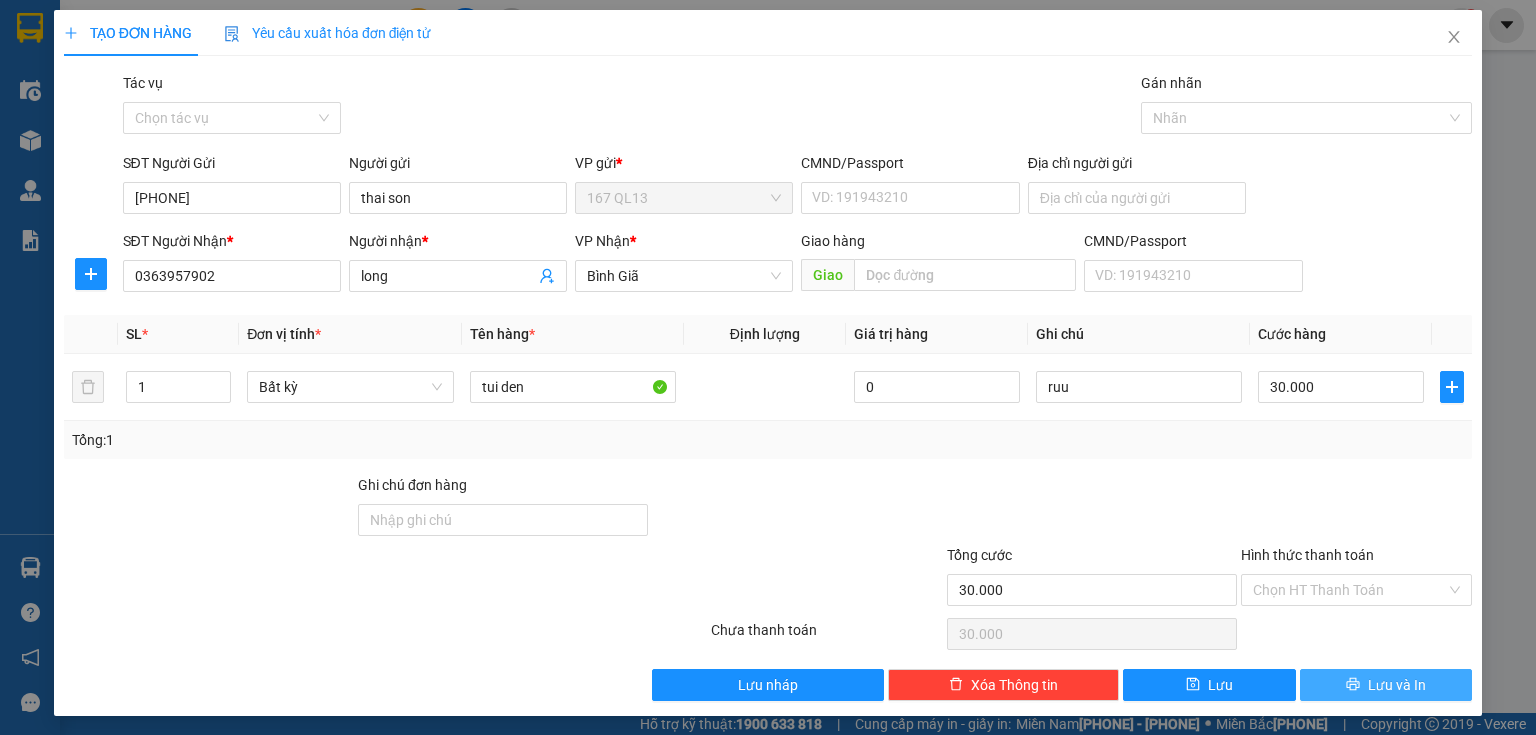 click on "Lưu và In" at bounding box center (1386, 685) 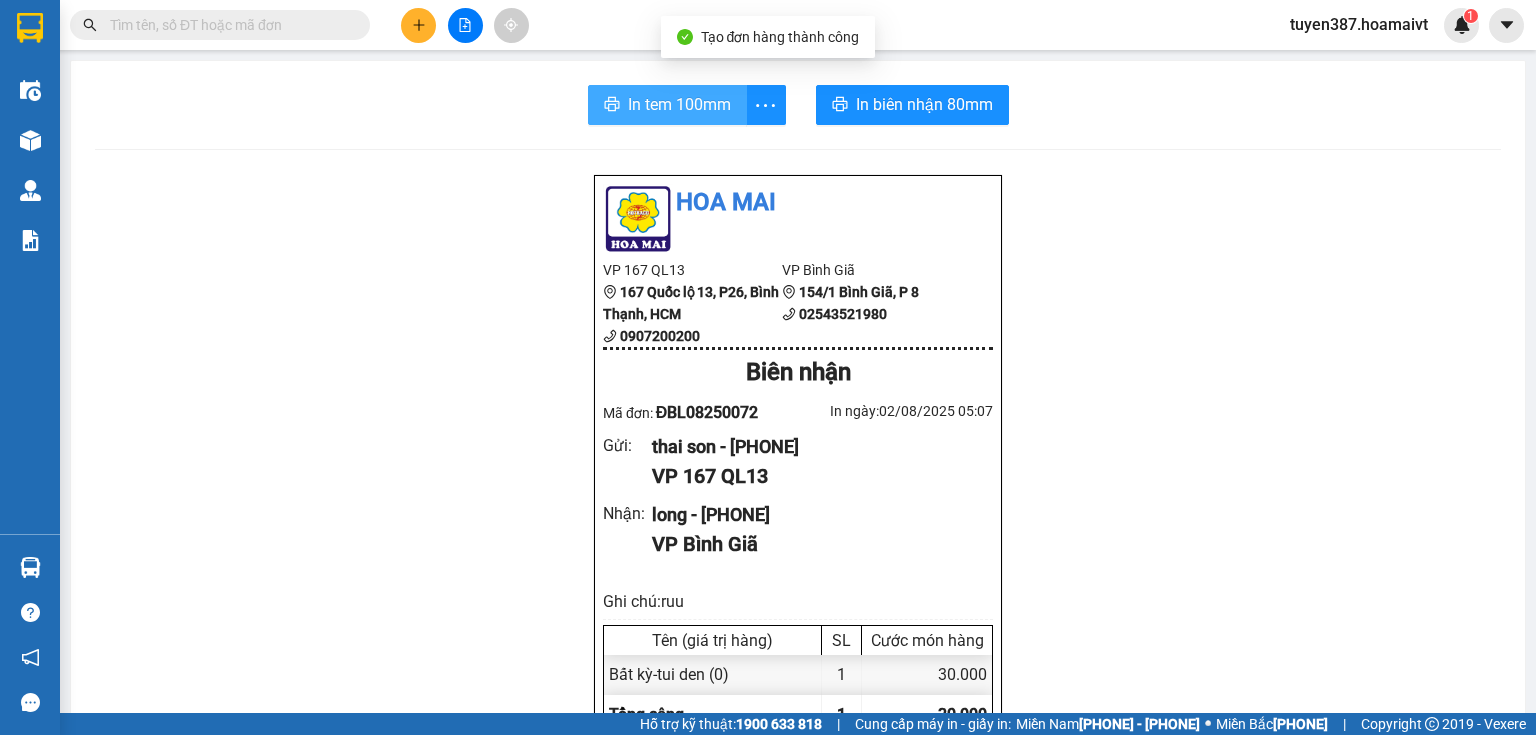 click on "In tem 100mm" at bounding box center [679, 104] 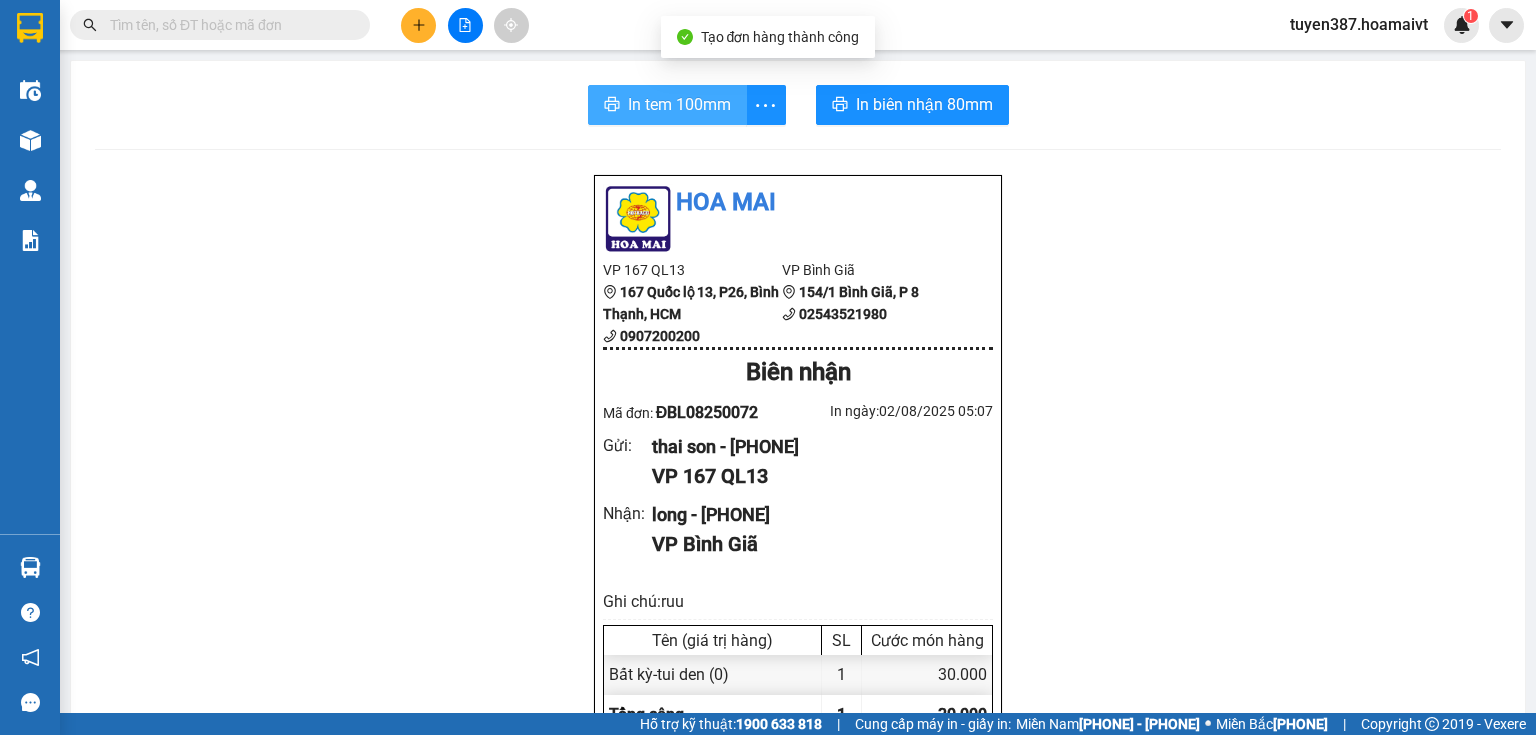 scroll, scrollTop: 0, scrollLeft: 0, axis: both 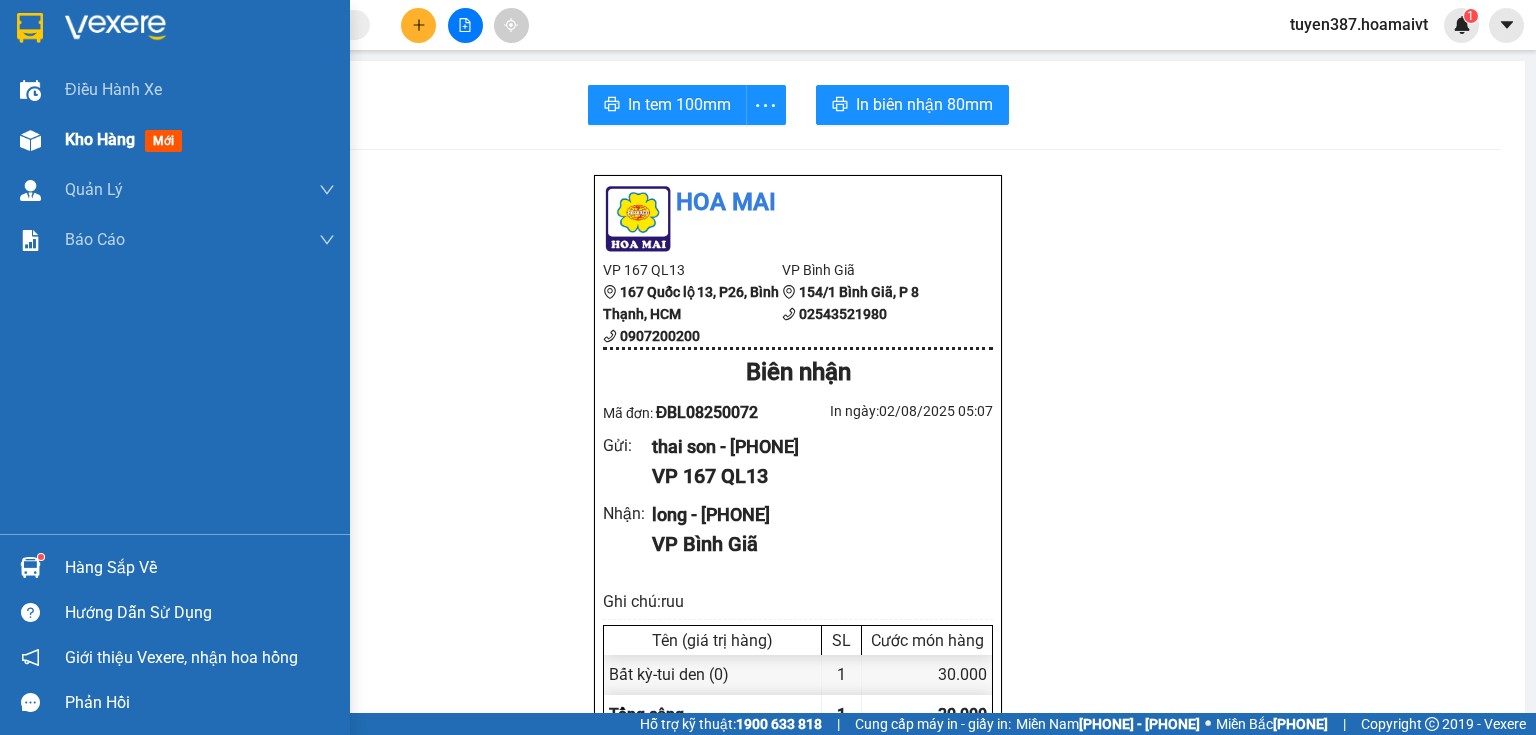 click at bounding box center [30, 140] 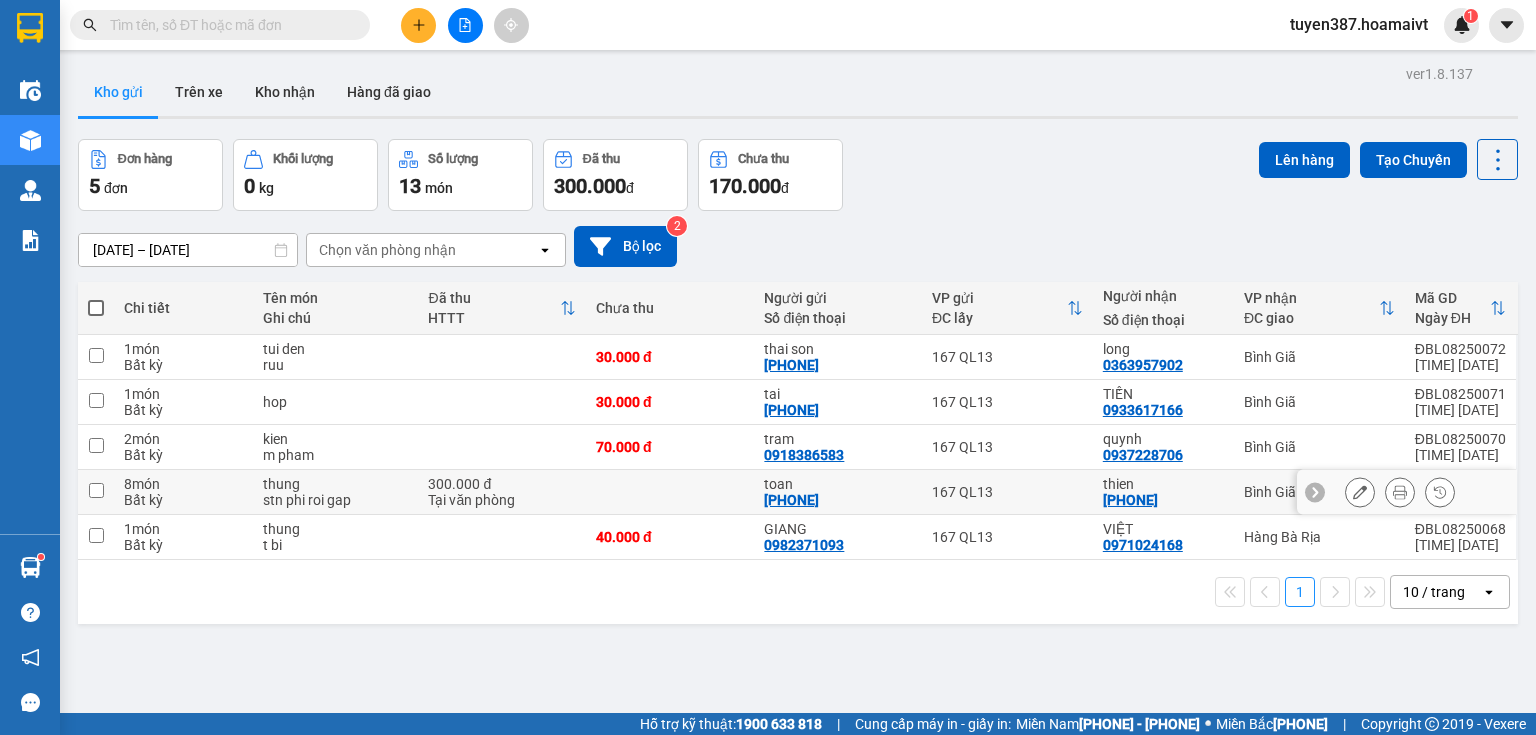click on "thien [PHONE]" at bounding box center (1163, 492) 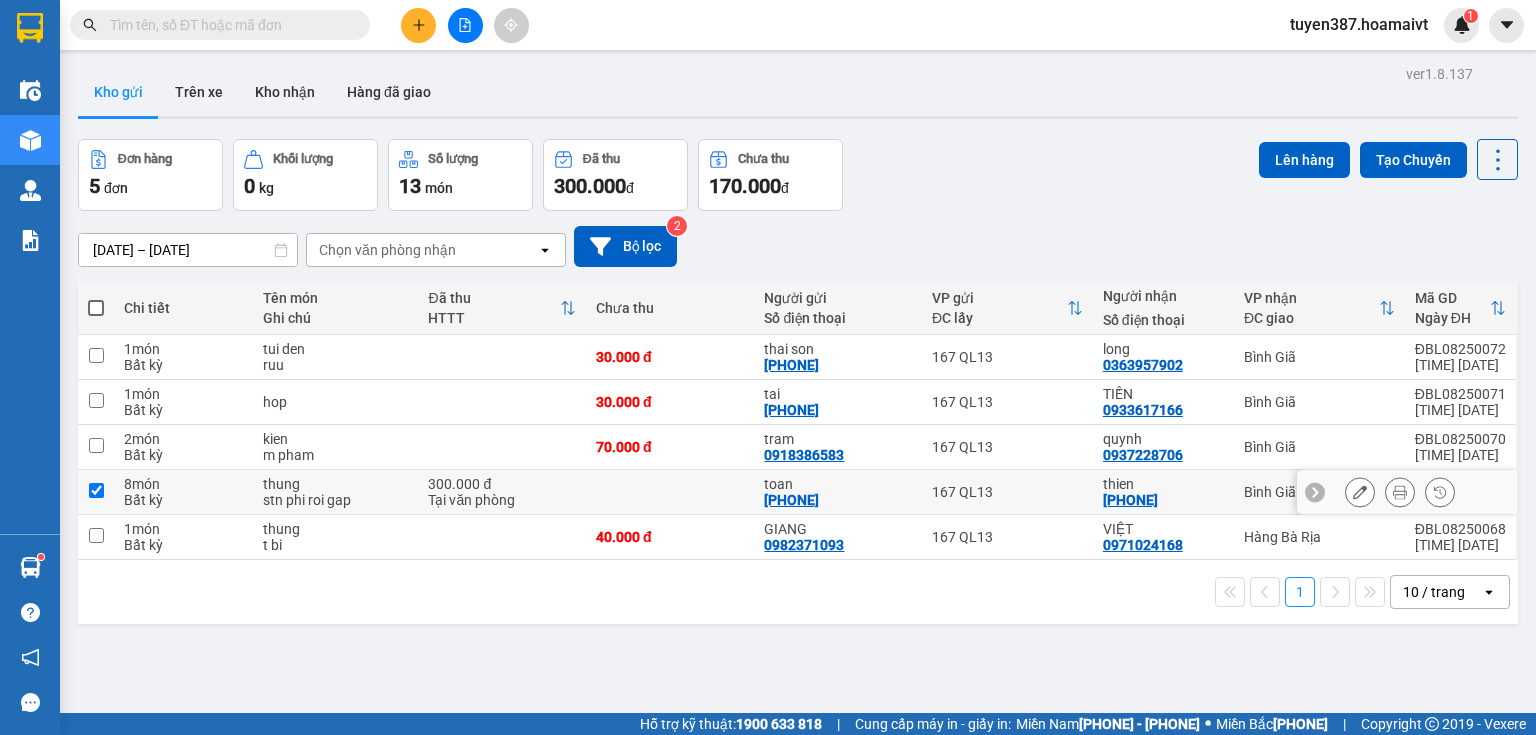 checkbox on "true" 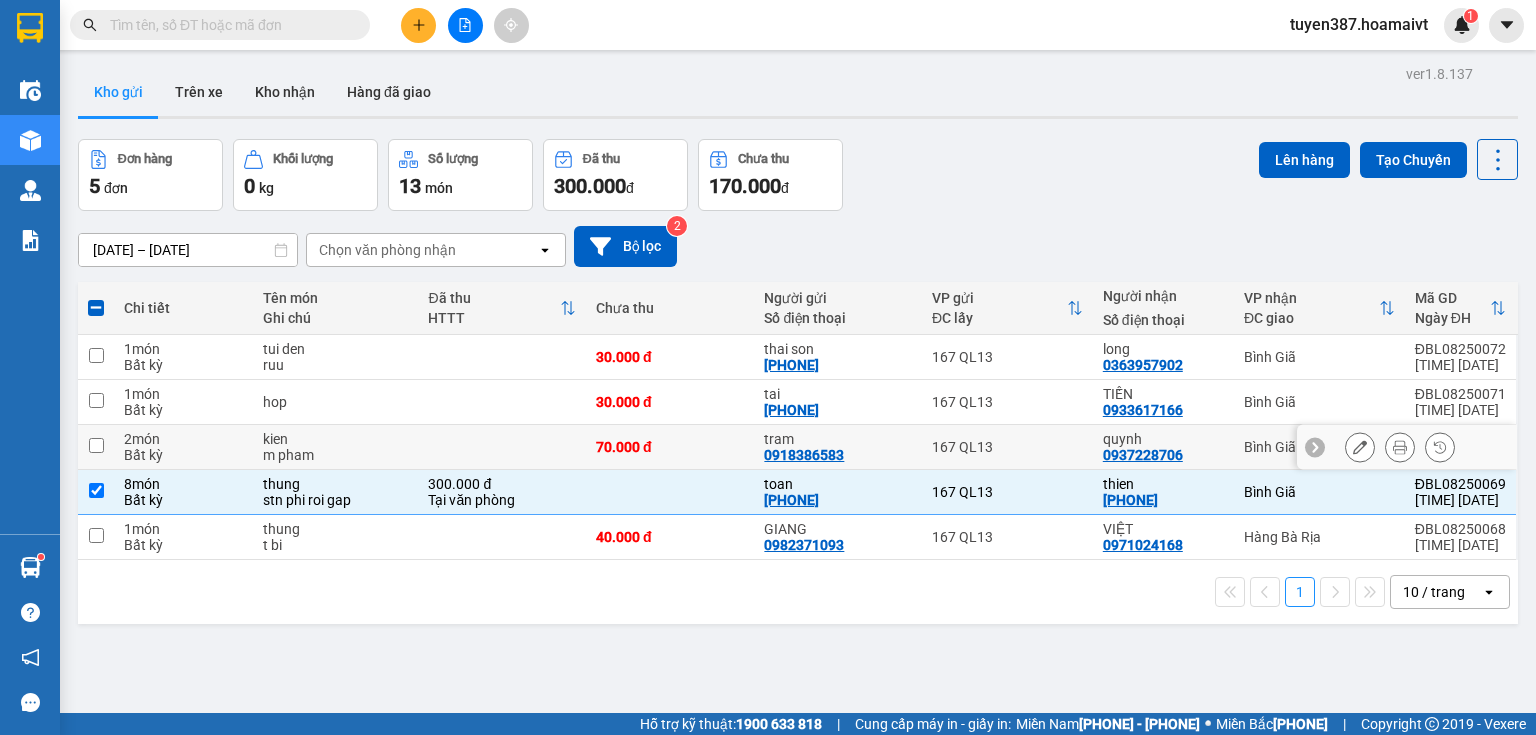 drag, startPoint x: 1196, startPoint y: 448, endPoint x: 1200, endPoint y: 412, distance: 36.221542 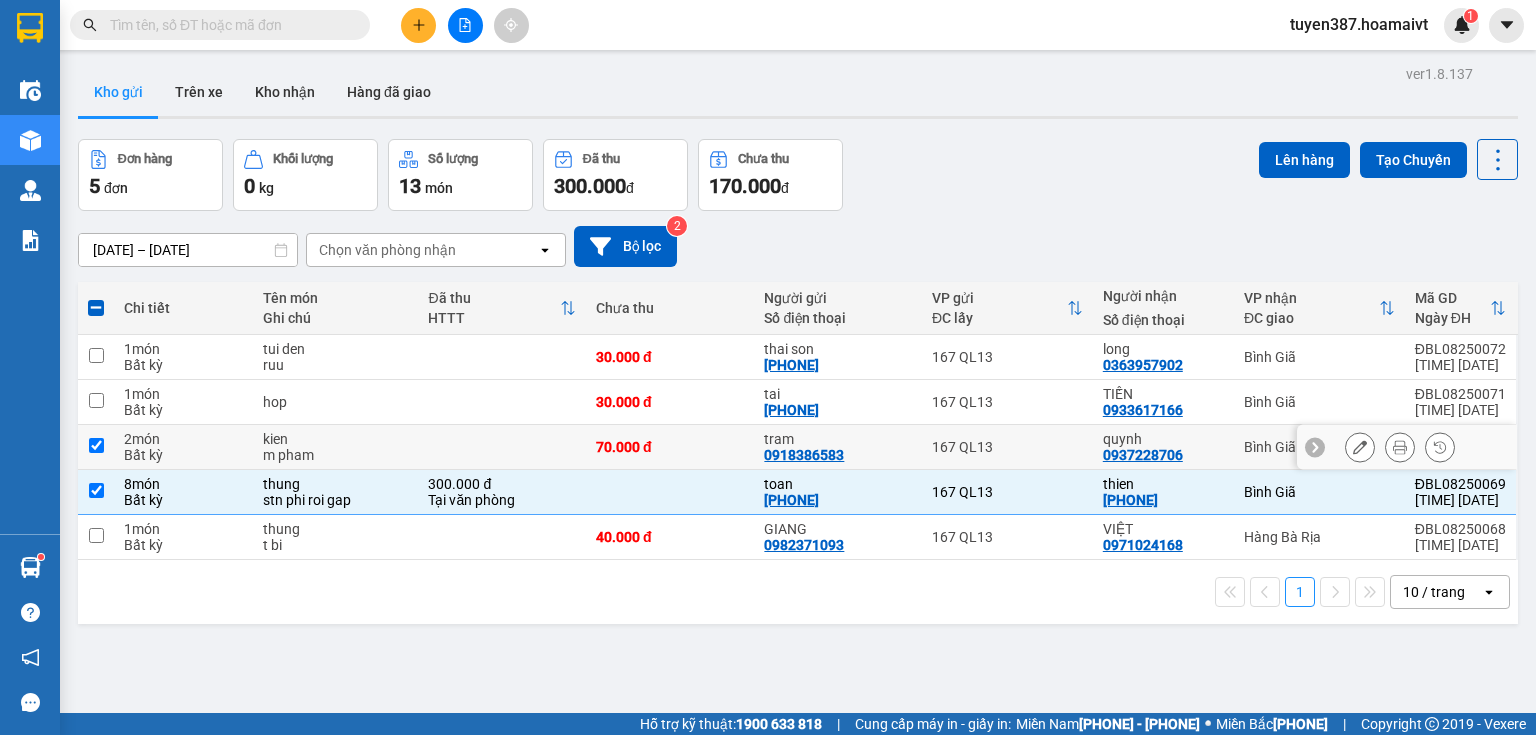 checkbox on "true" 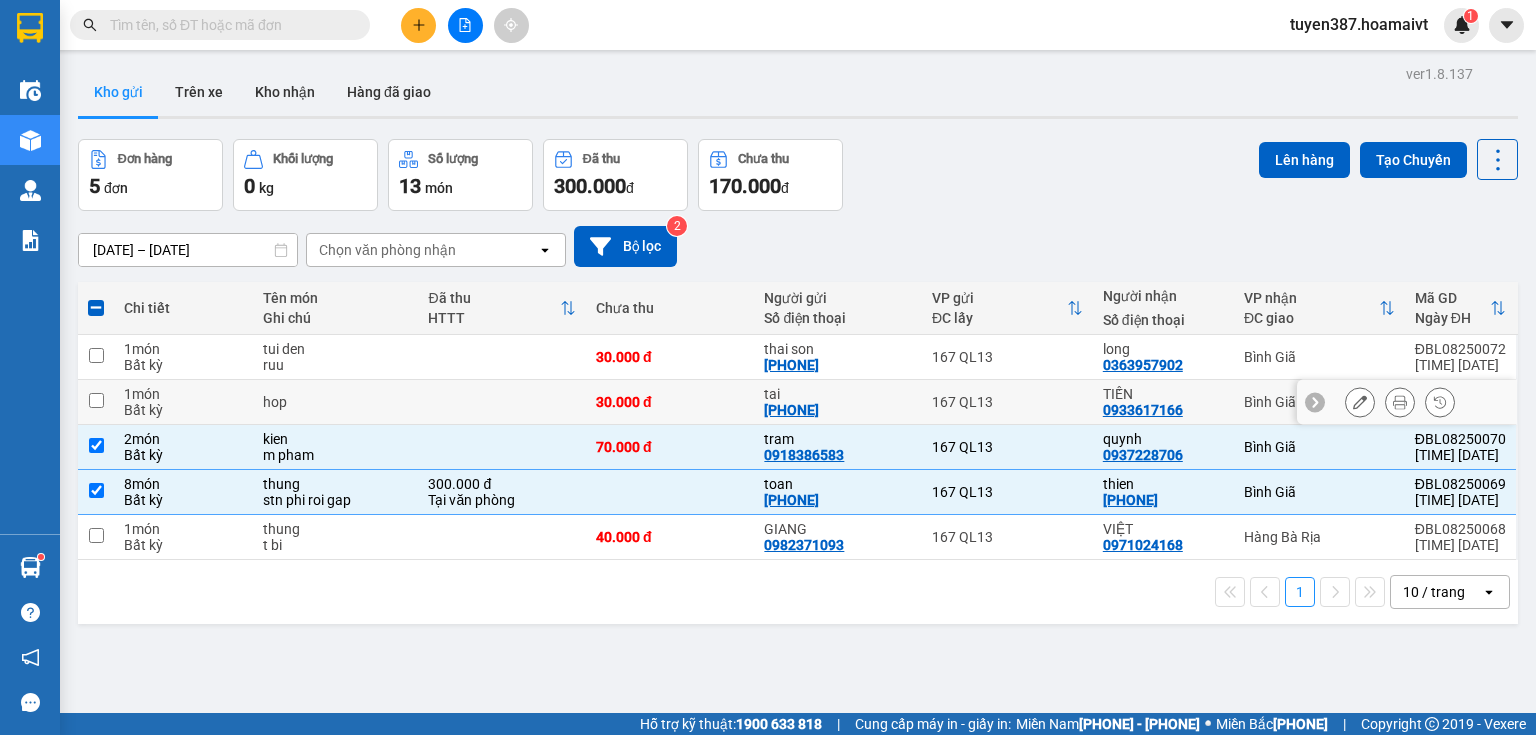 drag, startPoint x: 1208, startPoint y: 392, endPoint x: 1207, endPoint y: 369, distance: 23.021729 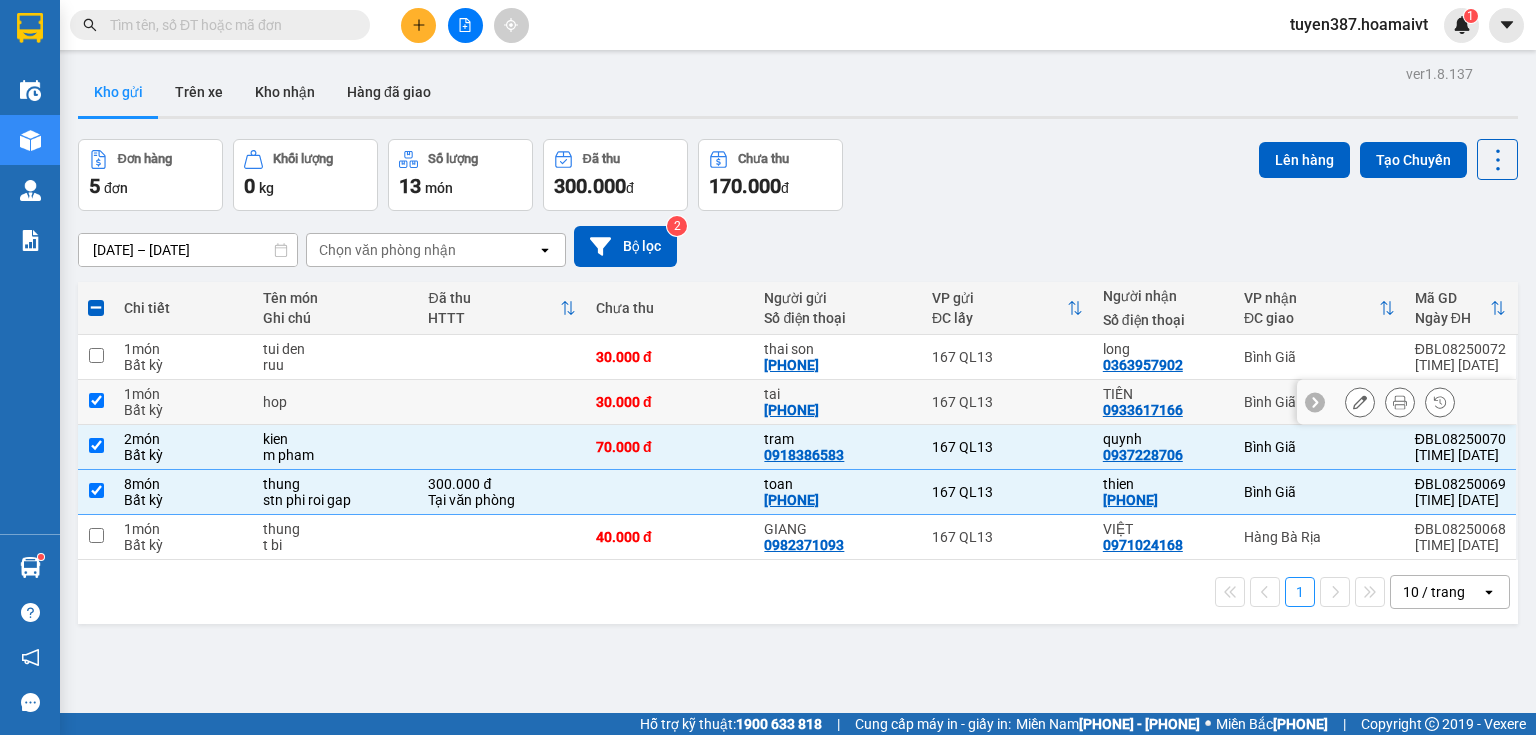 checkbox on "true" 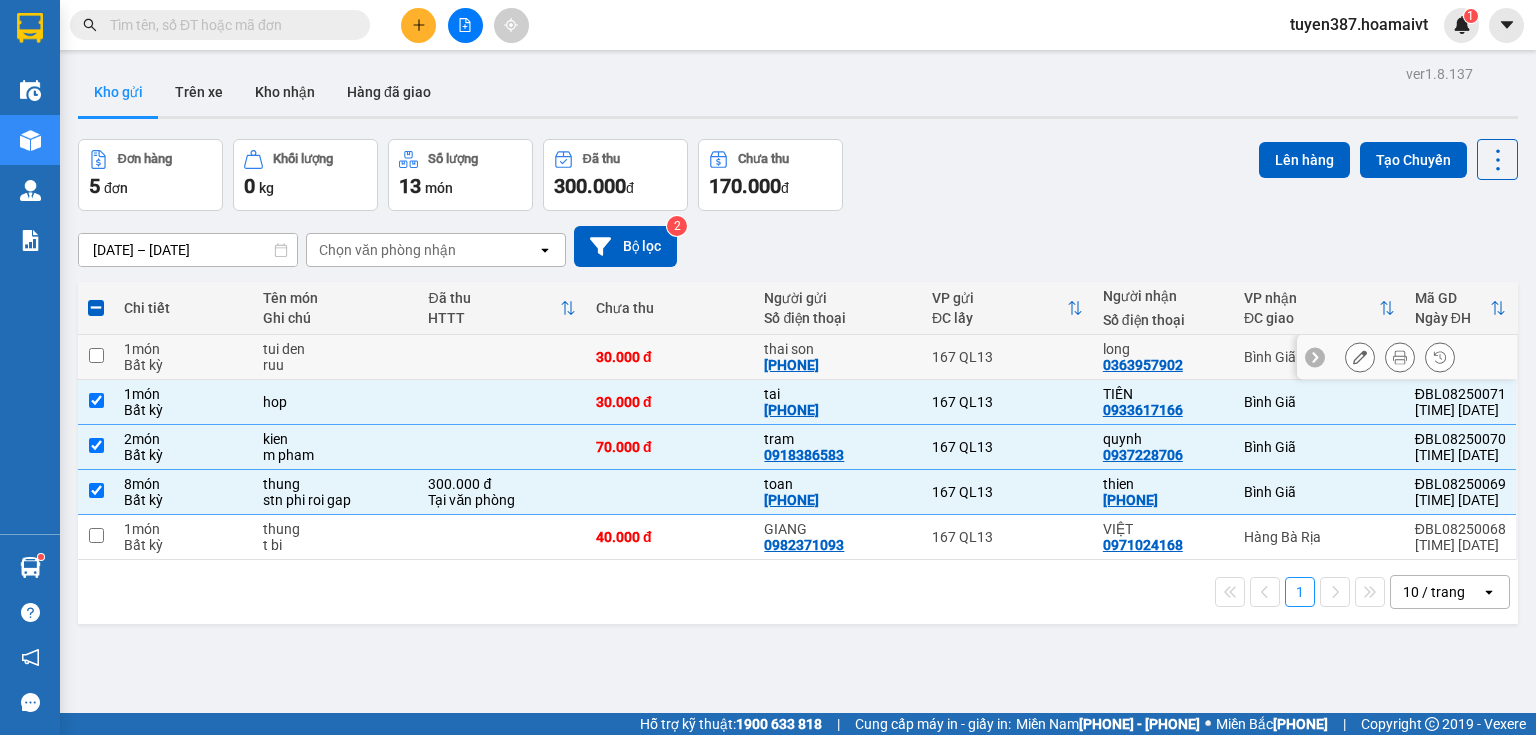 click on "long" at bounding box center (1163, 349) 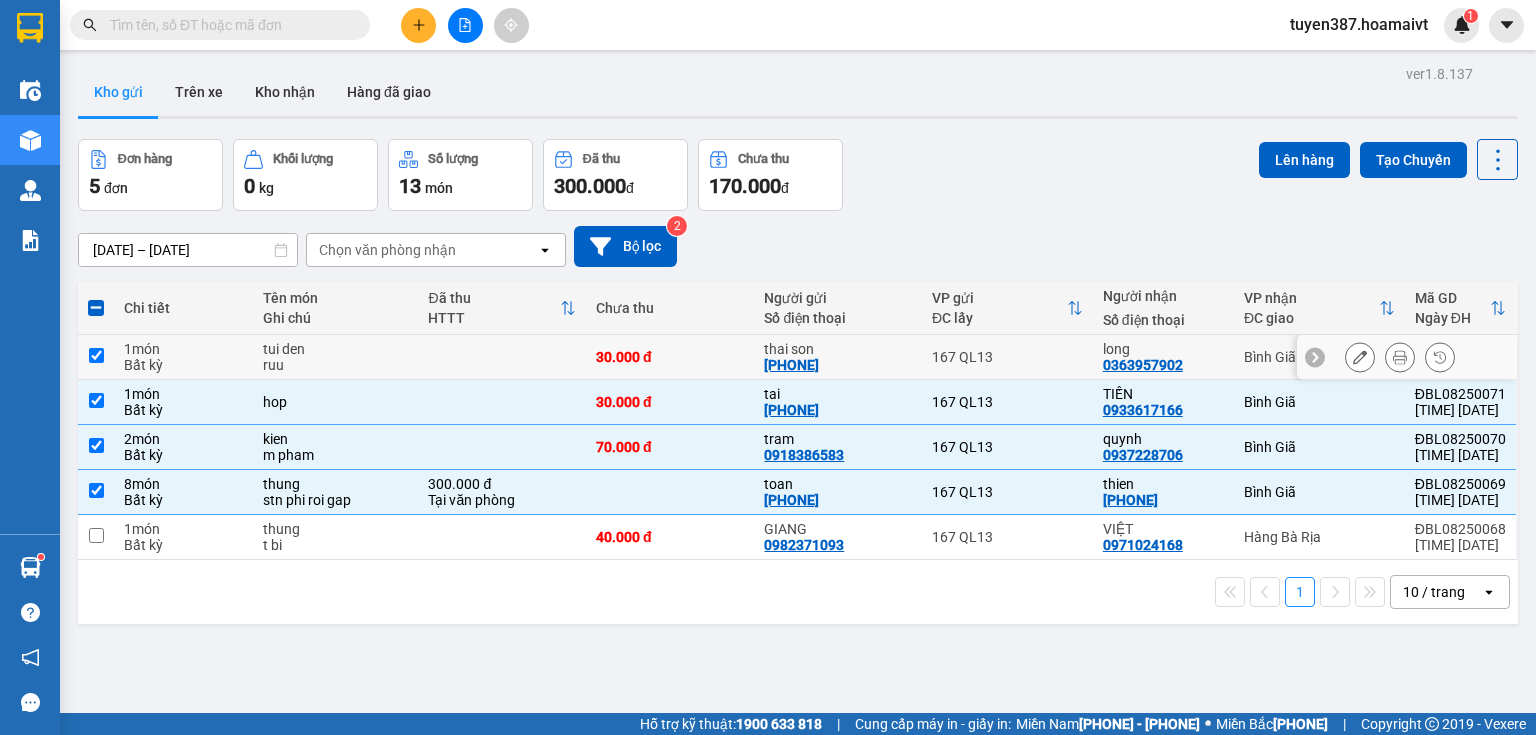 checkbox on "true" 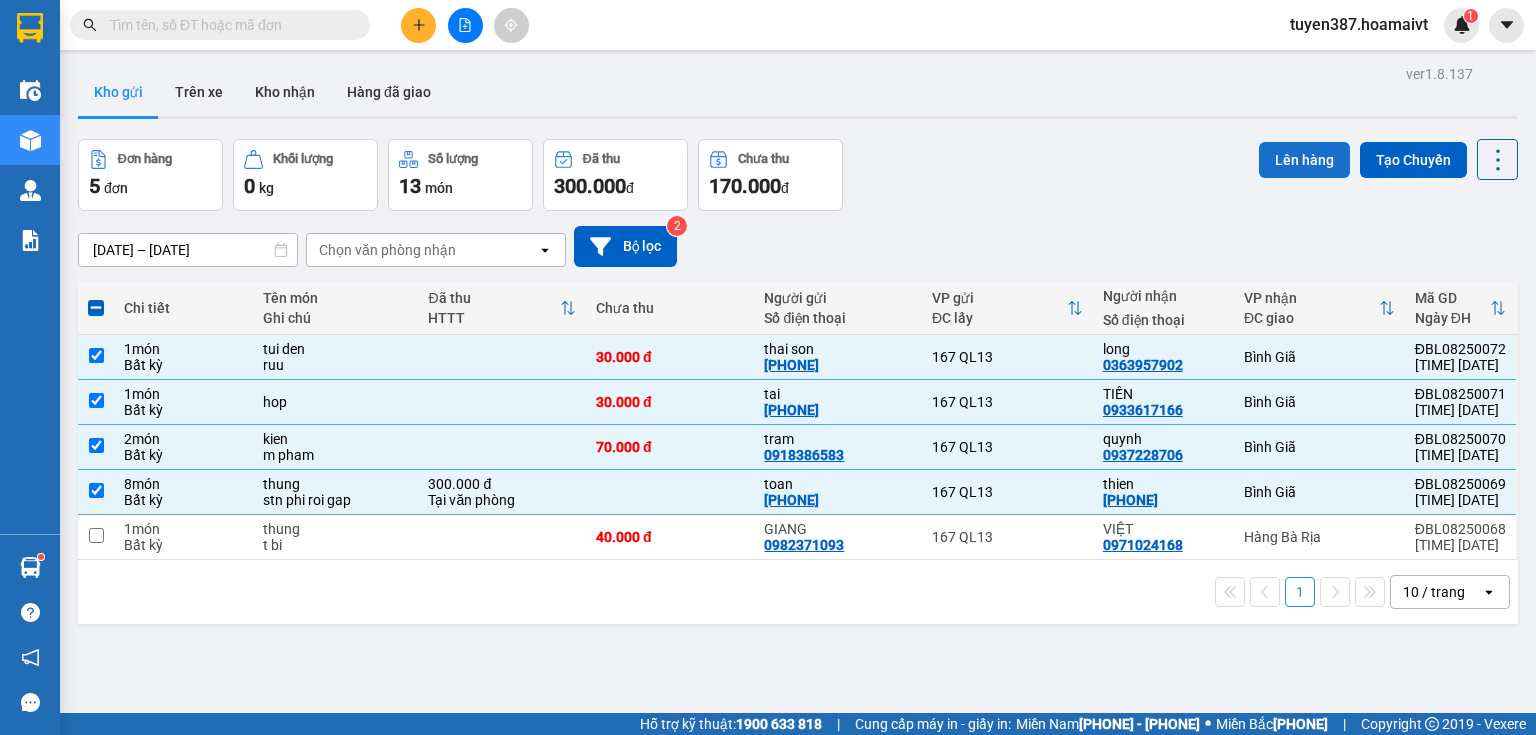 click on "Lên hàng" at bounding box center [1304, 160] 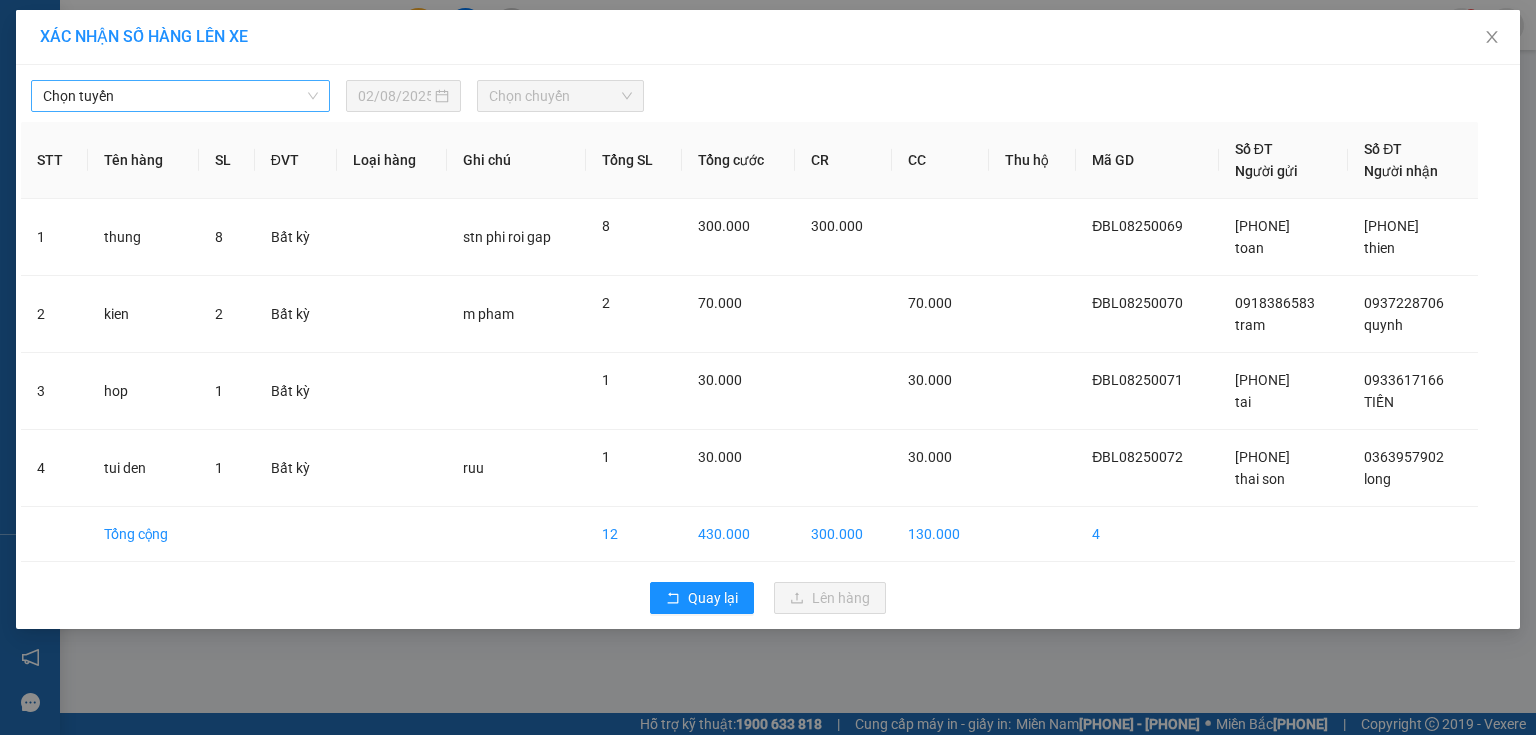 click on "Chọn tuyến" at bounding box center [180, 96] 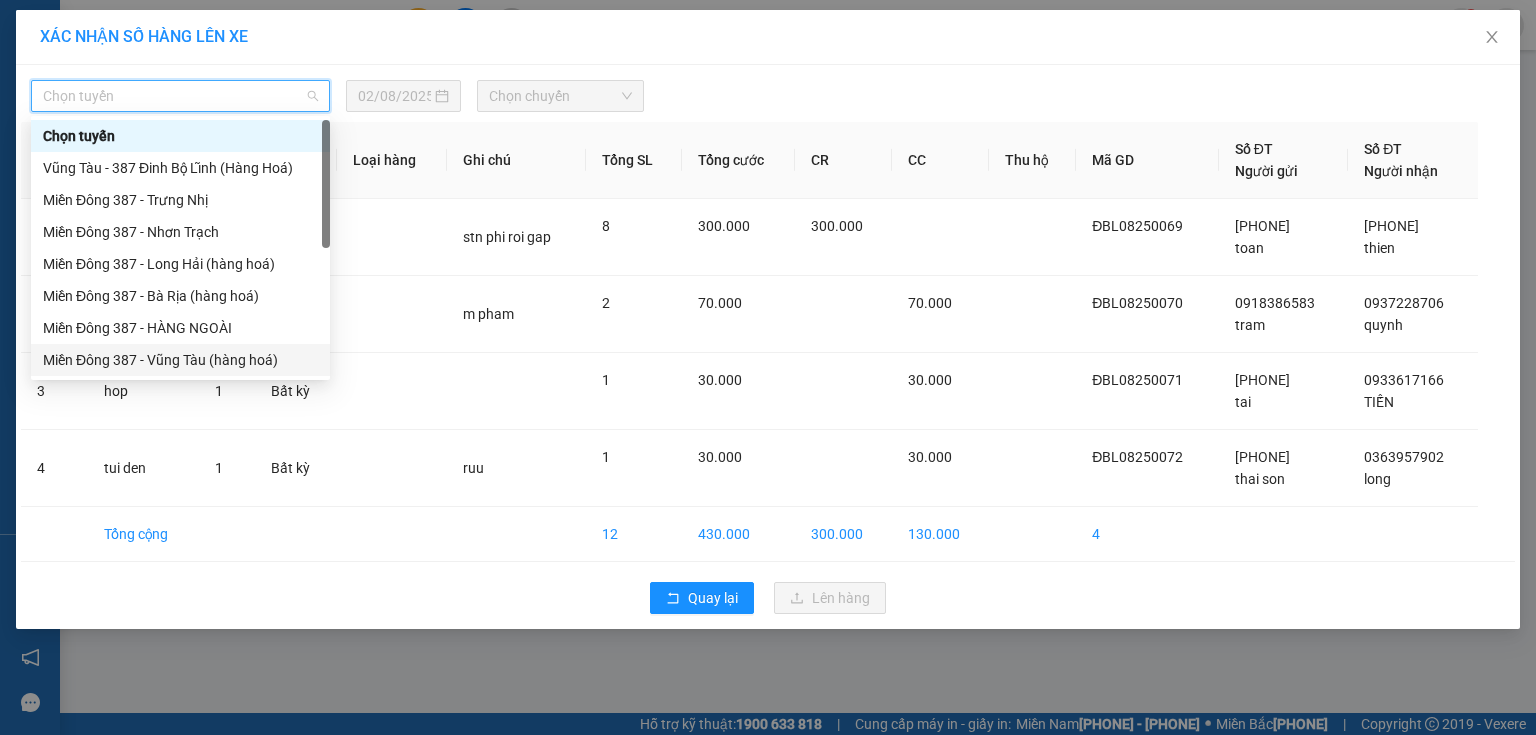 click on "Miền Đông 387 - Vũng Tàu (hàng hoá)" at bounding box center [180, 360] 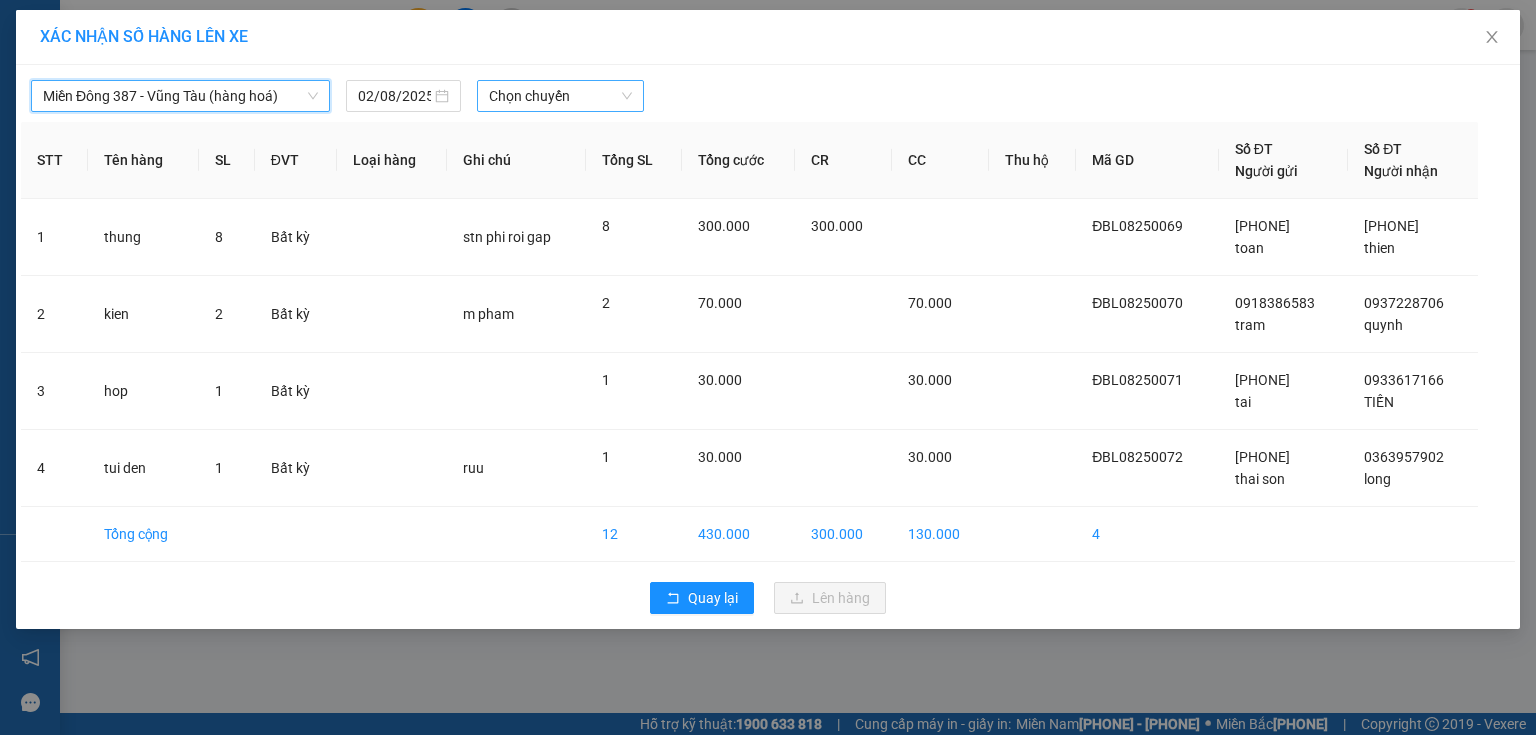 click on "Chọn chuyến" at bounding box center [561, 96] 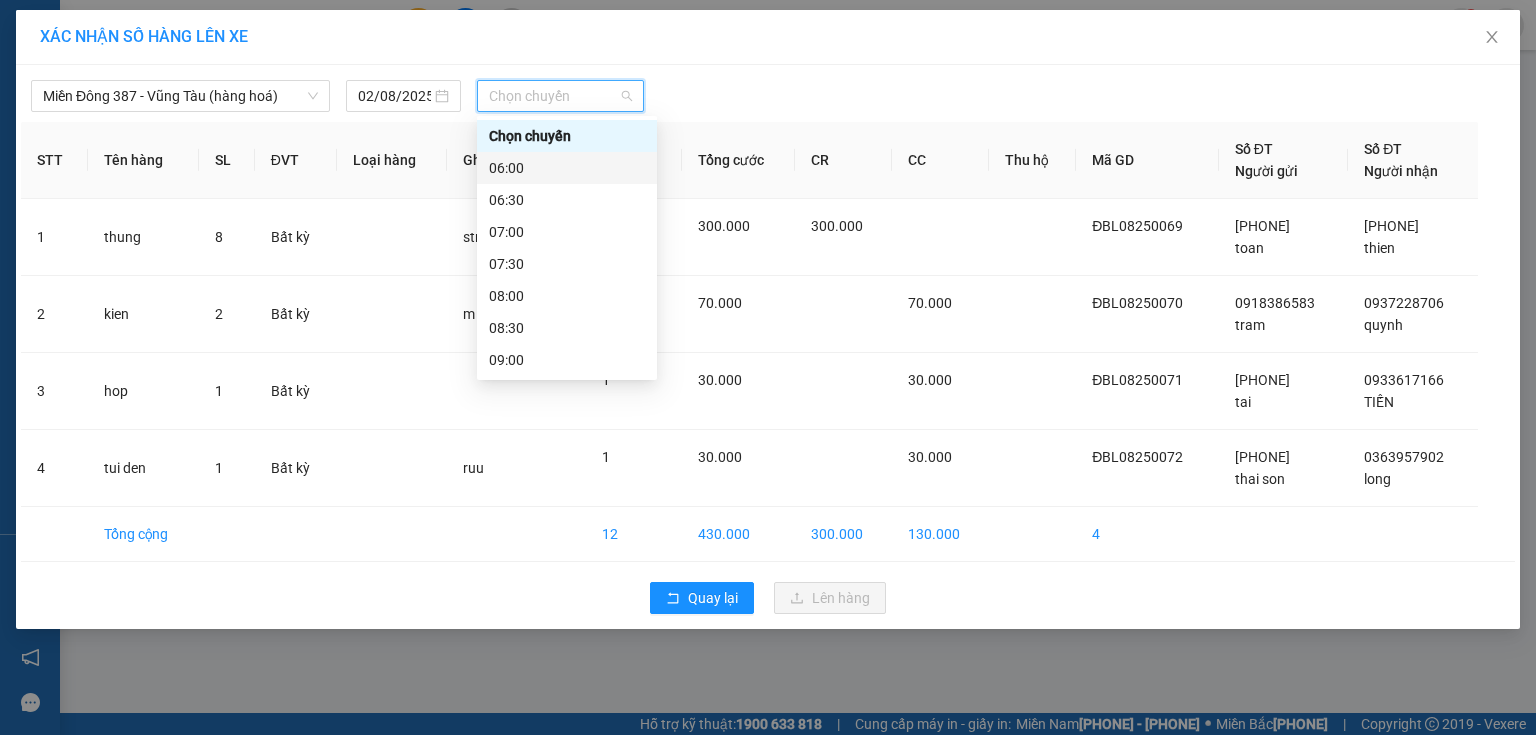 click on "06:00" at bounding box center (567, 168) 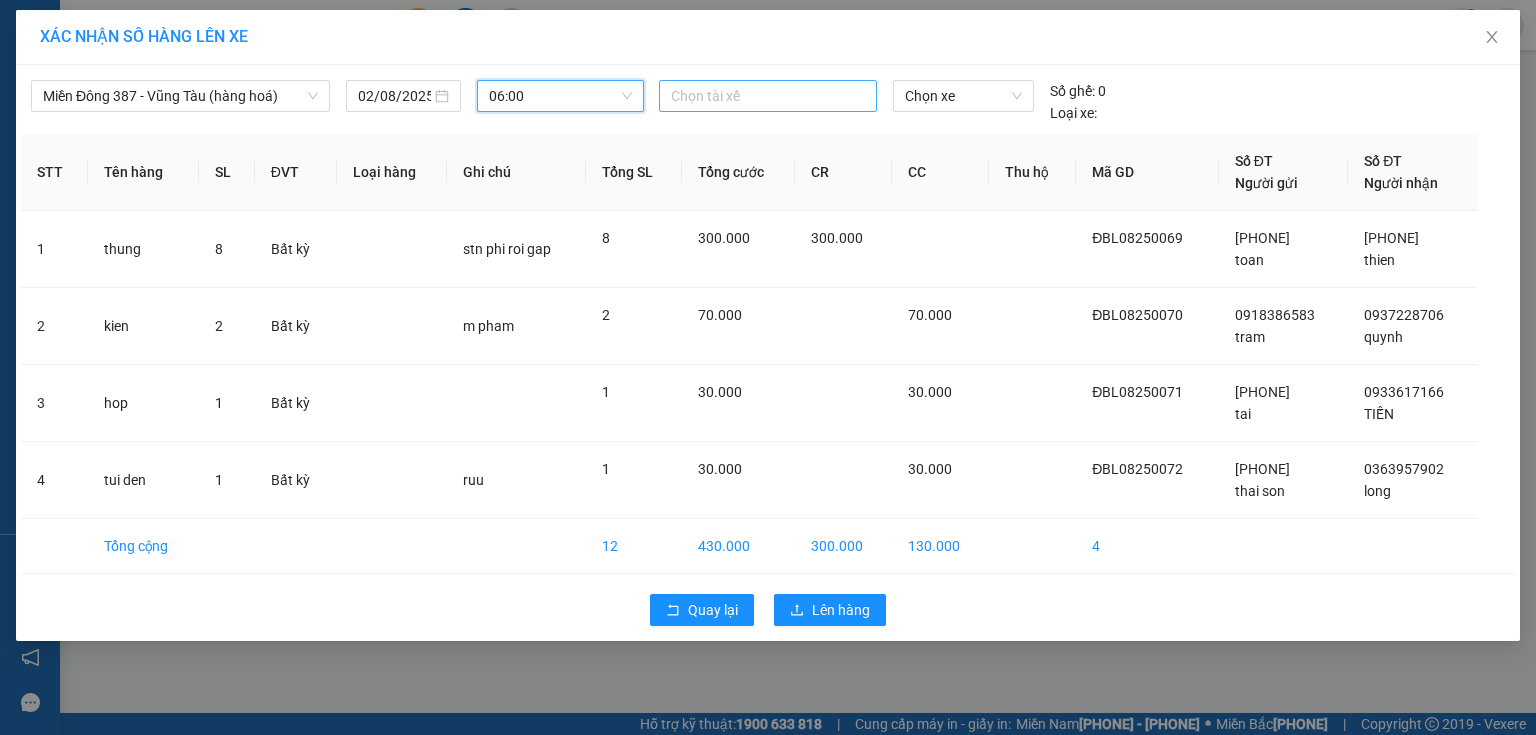 click at bounding box center [768, 96] 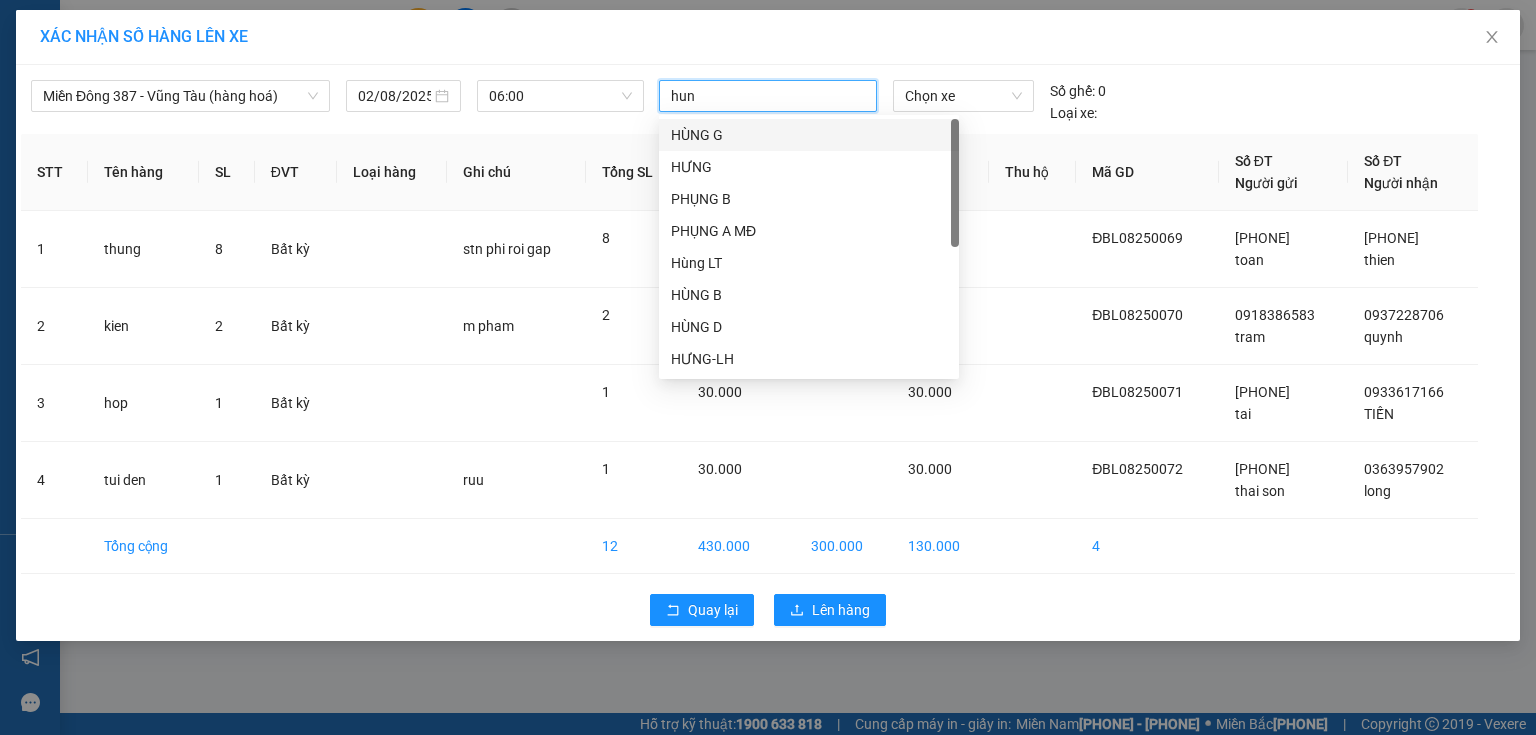 type on "hung" 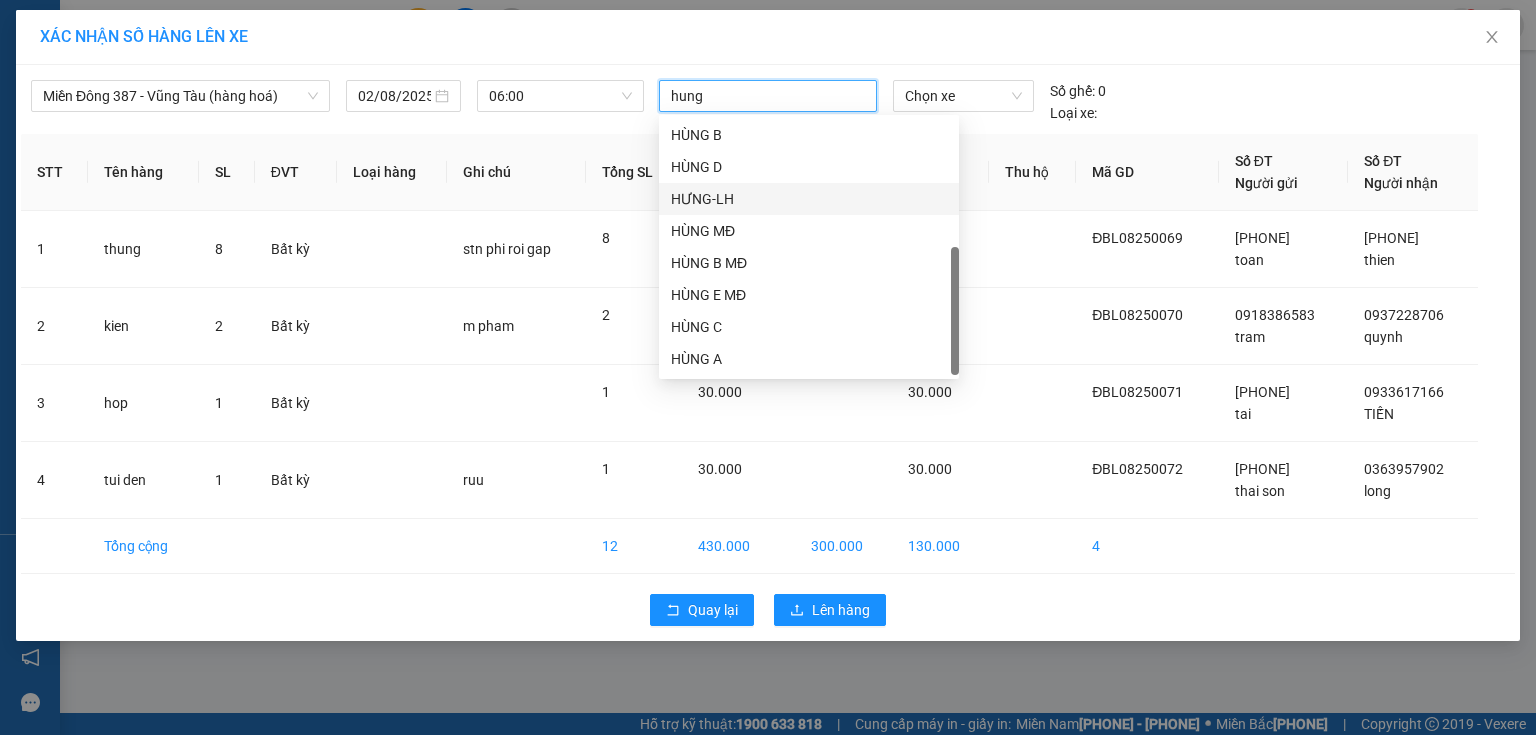 scroll, scrollTop: 192, scrollLeft: 0, axis: vertical 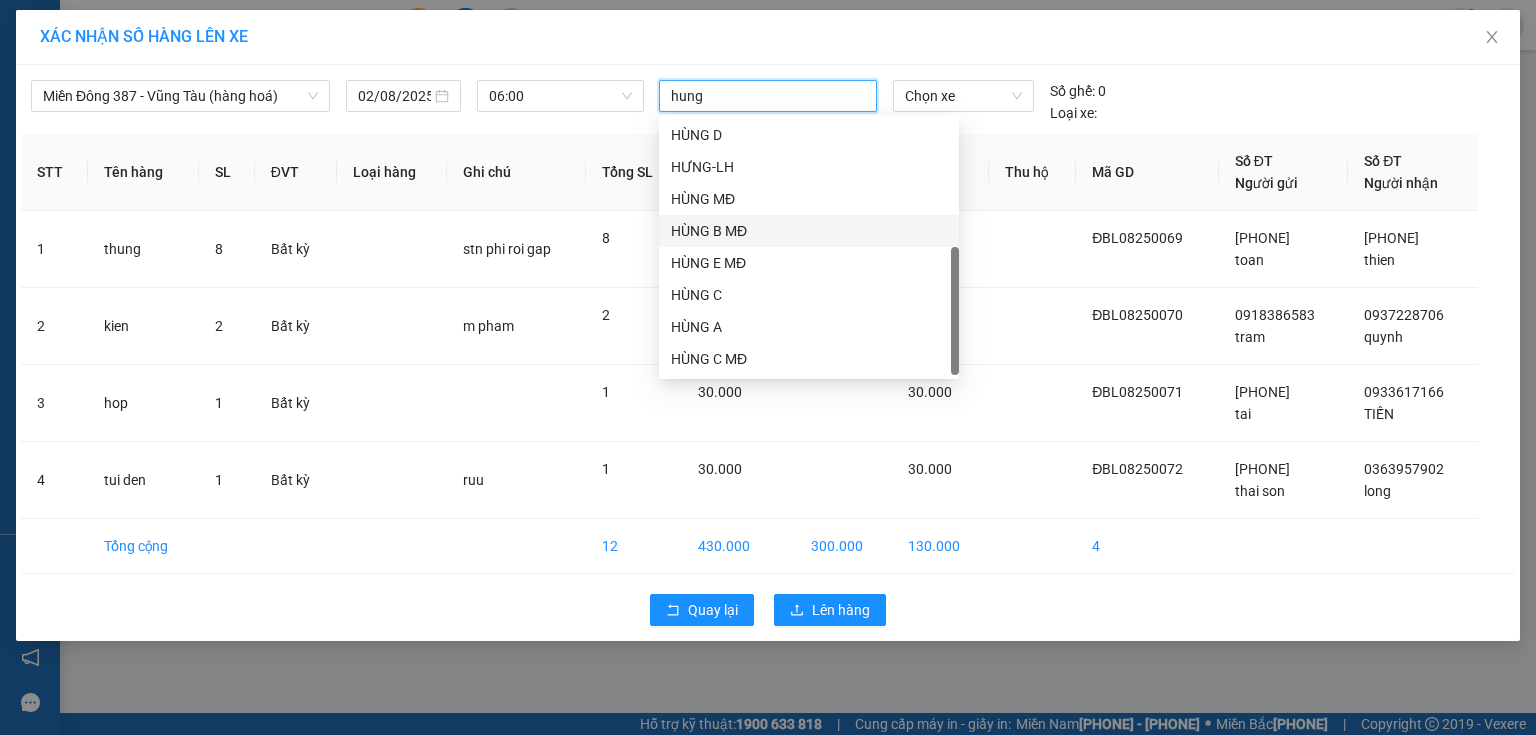click on "HÙNG B MĐ" at bounding box center [809, 231] 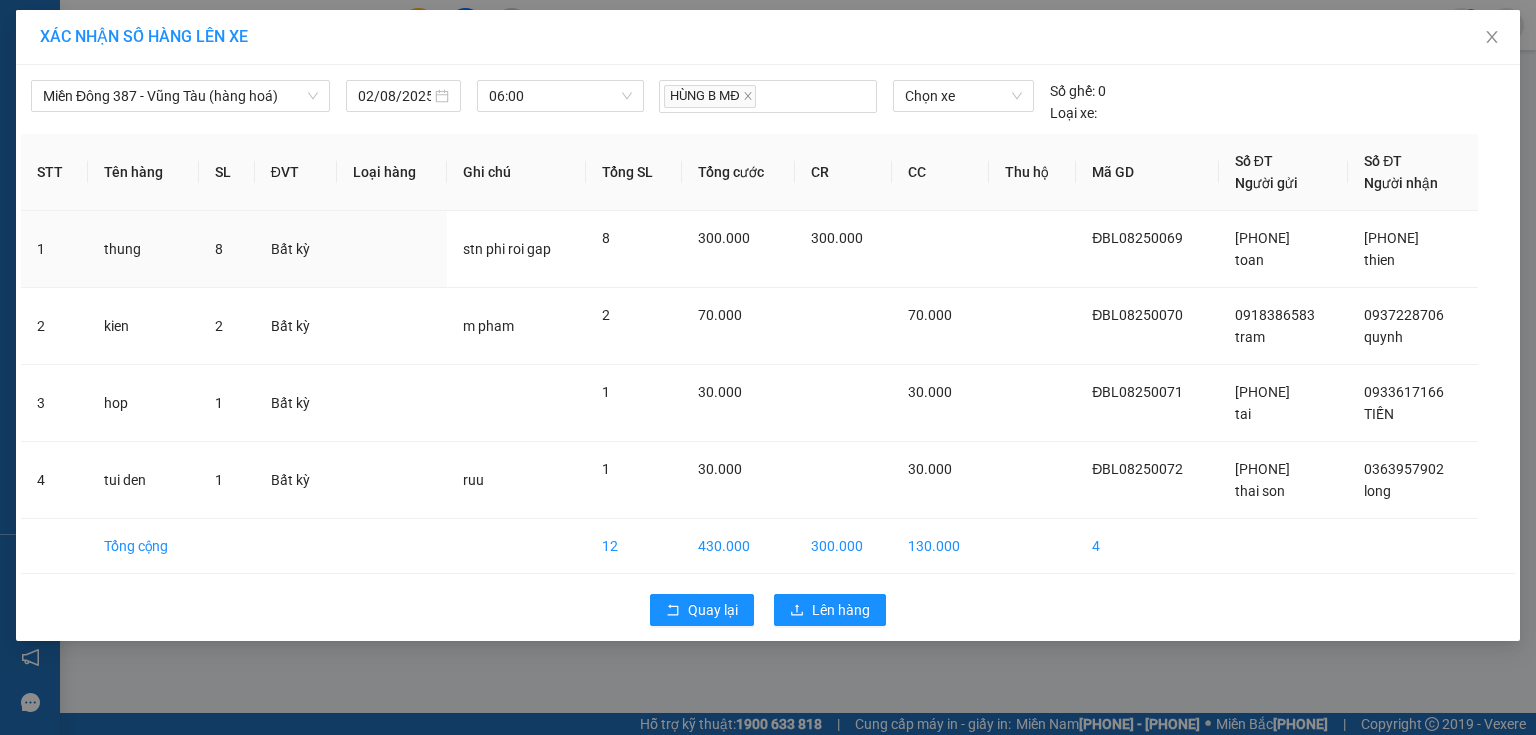 drag, startPoint x: 1024, startPoint y: 240, endPoint x: 1027, endPoint y: 200, distance: 40.112343 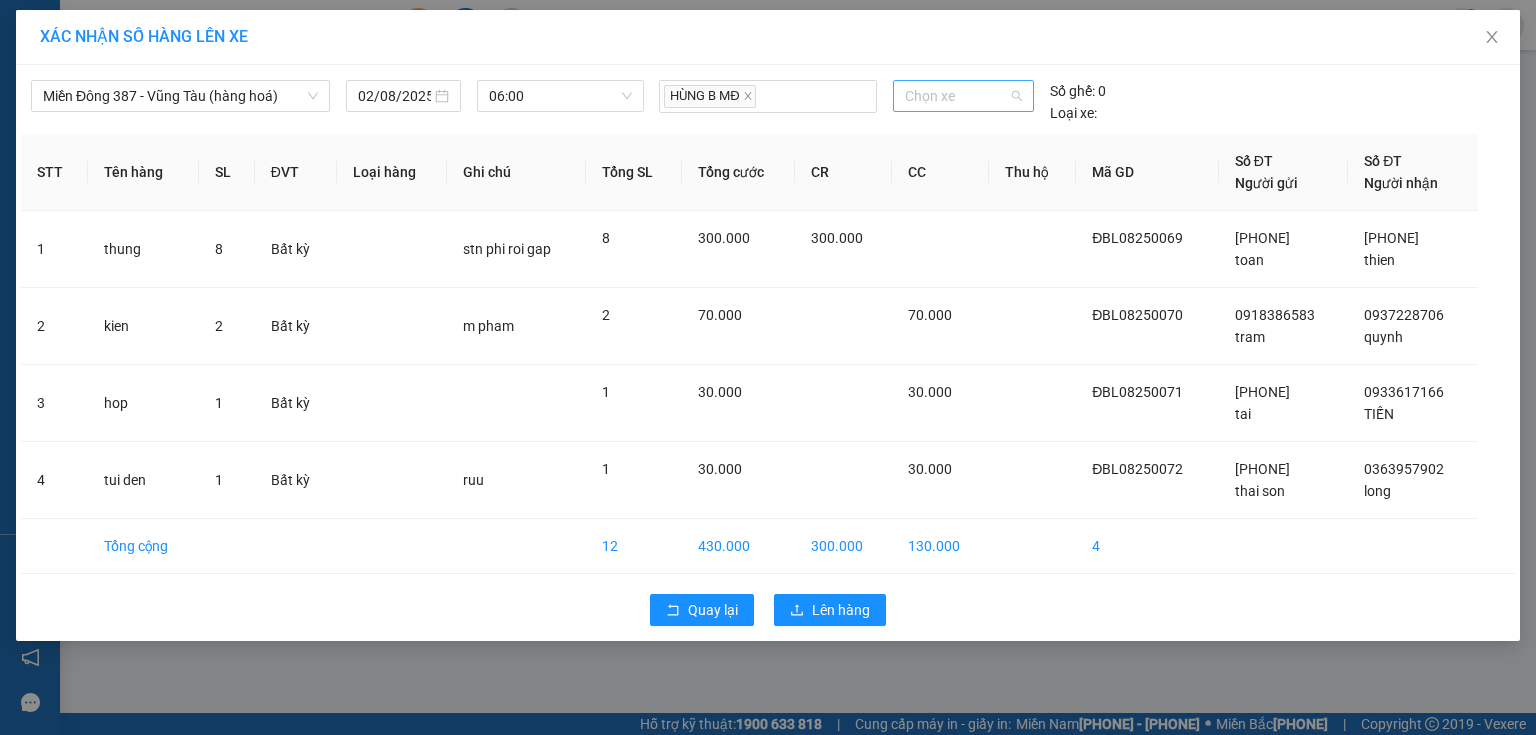 click on "Chọn xe" at bounding box center [963, 96] 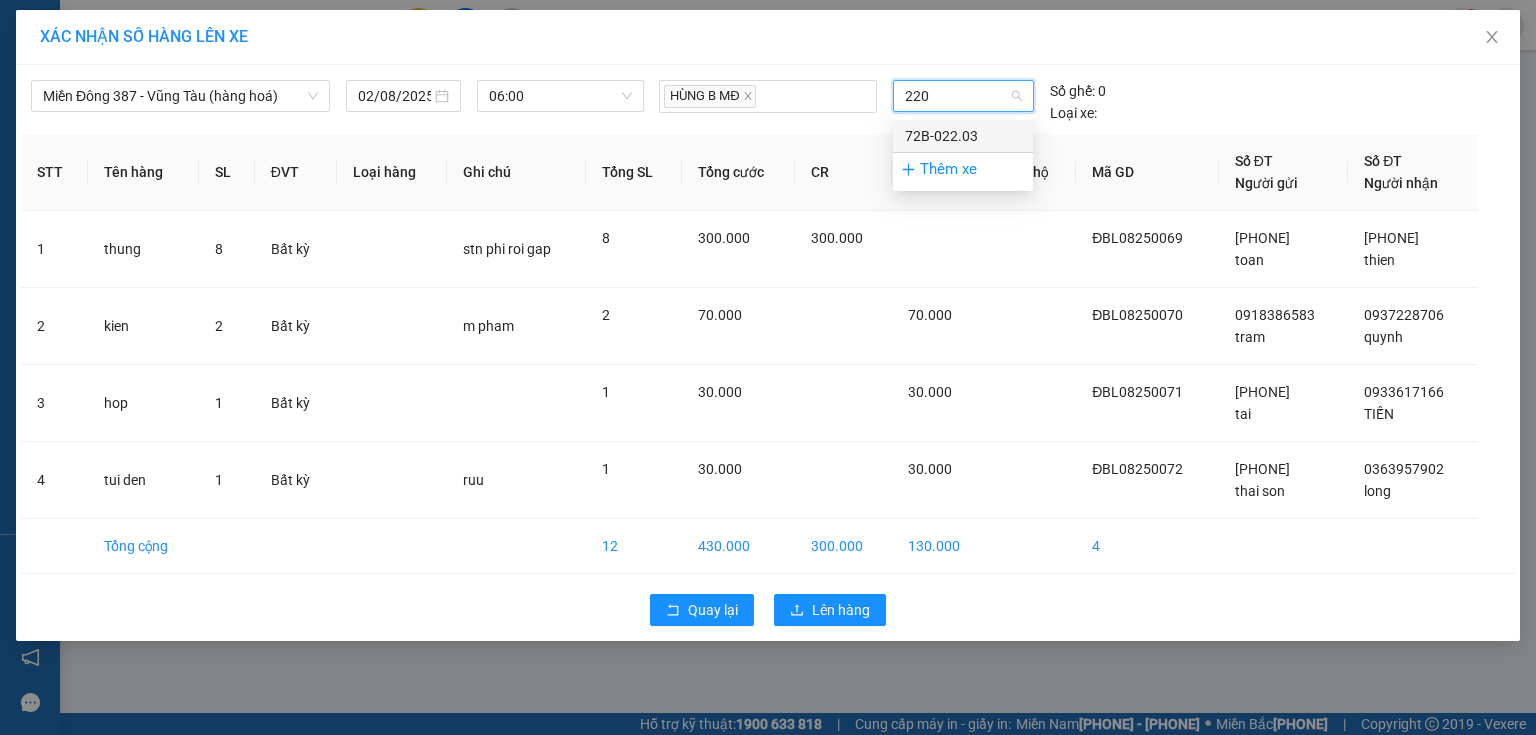 type on "2203" 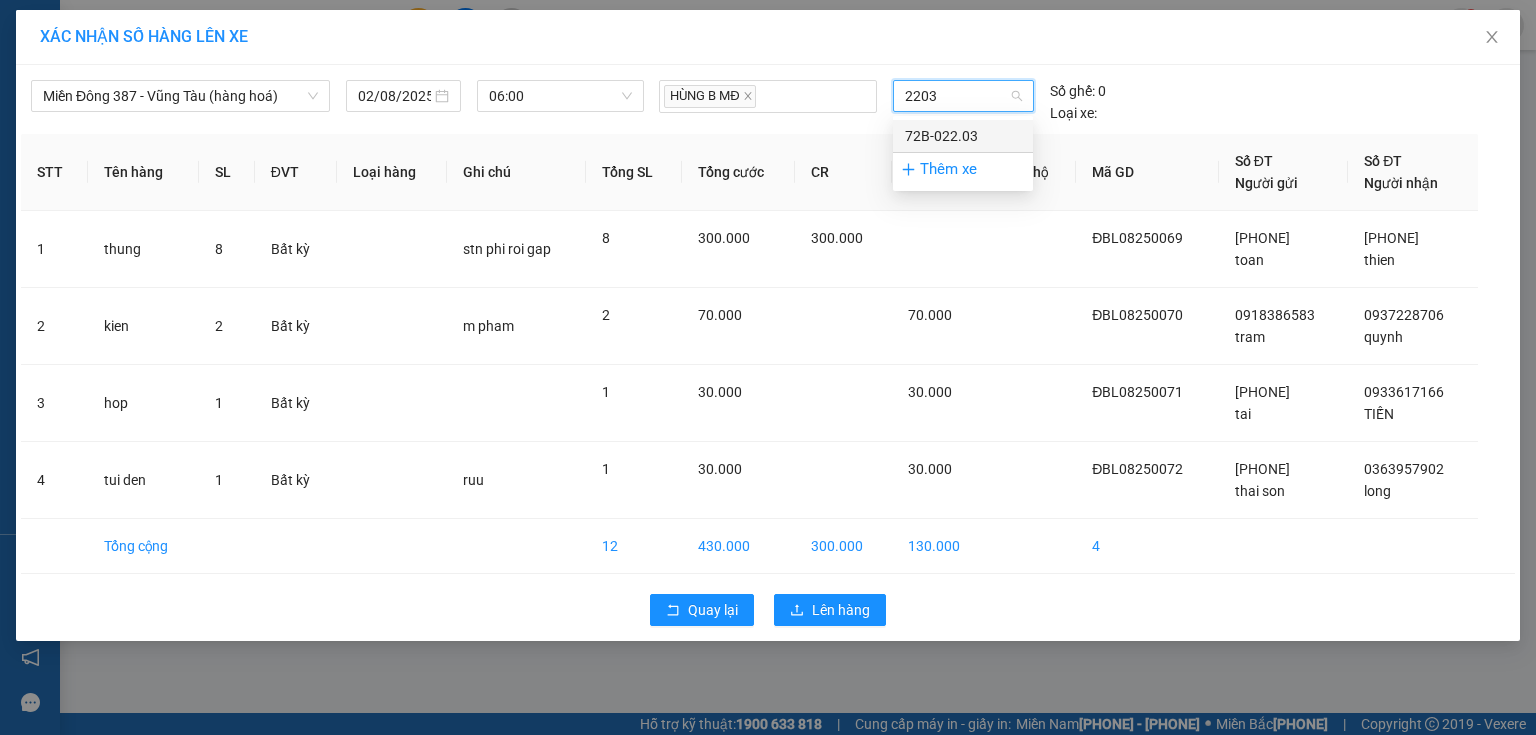 click on "72B-022.03" at bounding box center [963, 136] 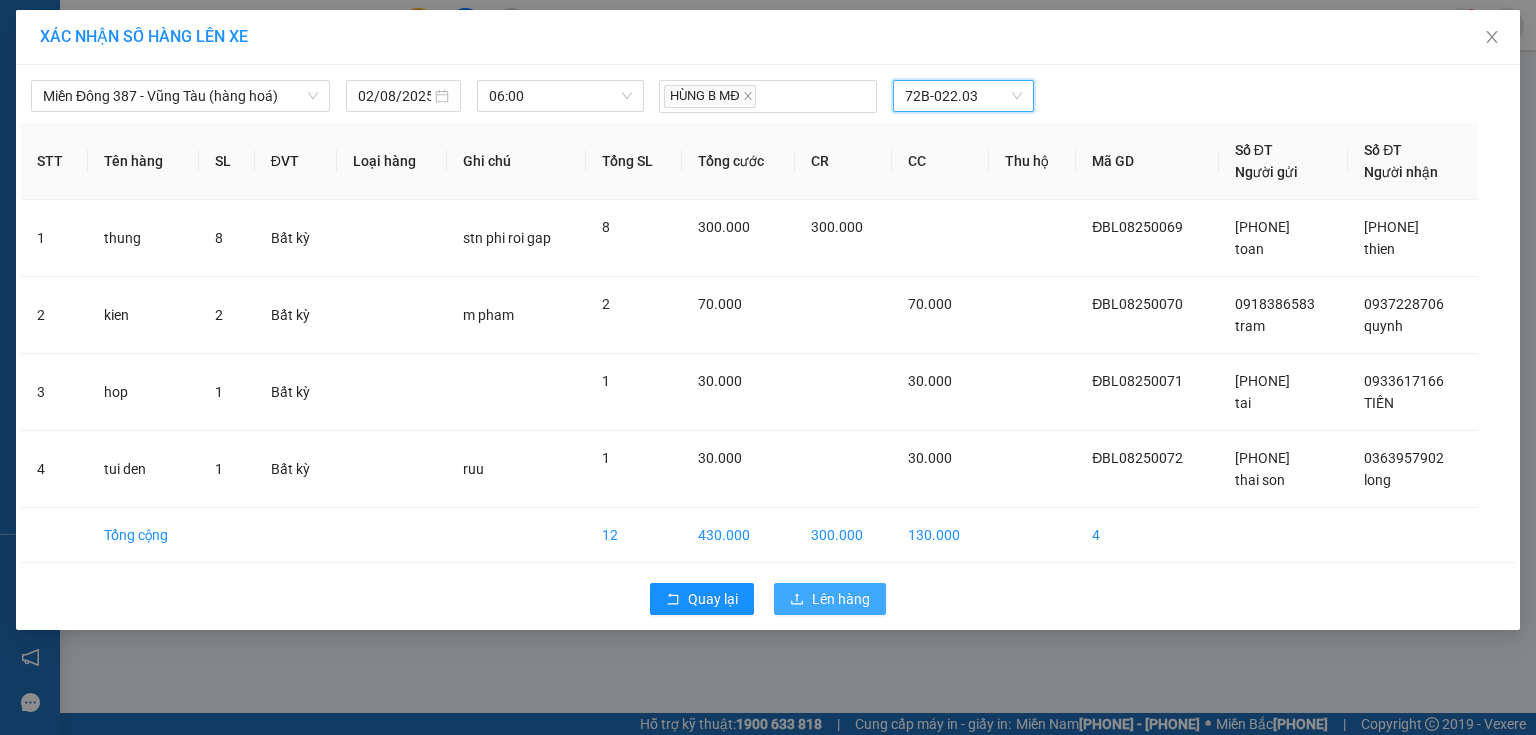 click on "Lên hàng" at bounding box center [841, 599] 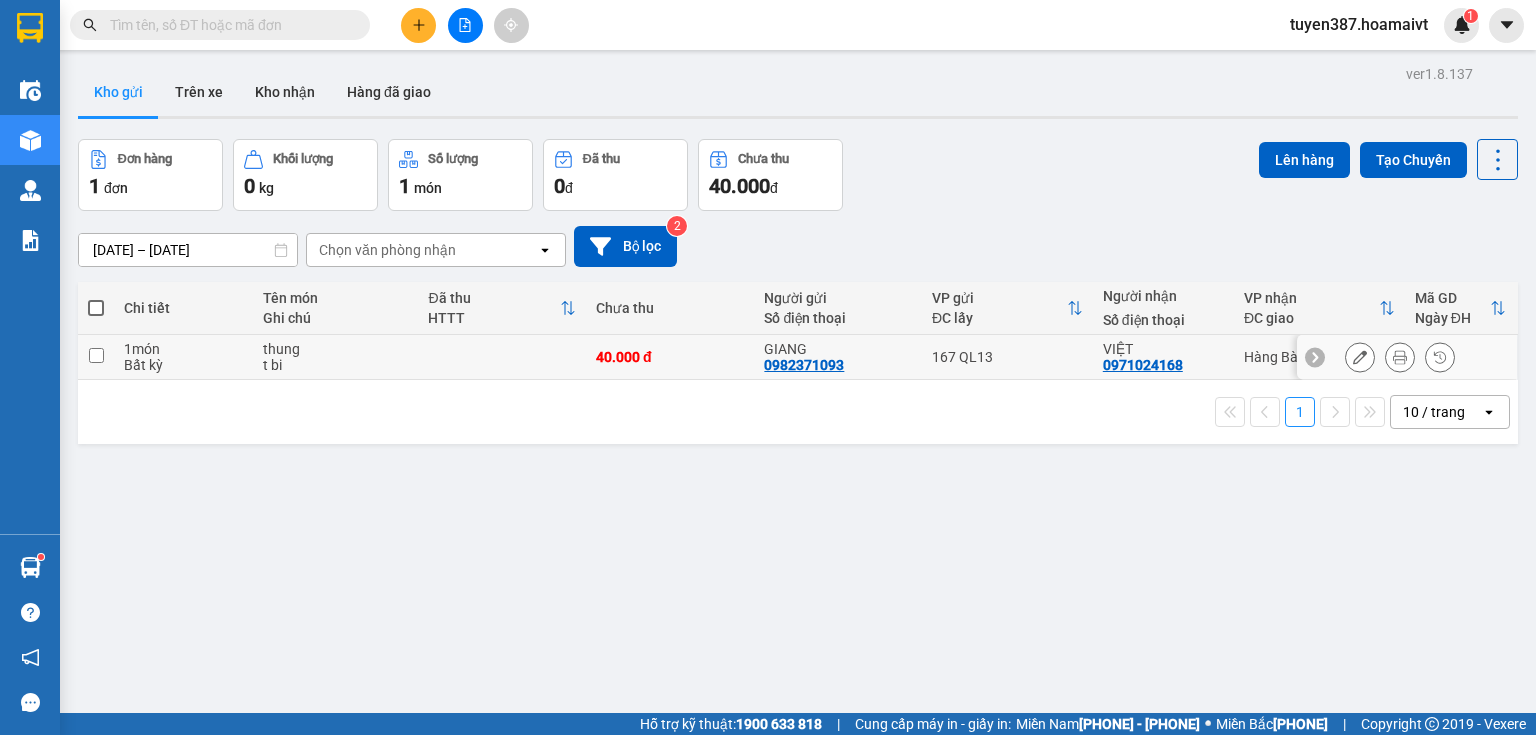 drag, startPoint x: 703, startPoint y: 352, endPoint x: 972, endPoint y: 317, distance: 271.2674 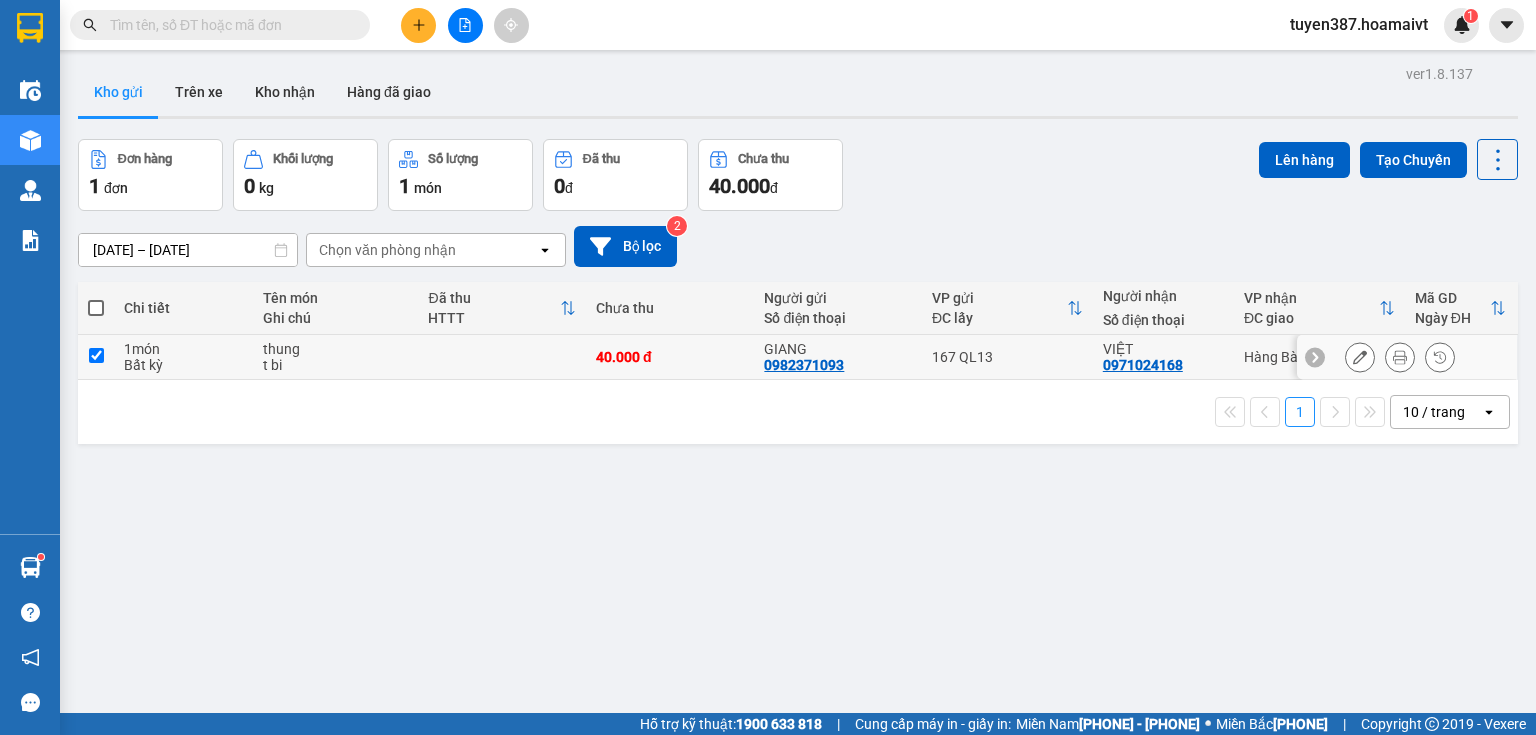 checkbox on "true" 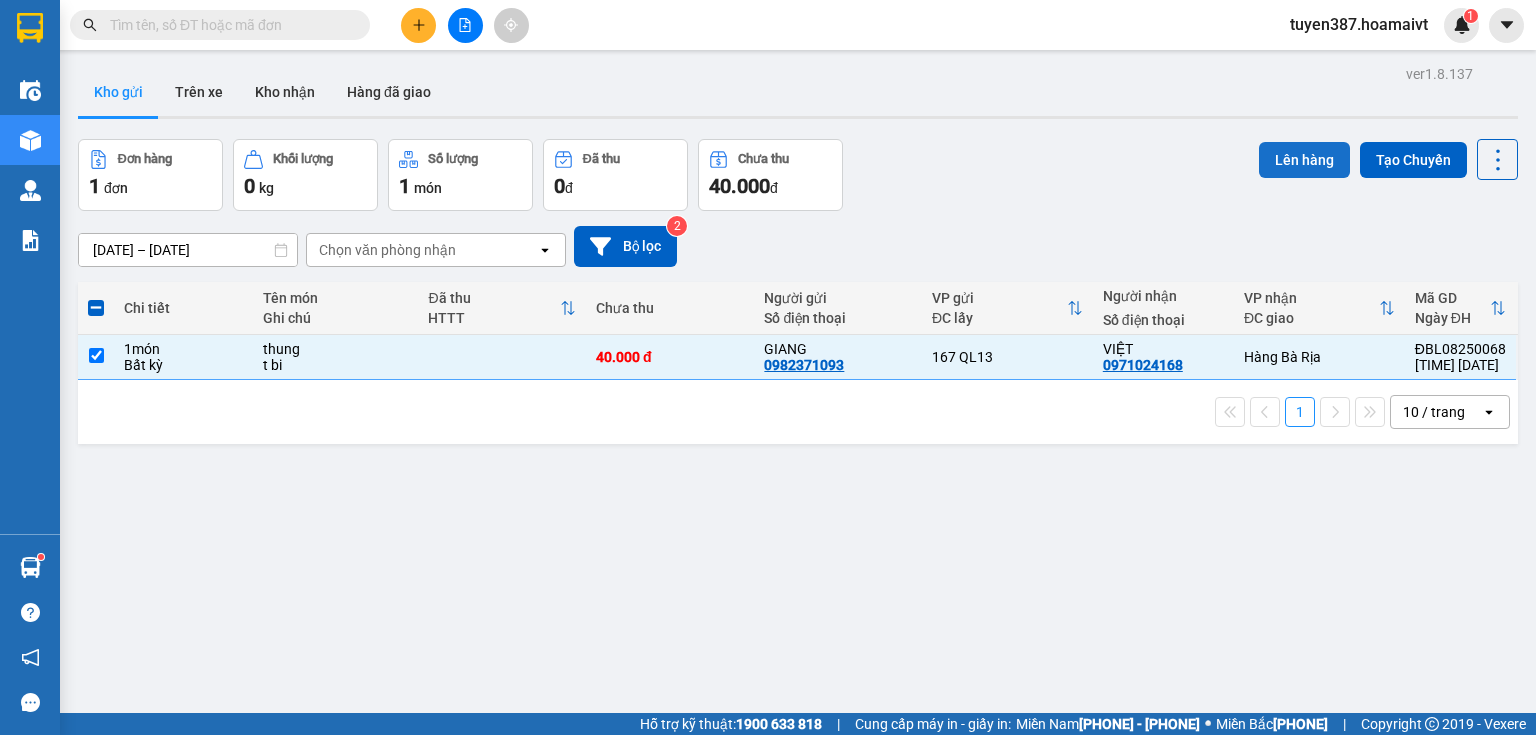 click on "Lên hàng" at bounding box center [1304, 160] 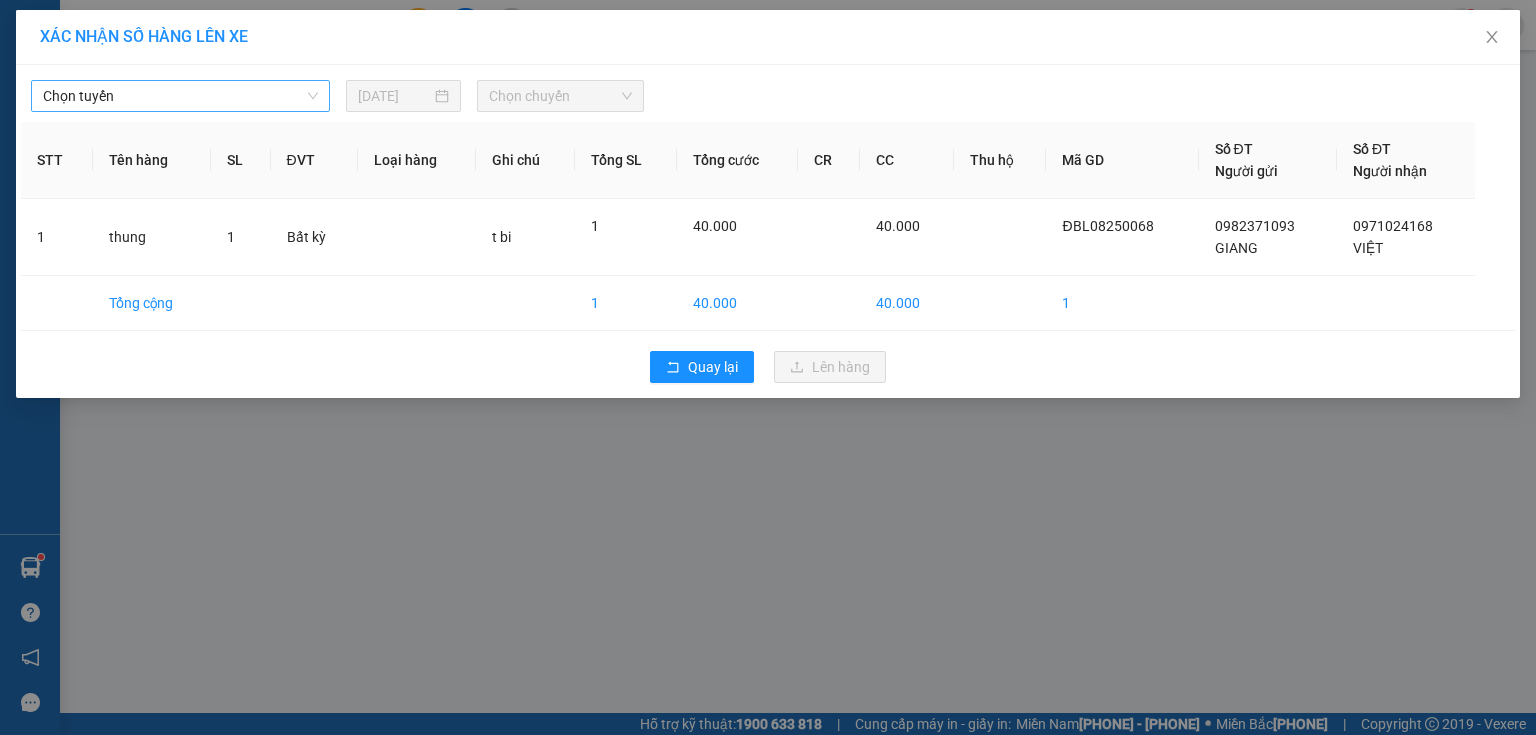 click on "Chọn tuyến" at bounding box center [180, 96] 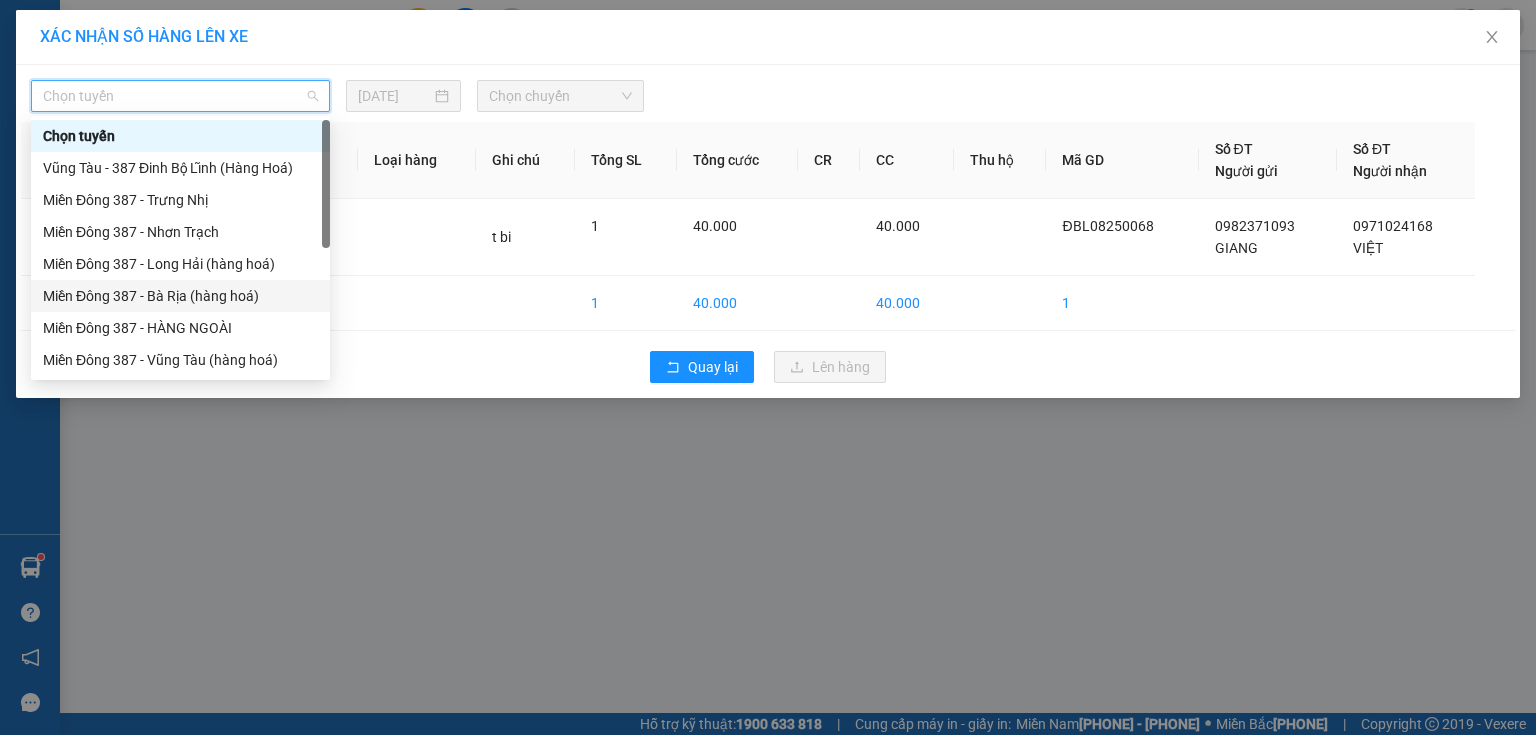 drag, startPoint x: 180, startPoint y: 293, endPoint x: 341, endPoint y: 164, distance: 206.3056 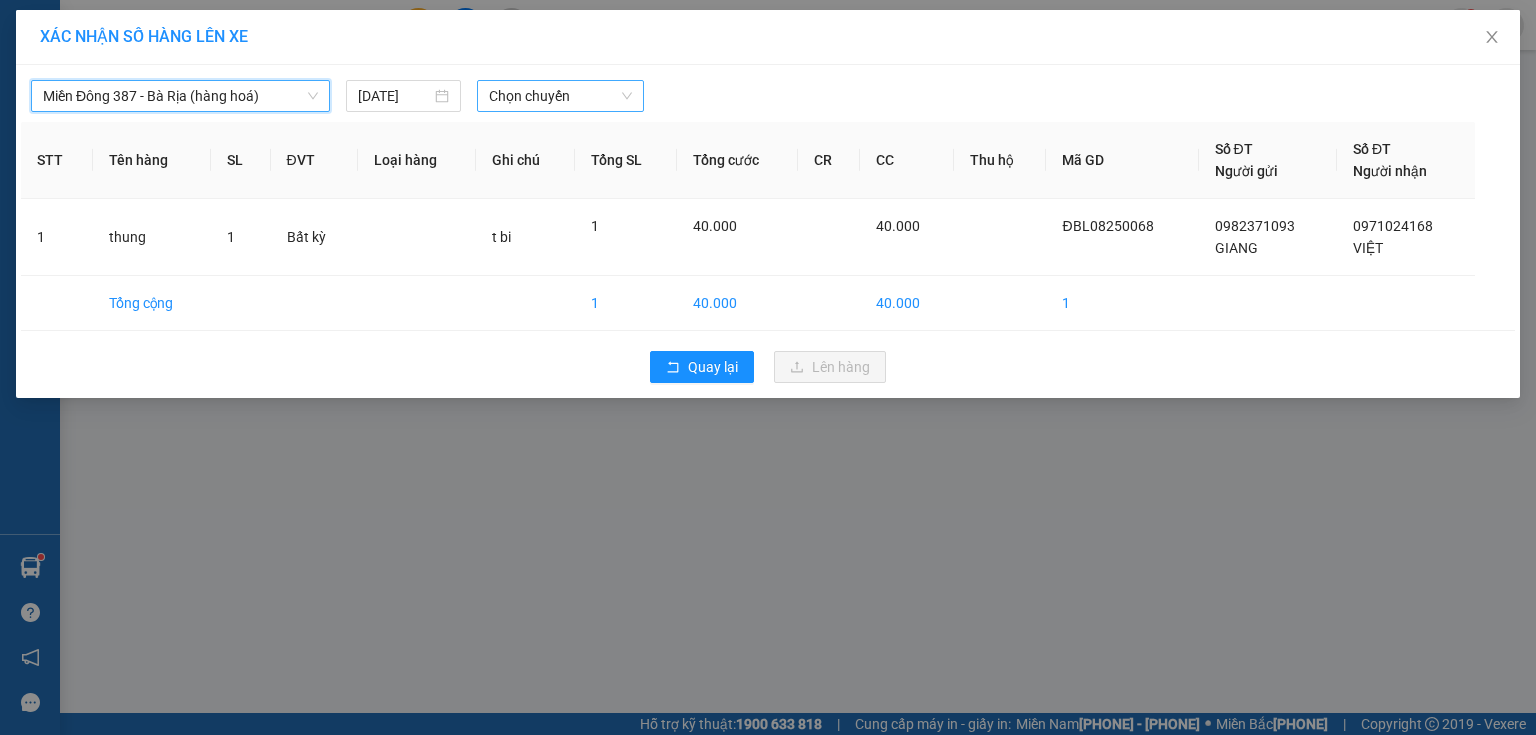 click on "Chọn chuyến" at bounding box center [561, 96] 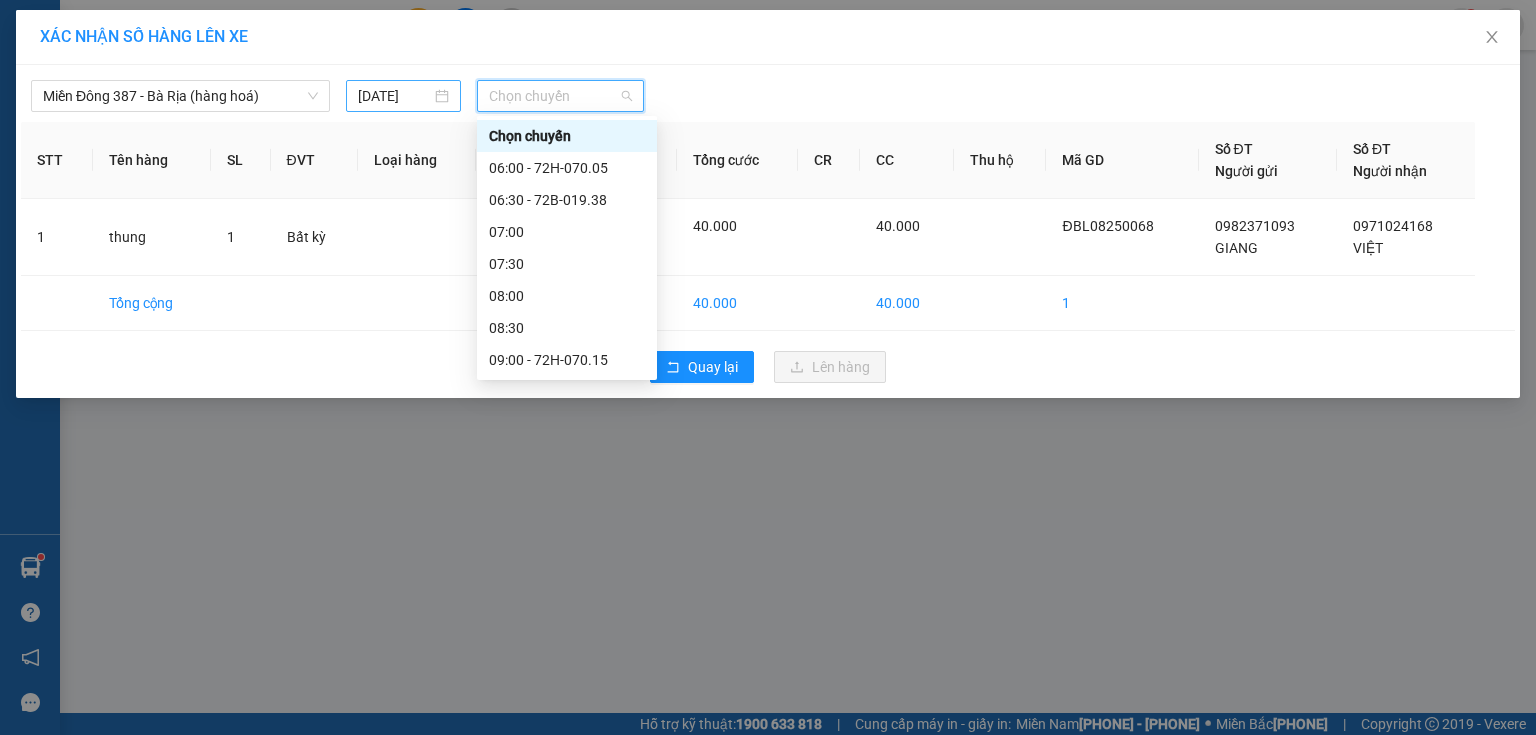 click on "[DATE]" at bounding box center (403, 96) 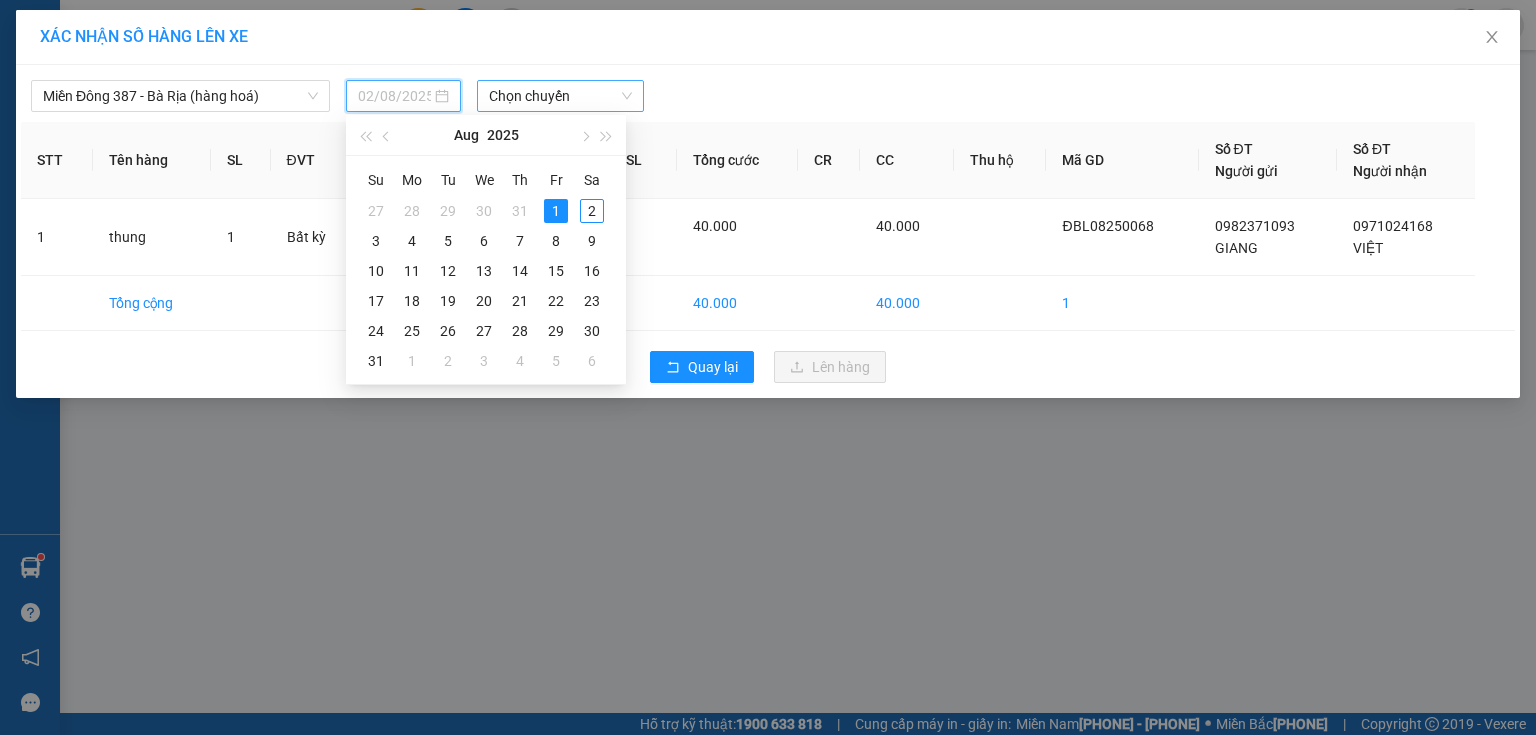 drag, startPoint x: 590, startPoint y: 209, endPoint x: 595, endPoint y: 102, distance: 107.11676 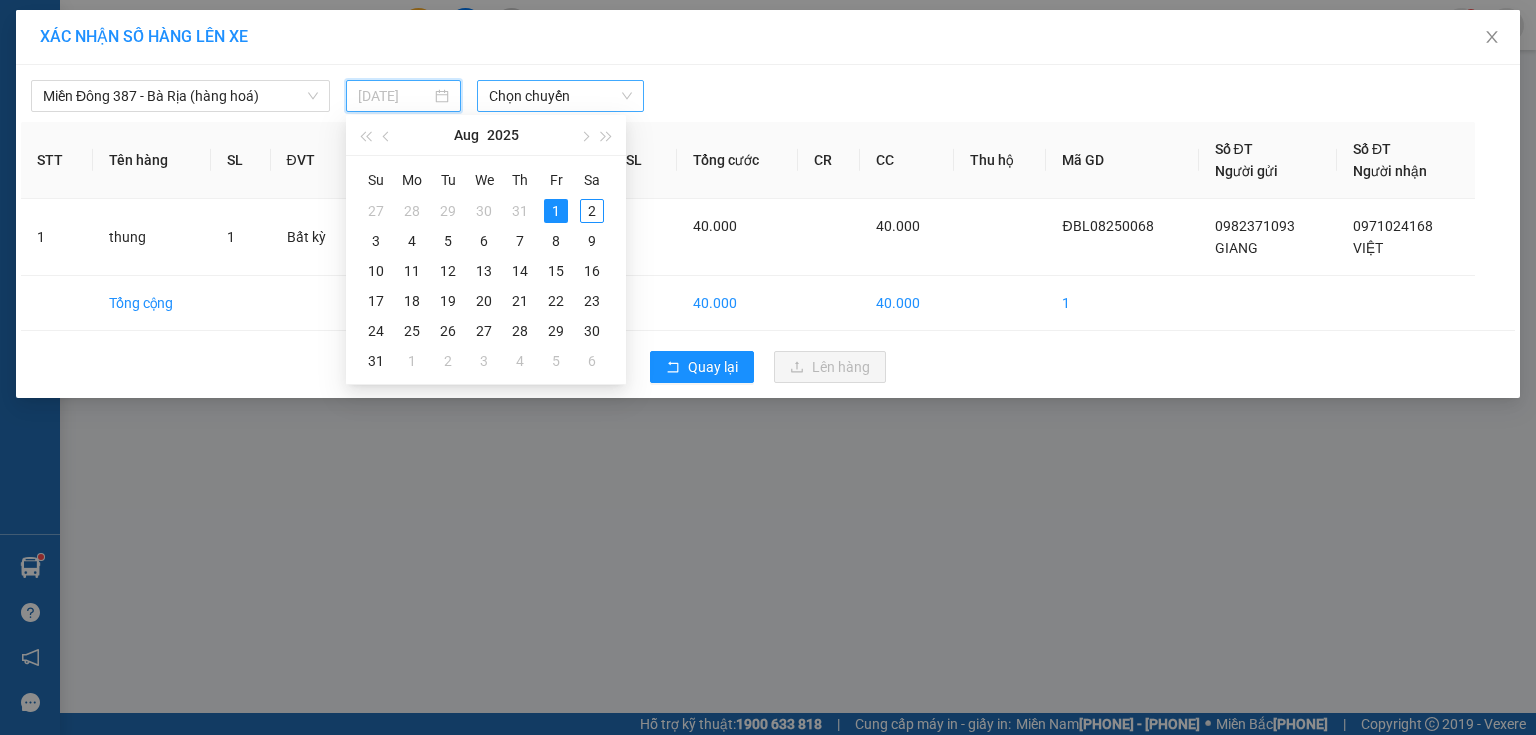 type on "02/08/2025" 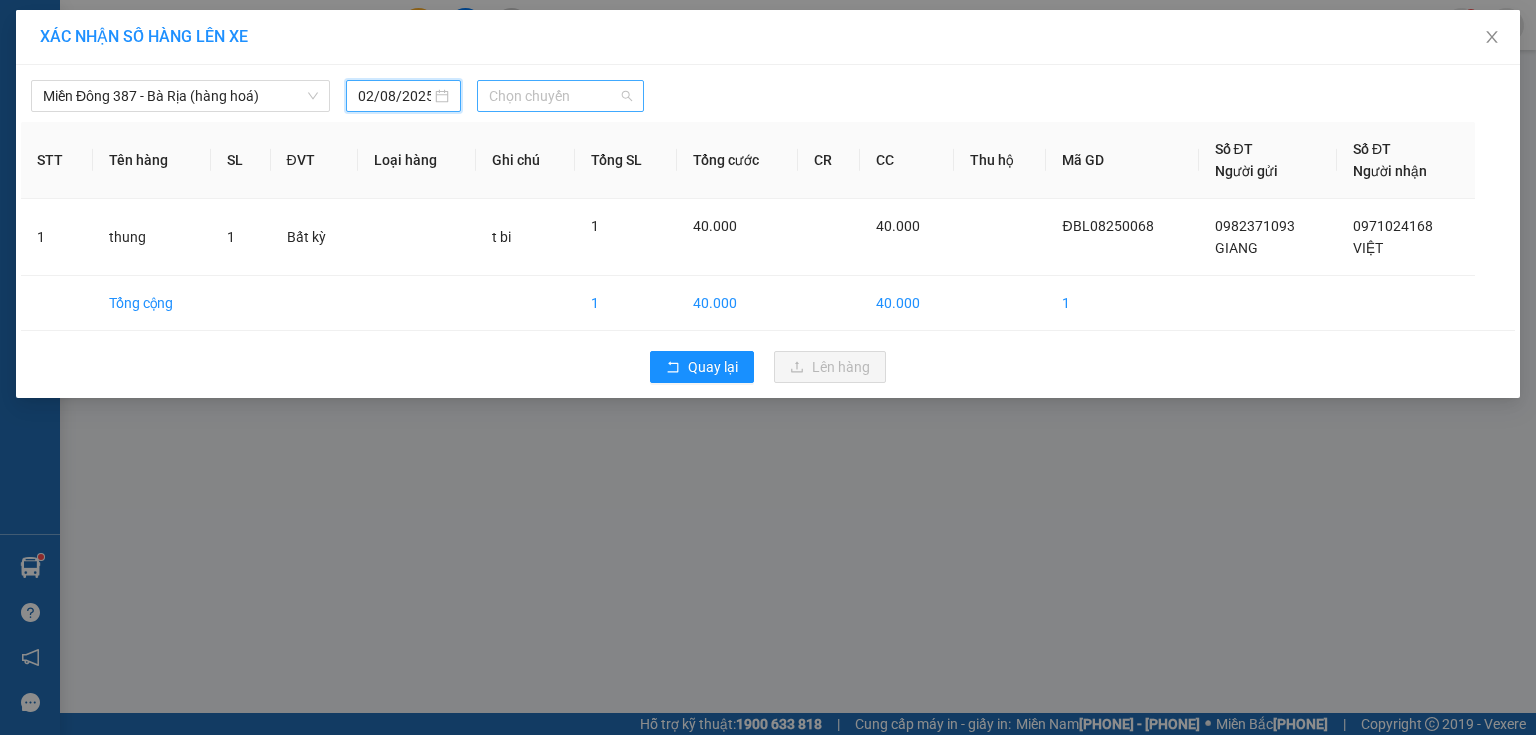 click on "Chọn chuyến" at bounding box center [561, 96] 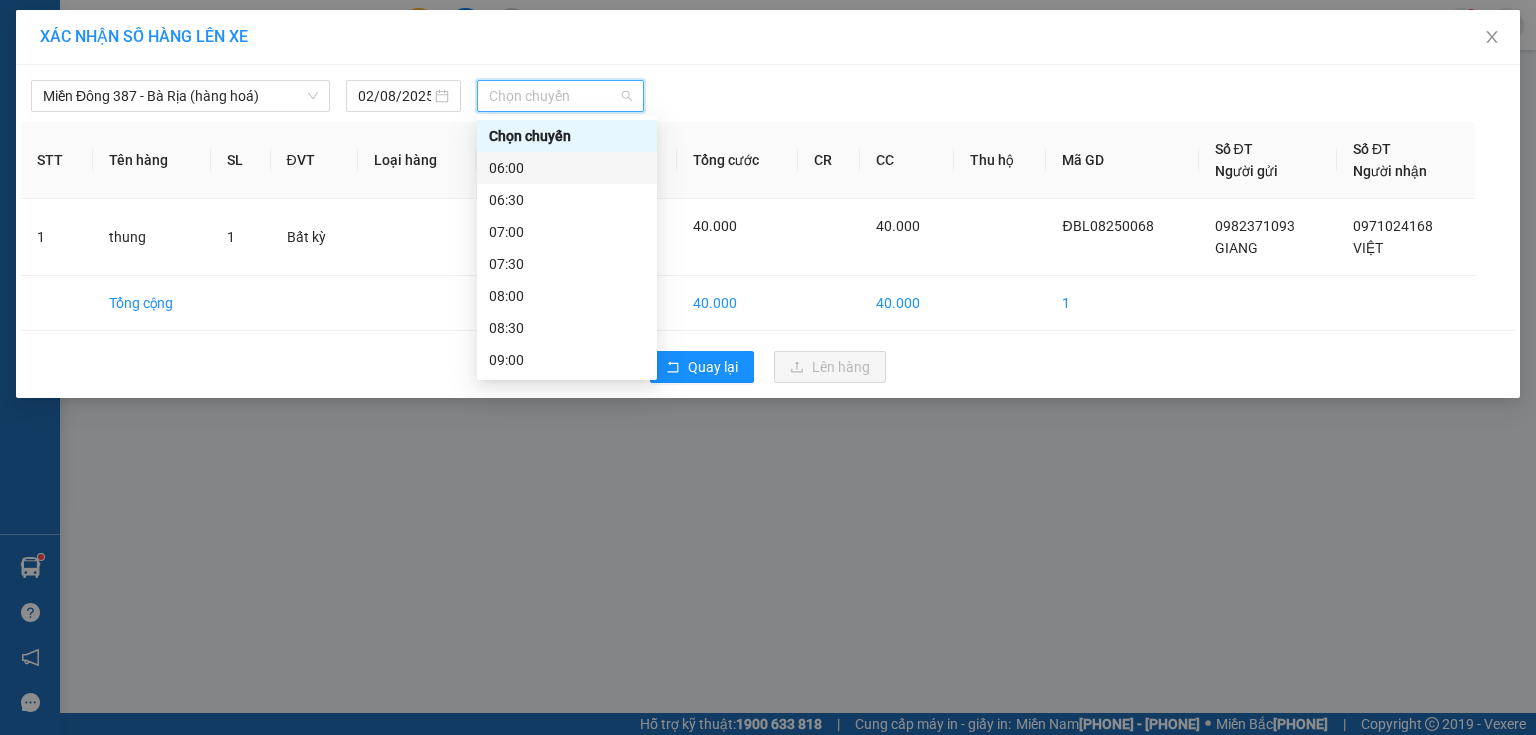 click on "06:00" at bounding box center (567, 168) 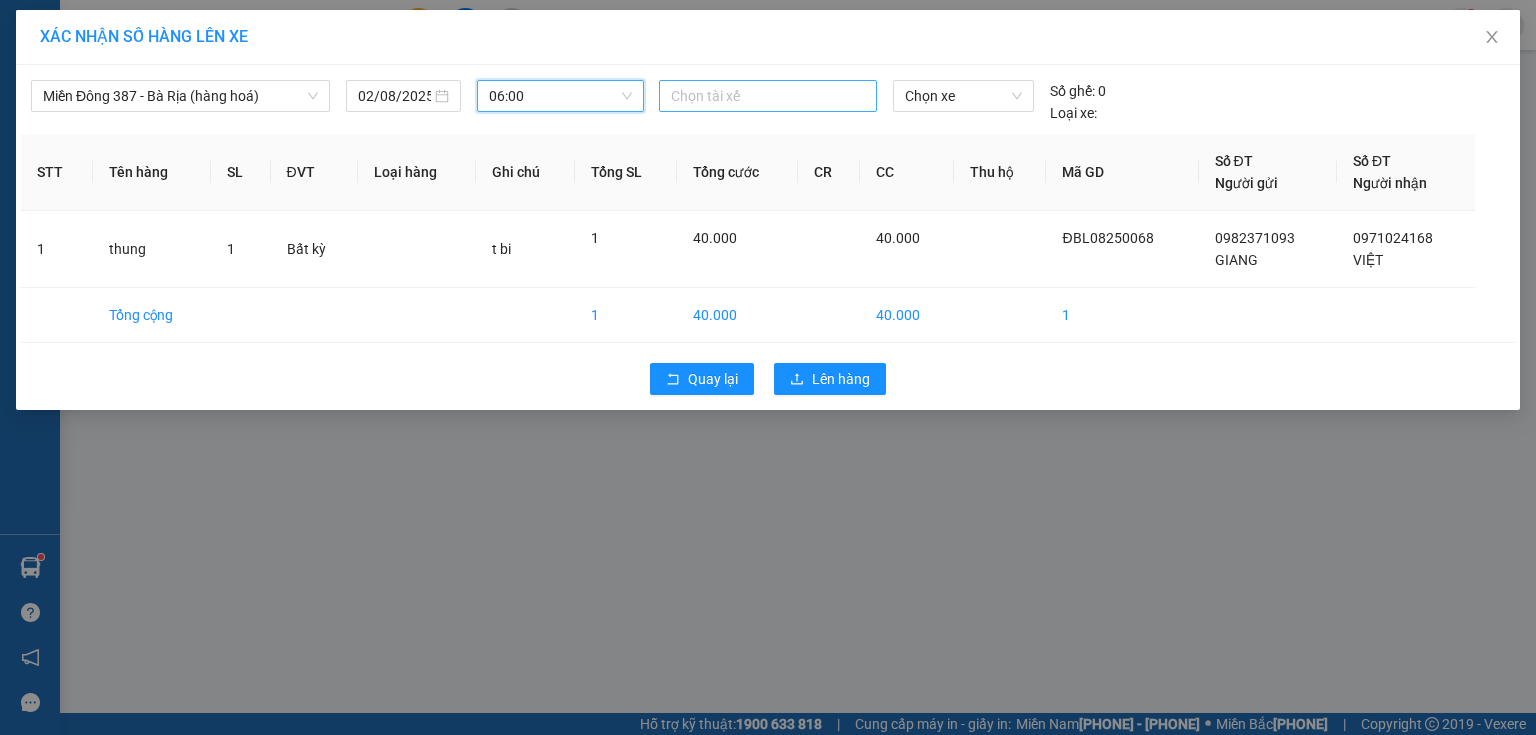 click at bounding box center (768, 96) 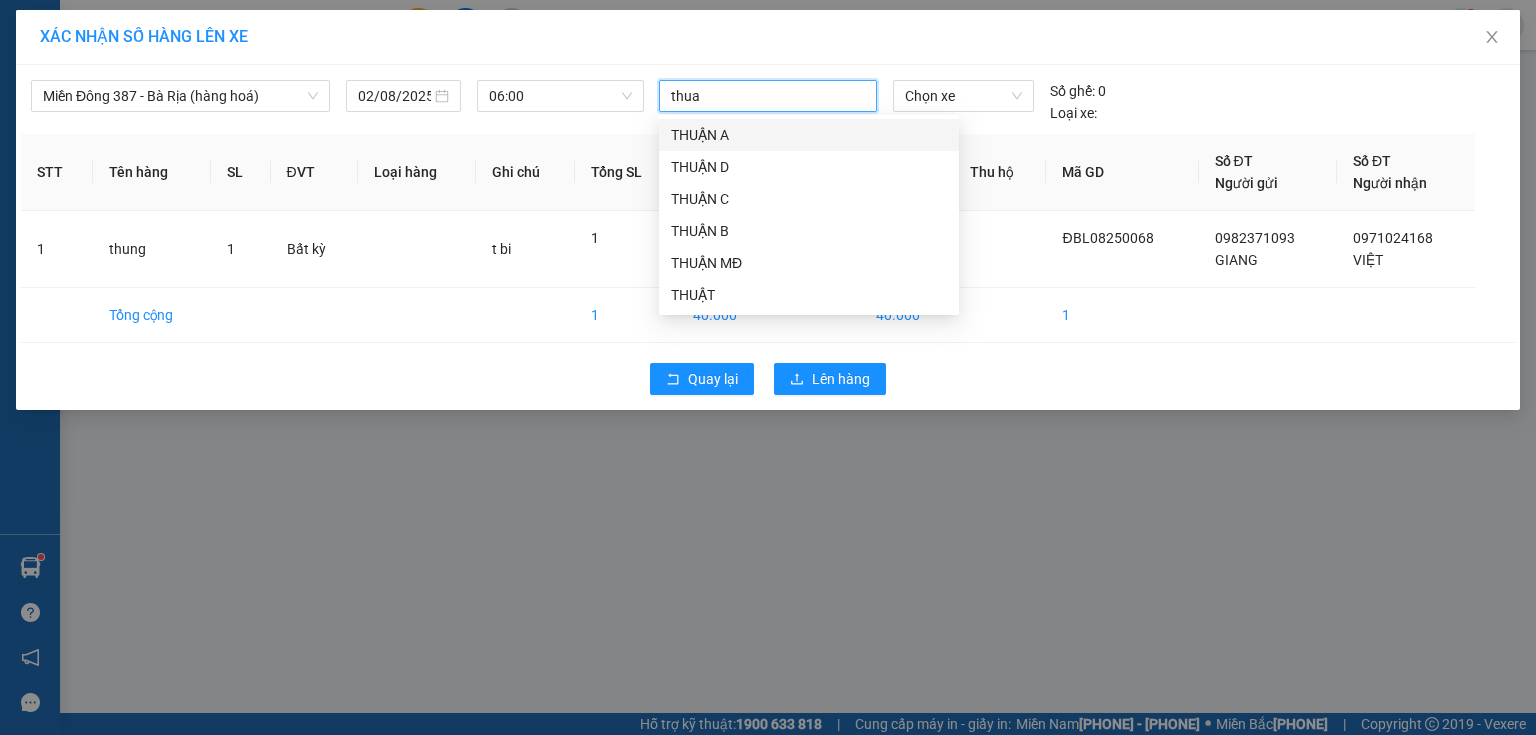 type on "thuan" 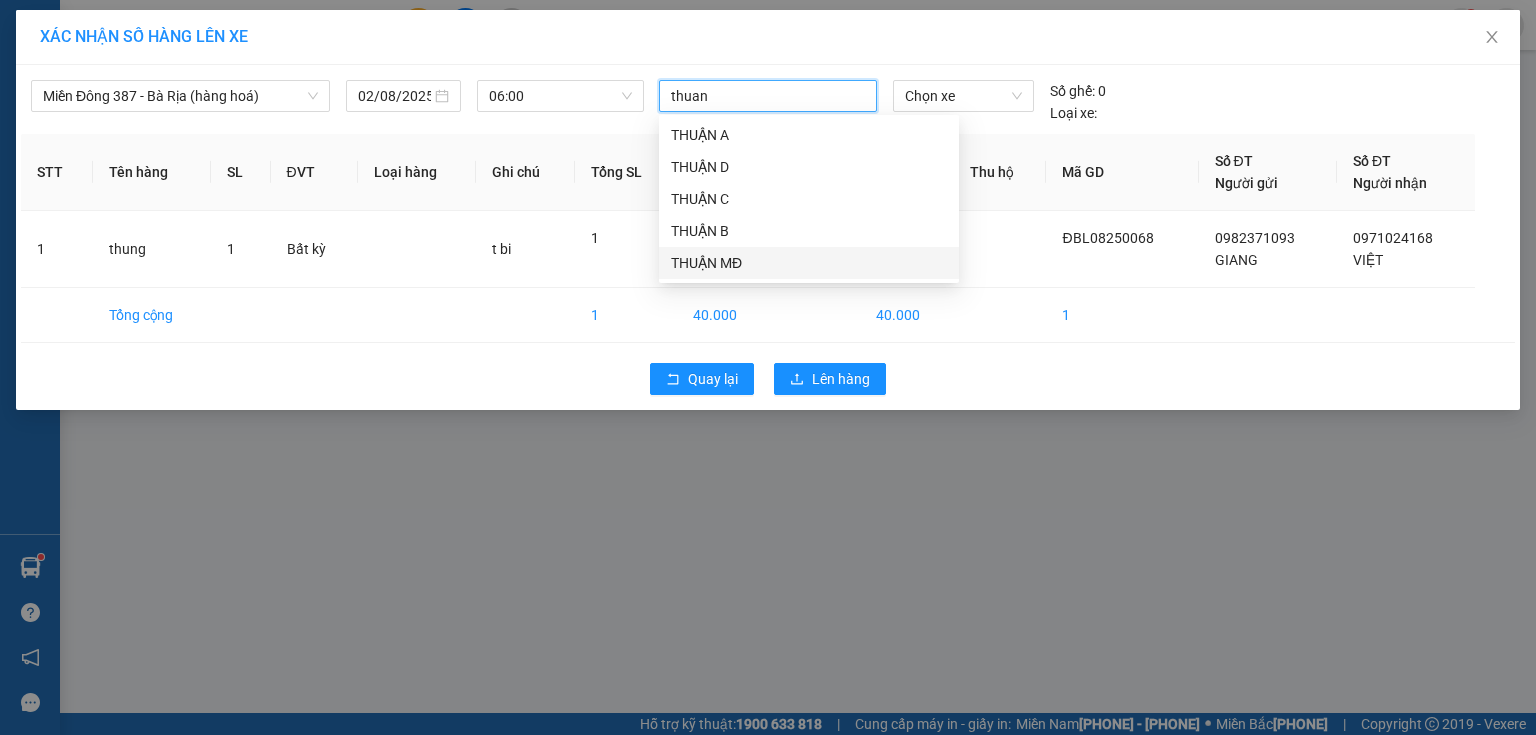 click on "THUẬN MĐ" at bounding box center [809, 263] 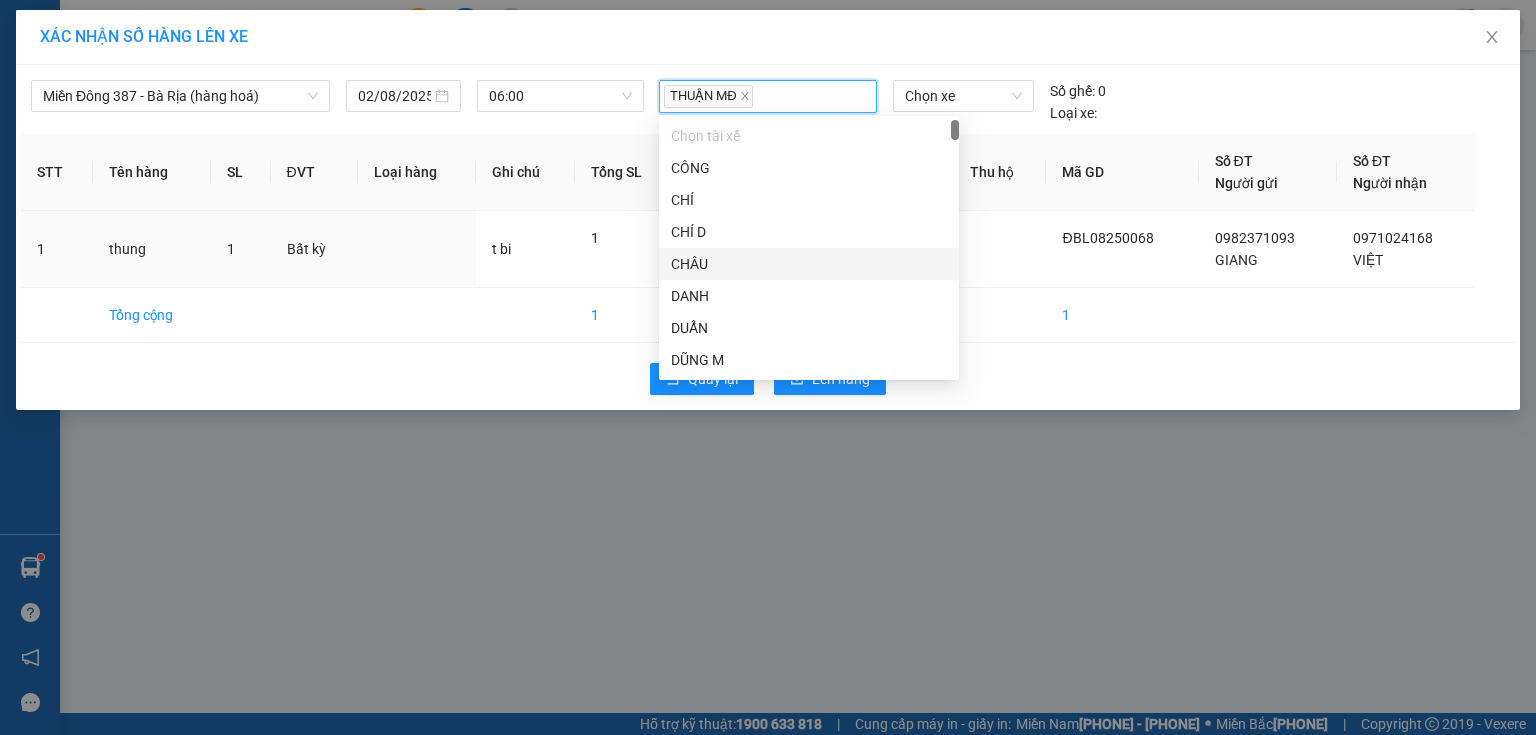 drag, startPoint x: 1013, startPoint y: 260, endPoint x: 984, endPoint y: 158, distance: 106.04244 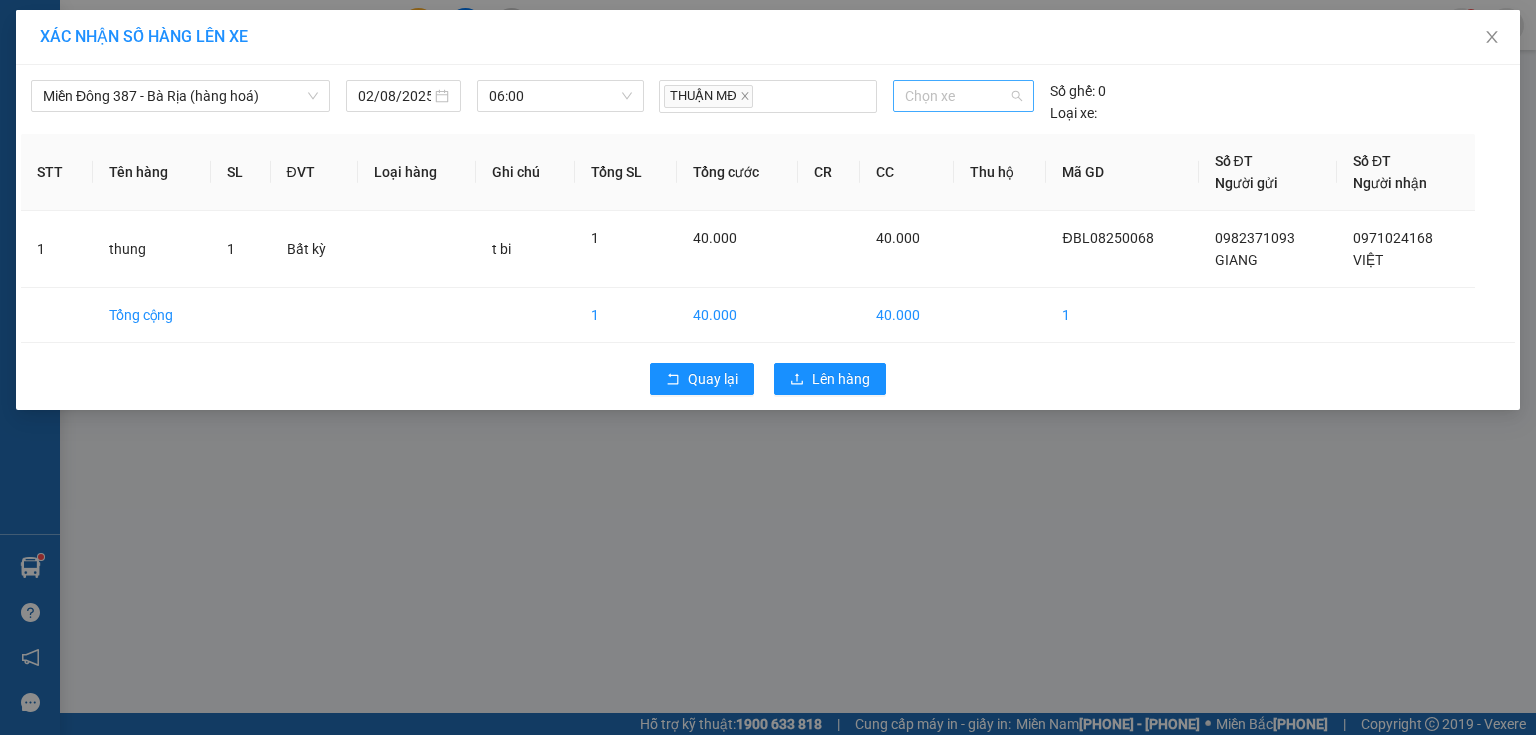 click on "Chọn xe" at bounding box center (963, 96) 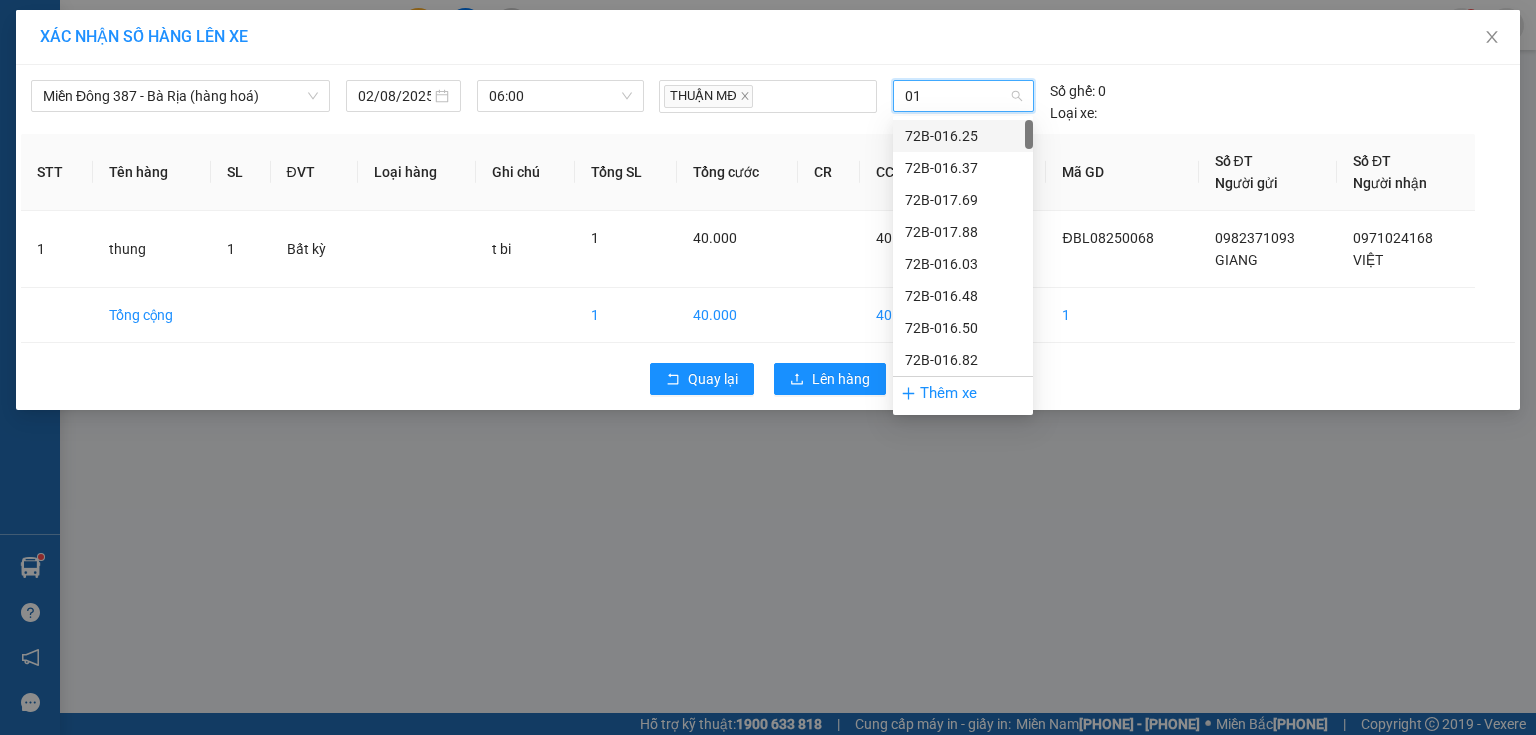 type on "015" 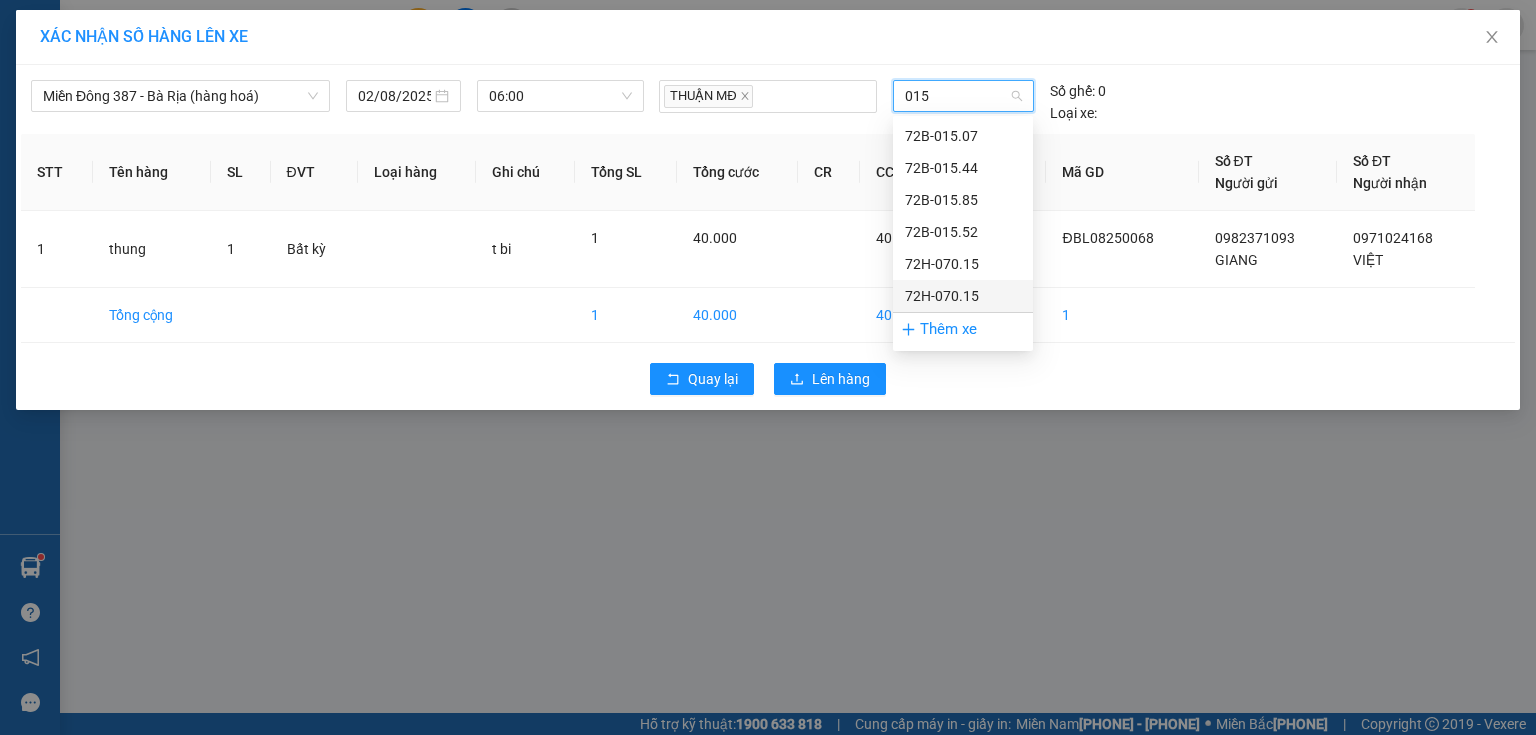 click on "72H-070.15" at bounding box center [963, 296] 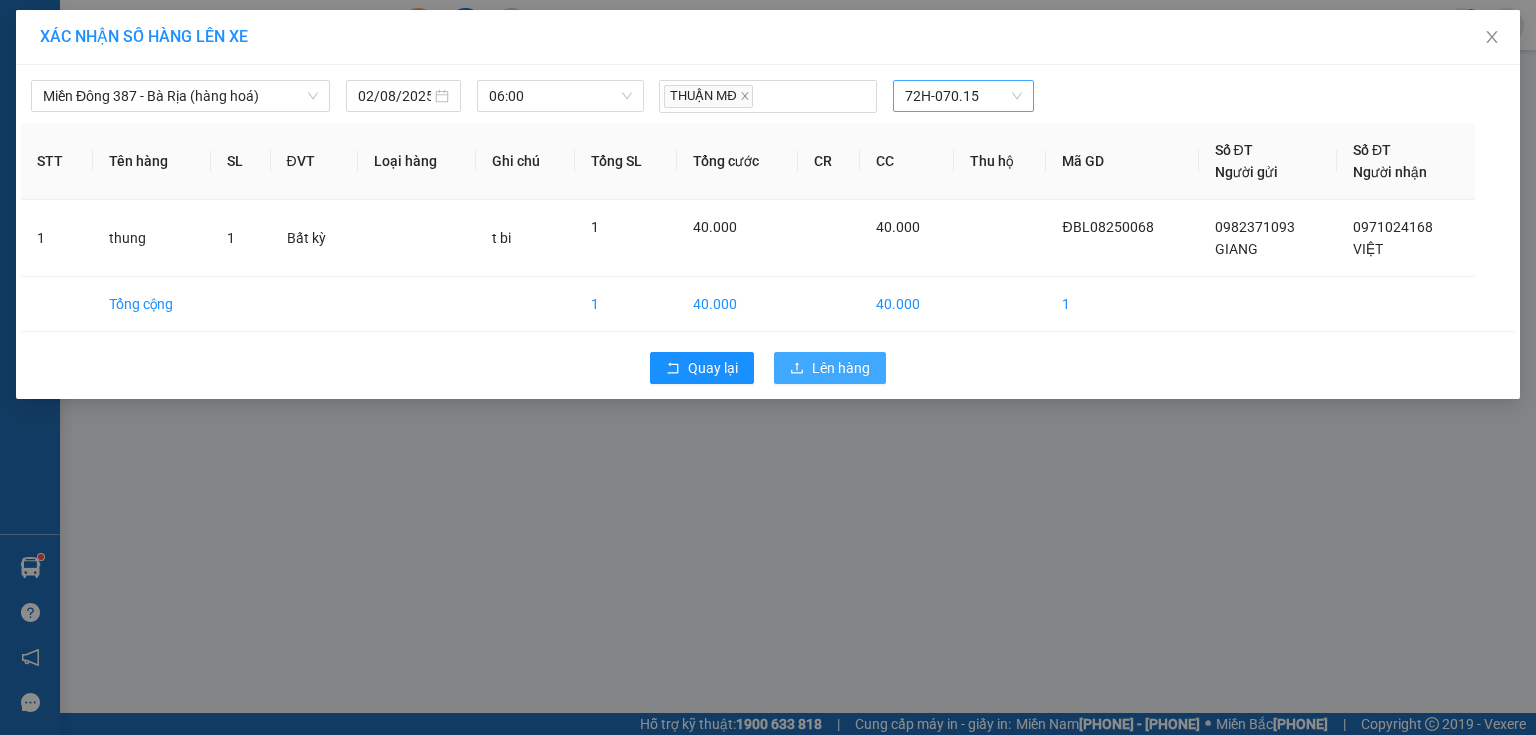 click on "Lên hàng" at bounding box center (841, 368) 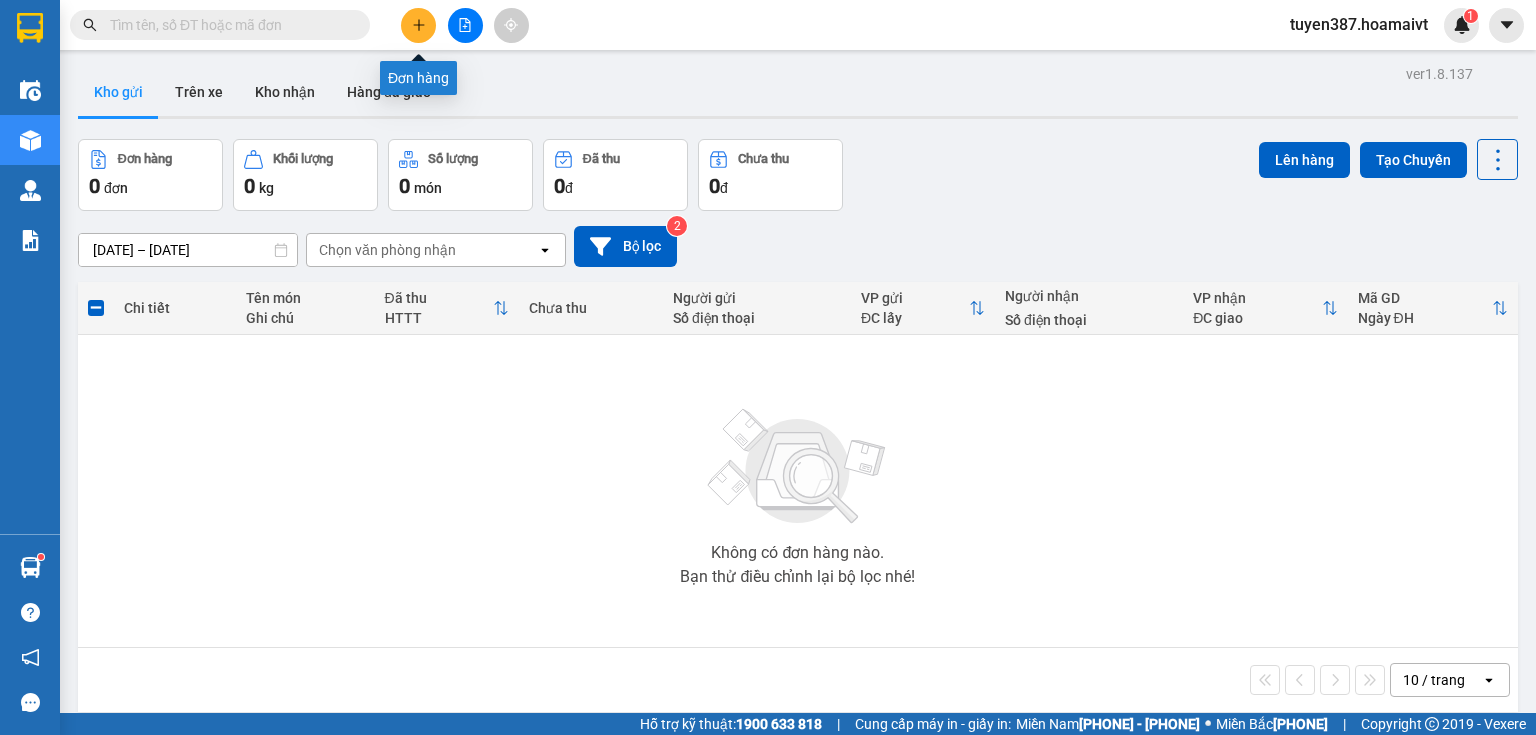 click 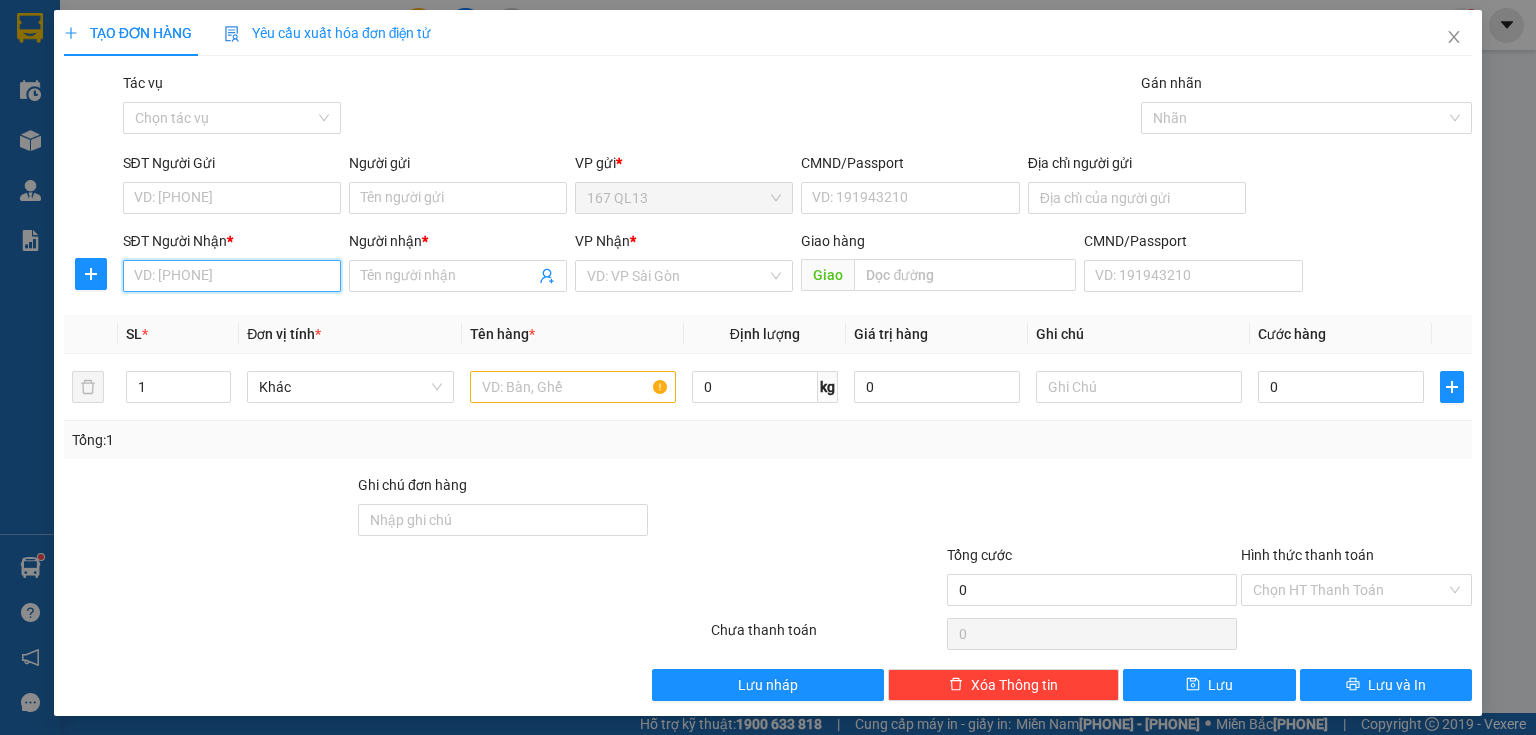 click on "SĐT Người Nhận  *" at bounding box center [232, 276] 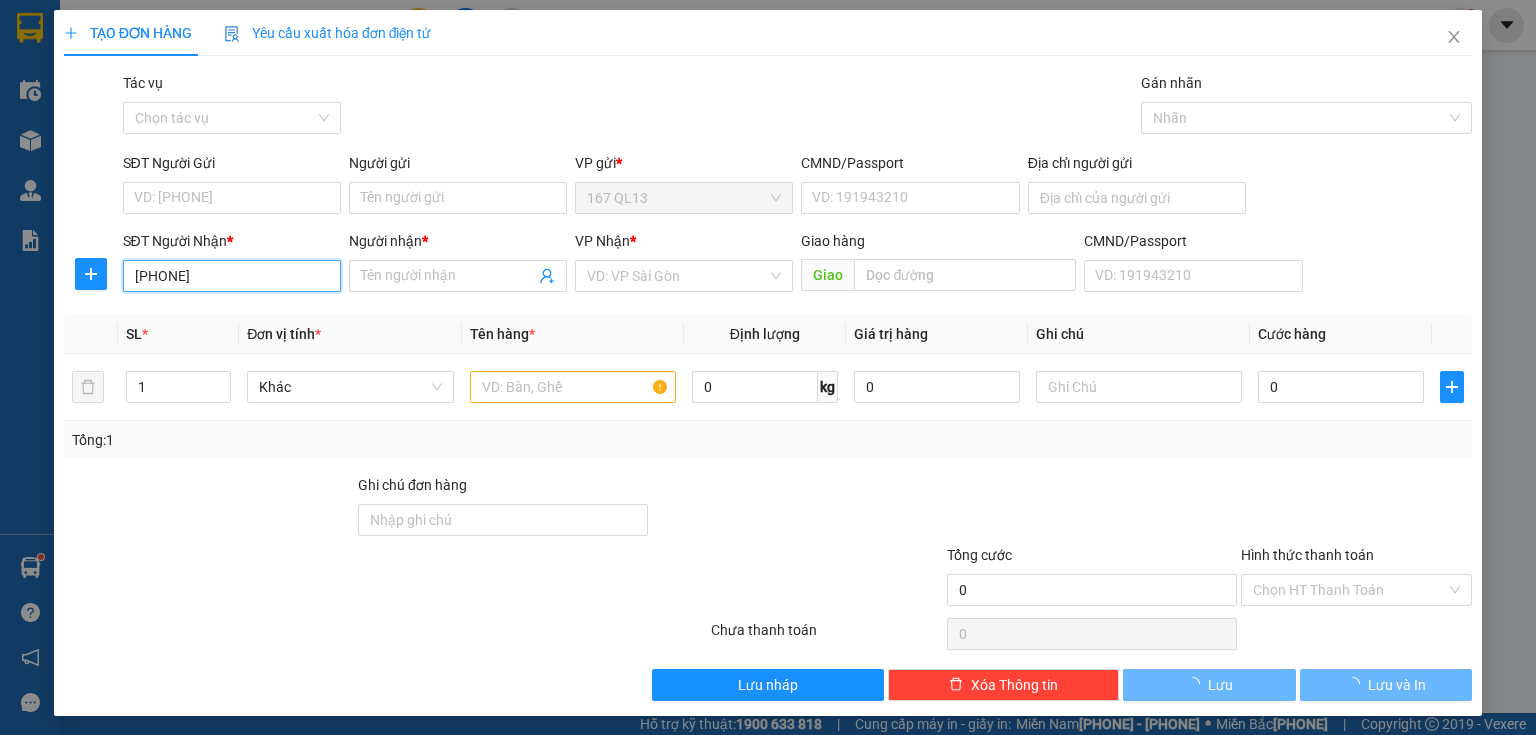 type on "[PHONE]" 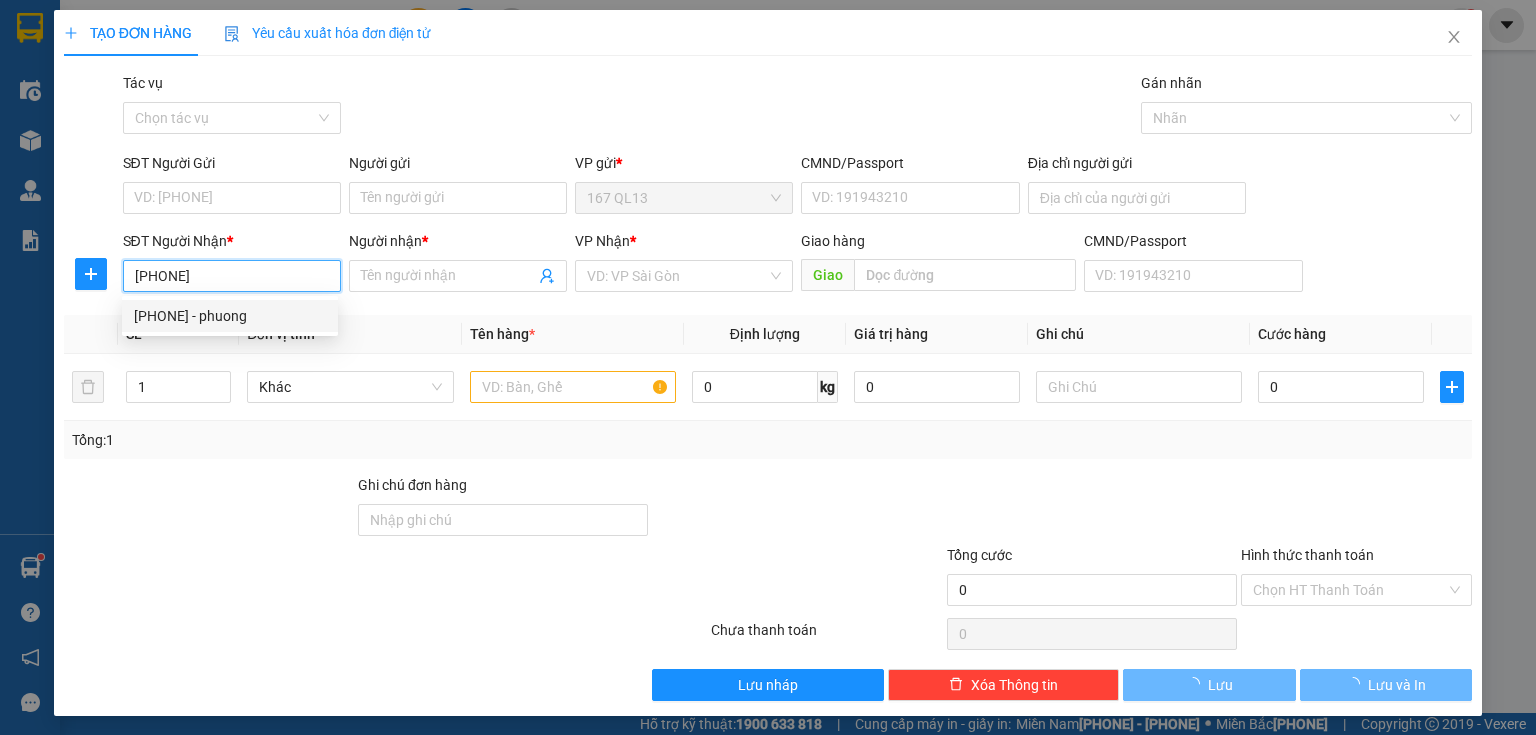 click on "Kết quả tìm kiếm ( 0 )  Bộ lọc  No Data tuyen387.hoamaivt 1     Điều hành xe     Kho hàng mới     Quản Lý Quản lý chuyến Quản lý khách hàng mới     Báo cáo Báo cáo dòng tiền (nhân viên) Doanh số tạo đơn theo VP gửi (nhân viên) Hàng sắp về Hướng dẫn sử dụng Giới thiệu Vexere, nhận hoa hồng Phản hồi Phần mềm hỗ trợ bạn tốt chứ? Hỗ trợ kỹ thuật:  1900 633 818 | Cung cấp máy in - giấy in:  Miền Nam  [PHONE] - [PHONE] ⚪️ Miền Bắc  [PHONE] | Copyright   2019 - Vexere Thông báo Thông báo của bạn Tính năng mới Chưa có thông báo mới  TẠO ĐƠN HÀNG Yêu cầu xuất hóa đơn điện tử Transit Pickup Surcharge Ids Transit Deliver Surcharge Ids Transit Deliver Surcharge Transit Deliver Surcharge Gói vận chuyển  * Tiêu chuẩn Tác vụ Chọn tác vụ Gán nhãn   Nhãn SĐT Người Gửi VD: [PHONE] Người gửi Tên người gửi VP gửi  *  *  *" at bounding box center [768, 367] 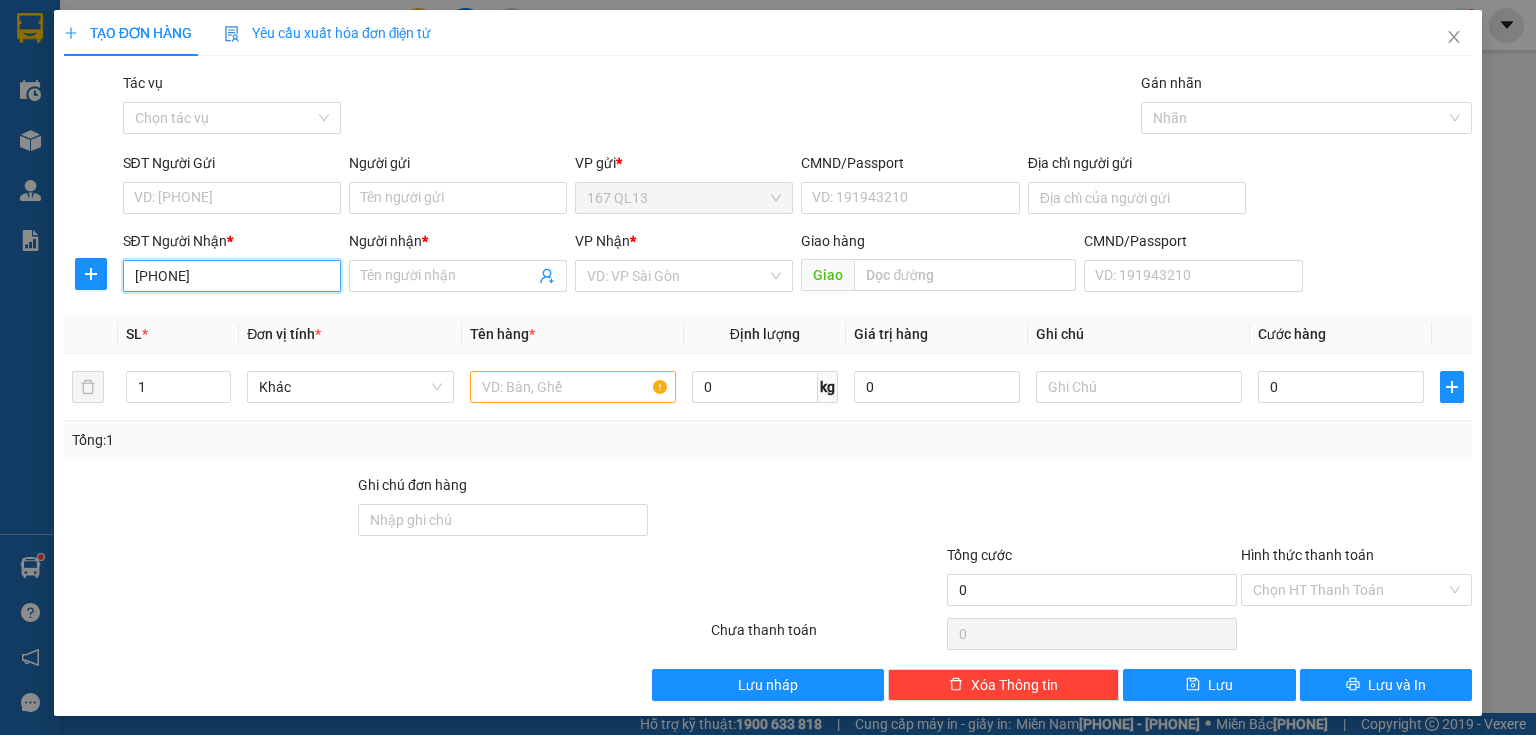 click on "[PHONE]" at bounding box center (232, 276) 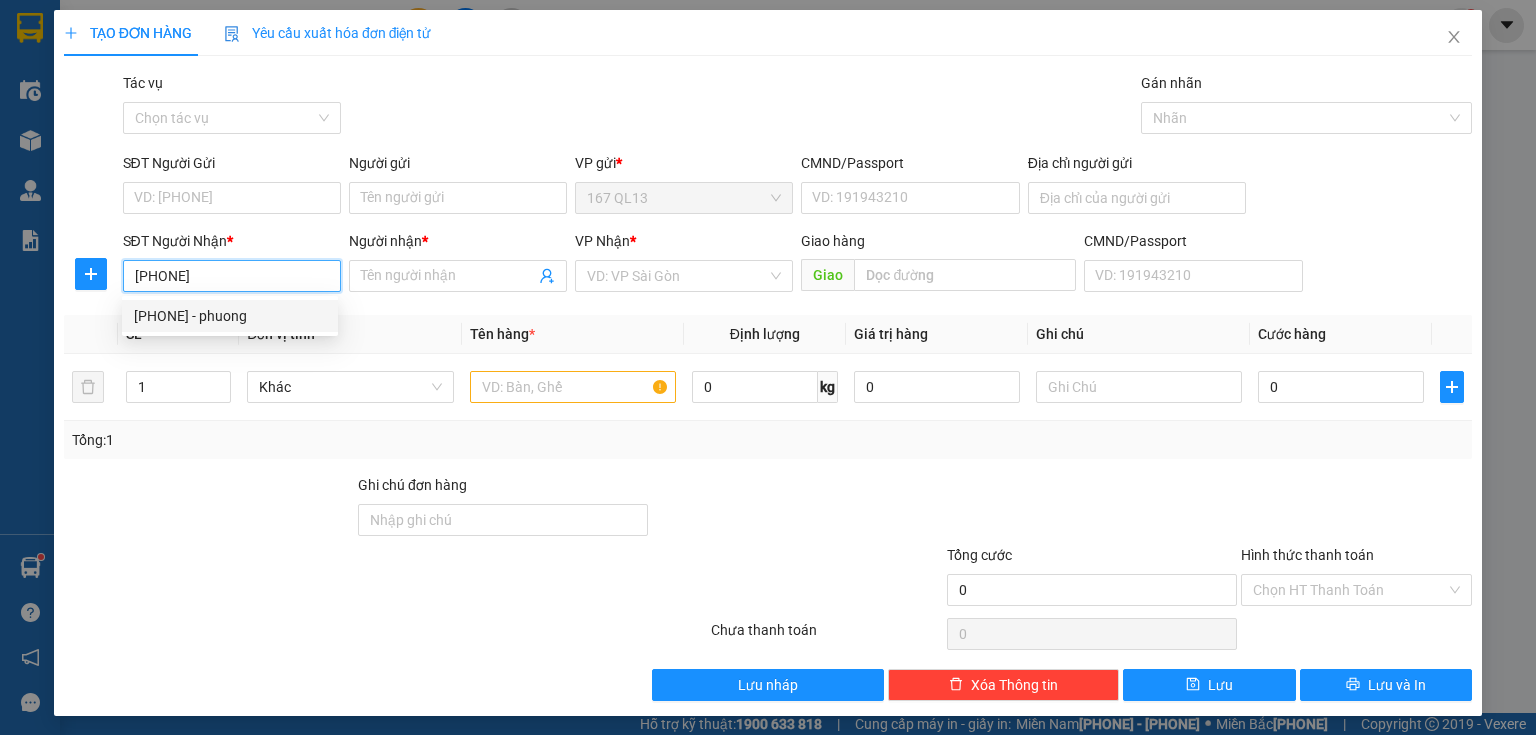 click on "[PHONE]" at bounding box center (232, 276) 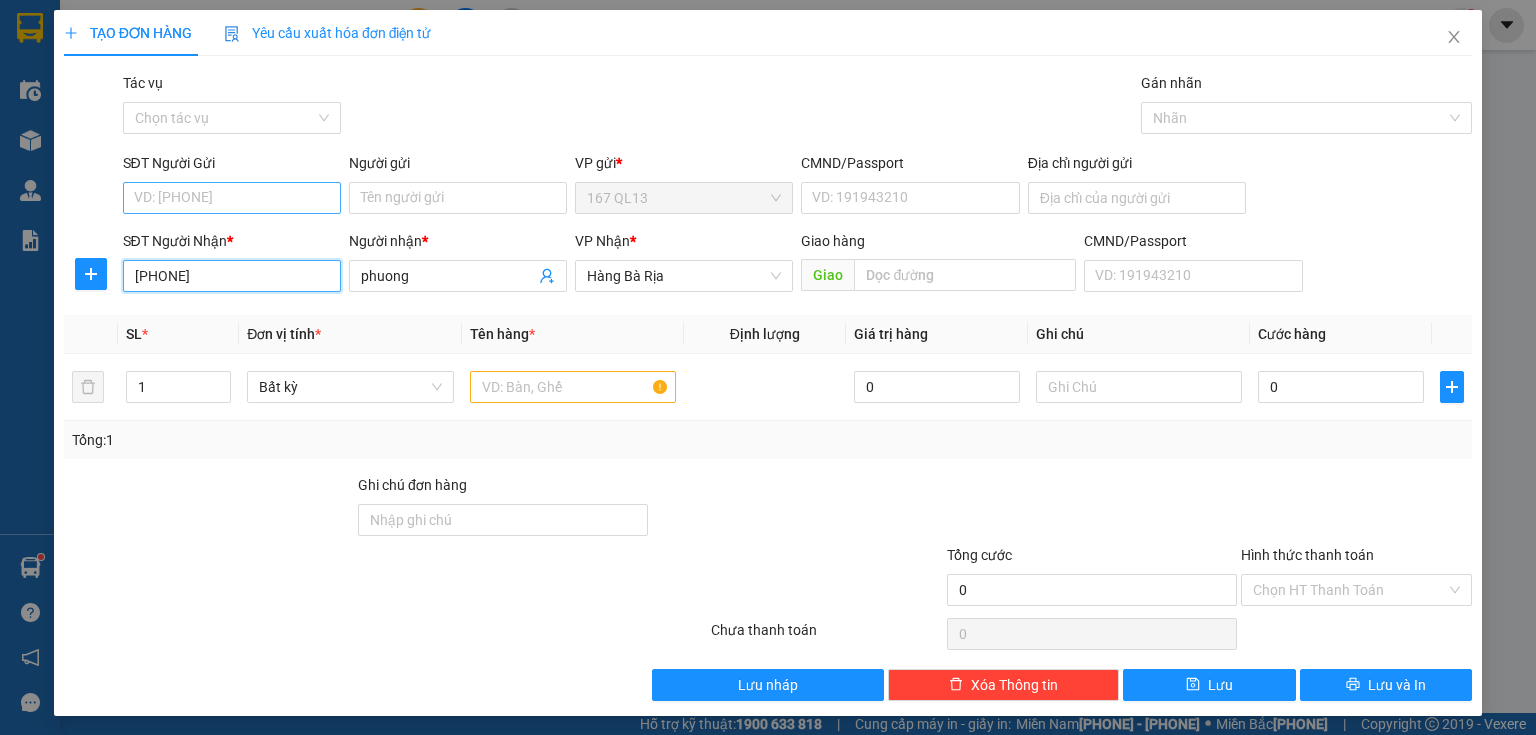 type on "[PHONE]" 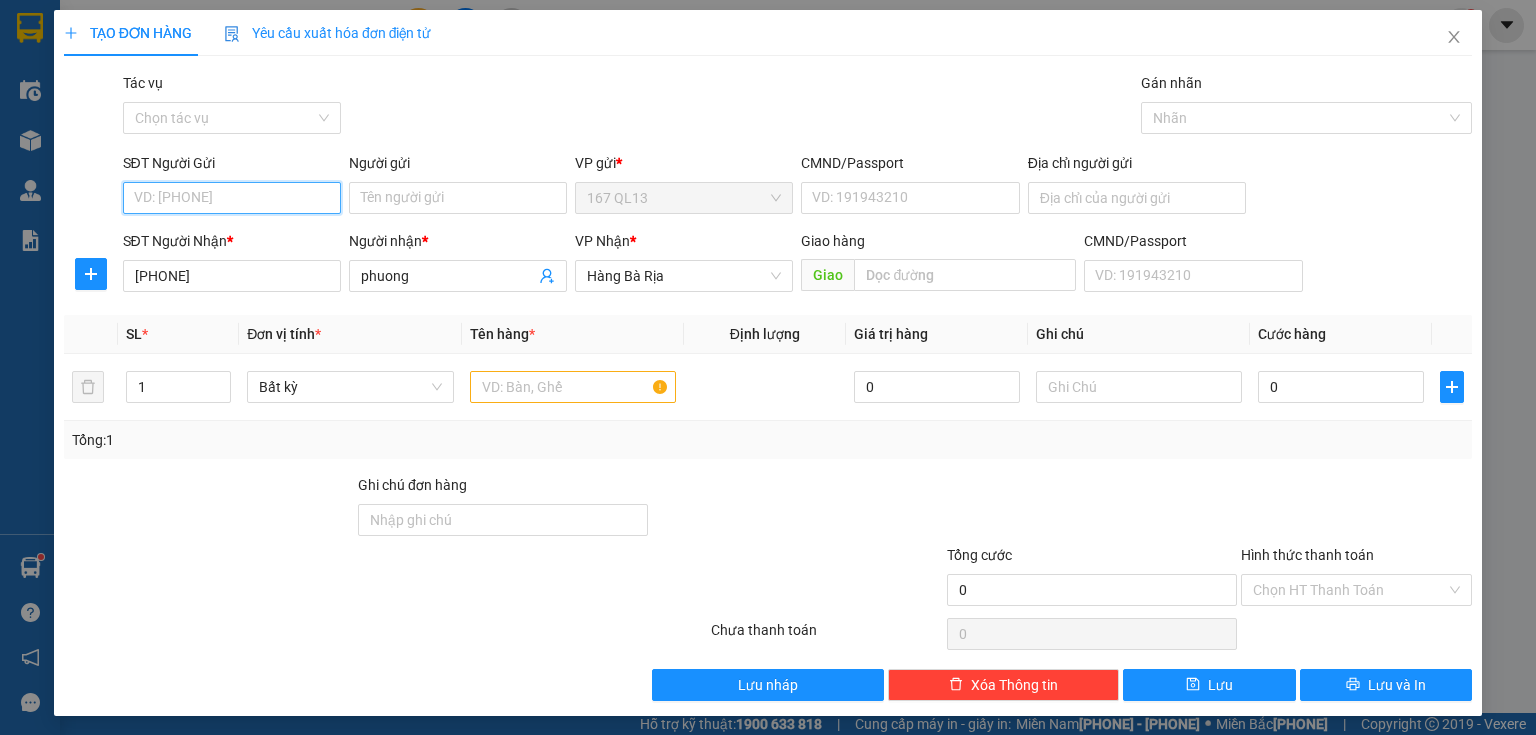 click on "SĐT Người Gửi" at bounding box center (232, 198) 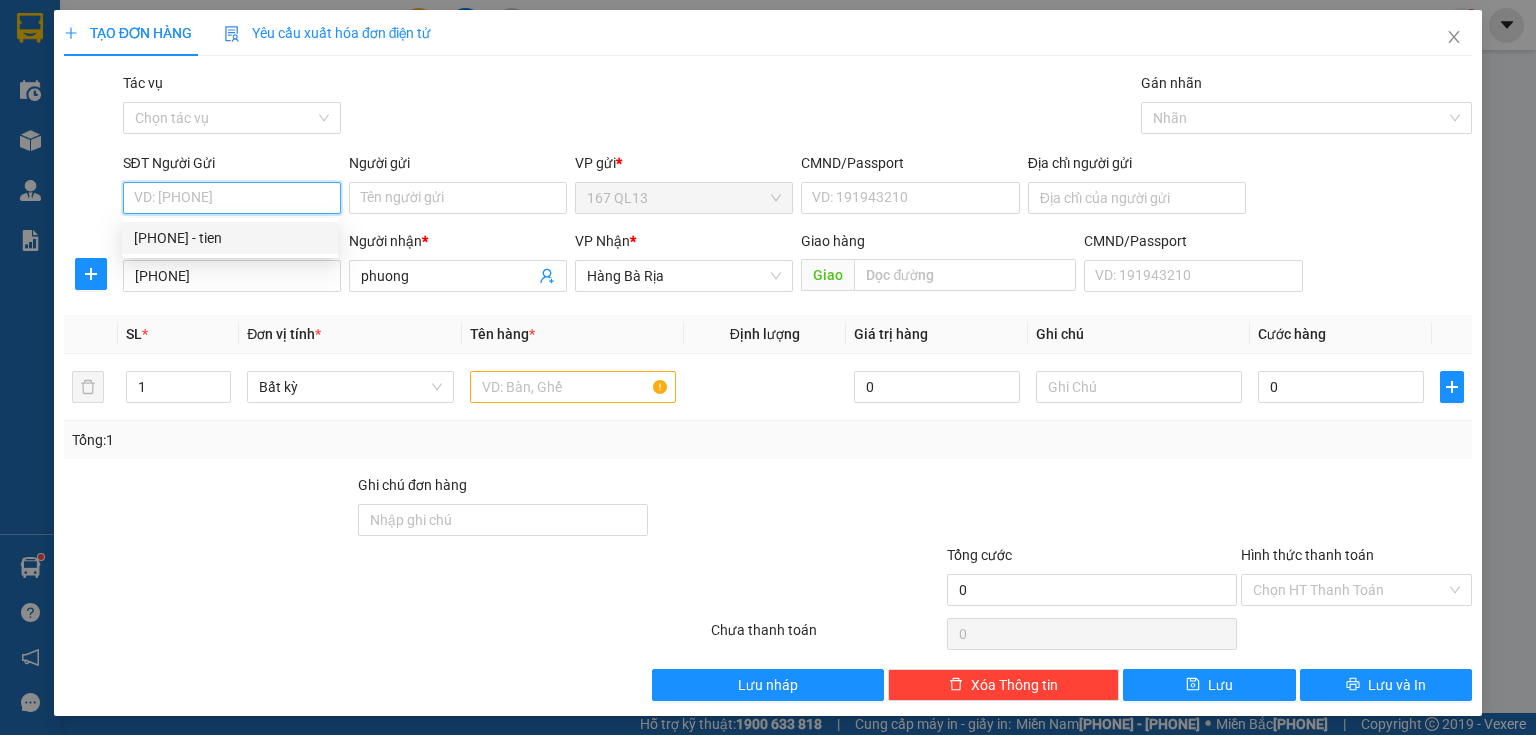 click on "[PHONE] - tien" at bounding box center [230, 238] 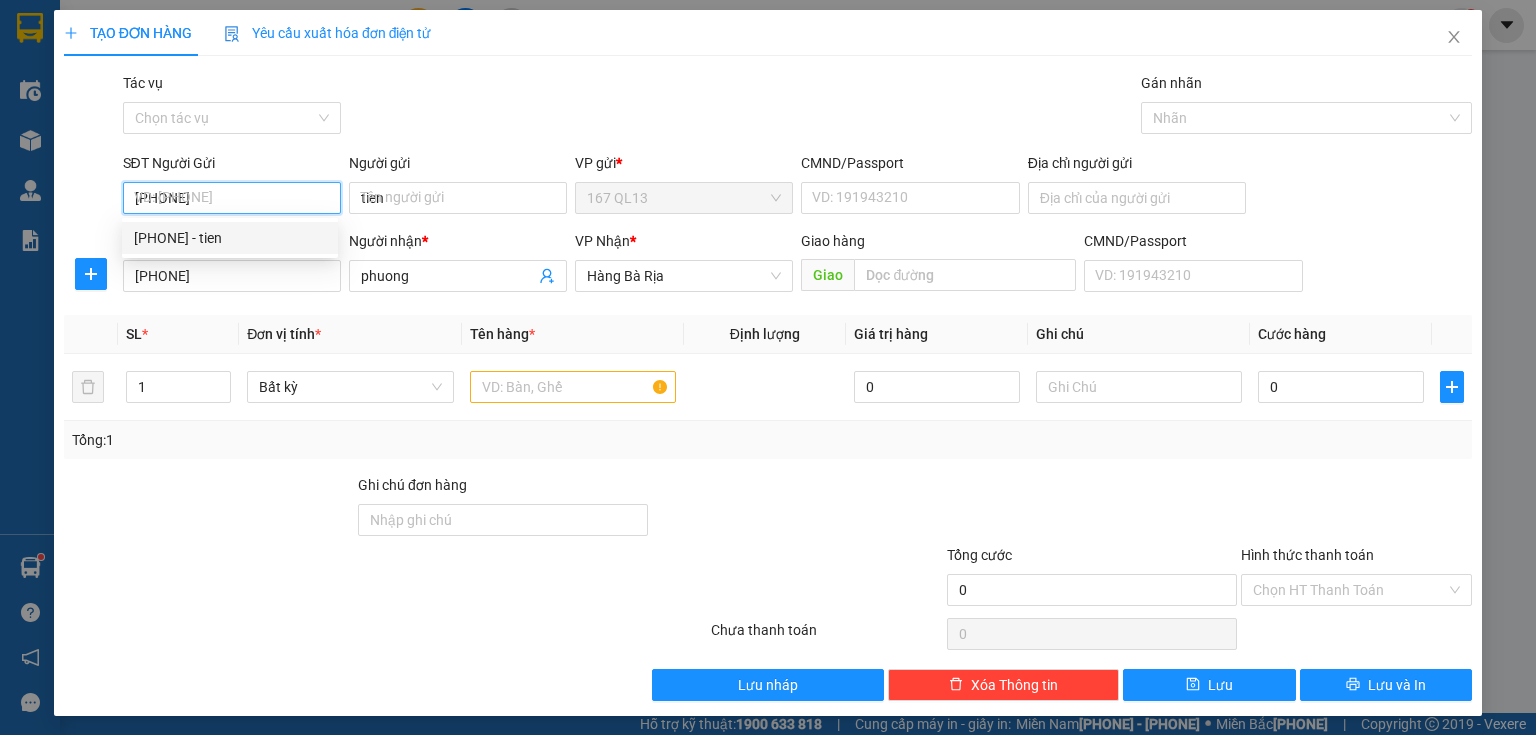 type on "[PHONE]" 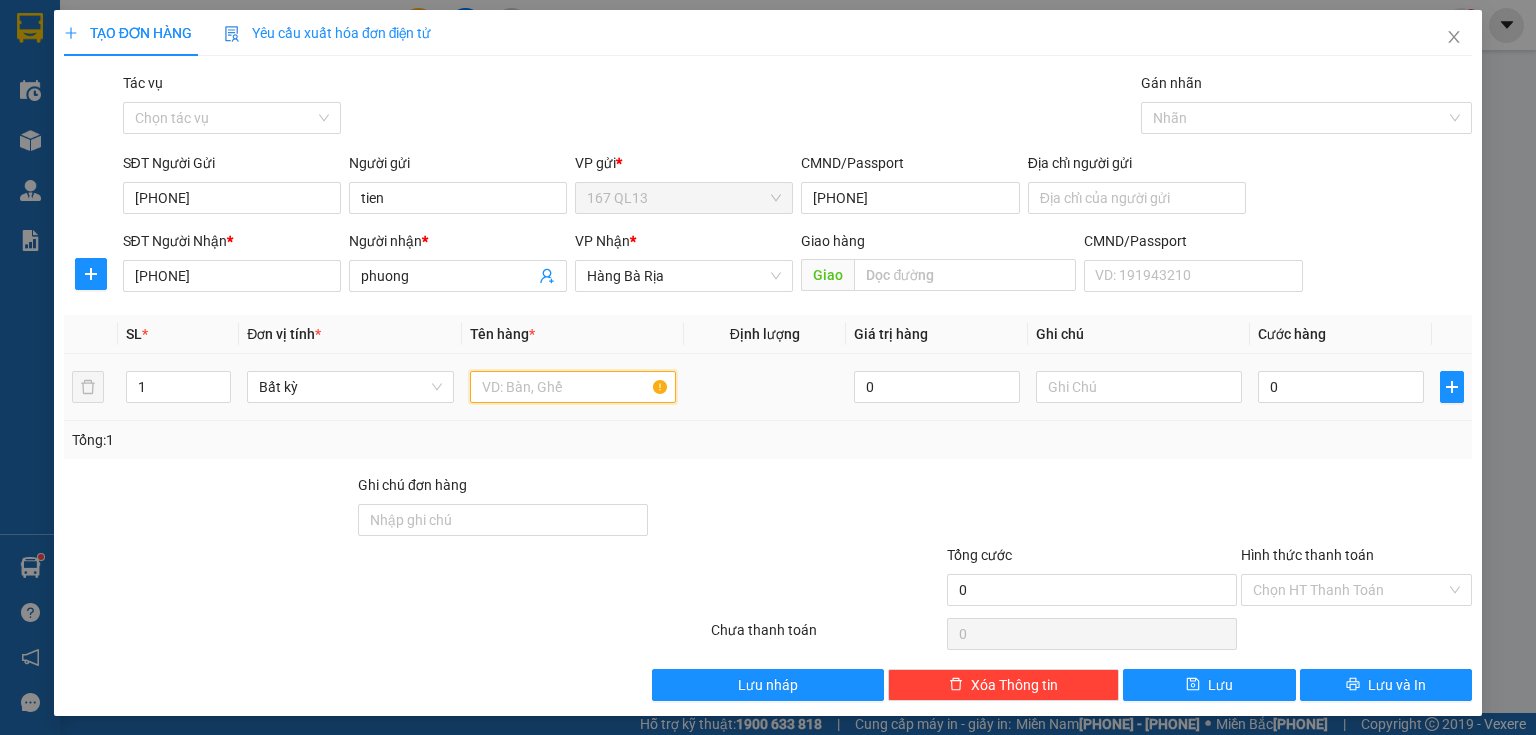 click at bounding box center [573, 387] 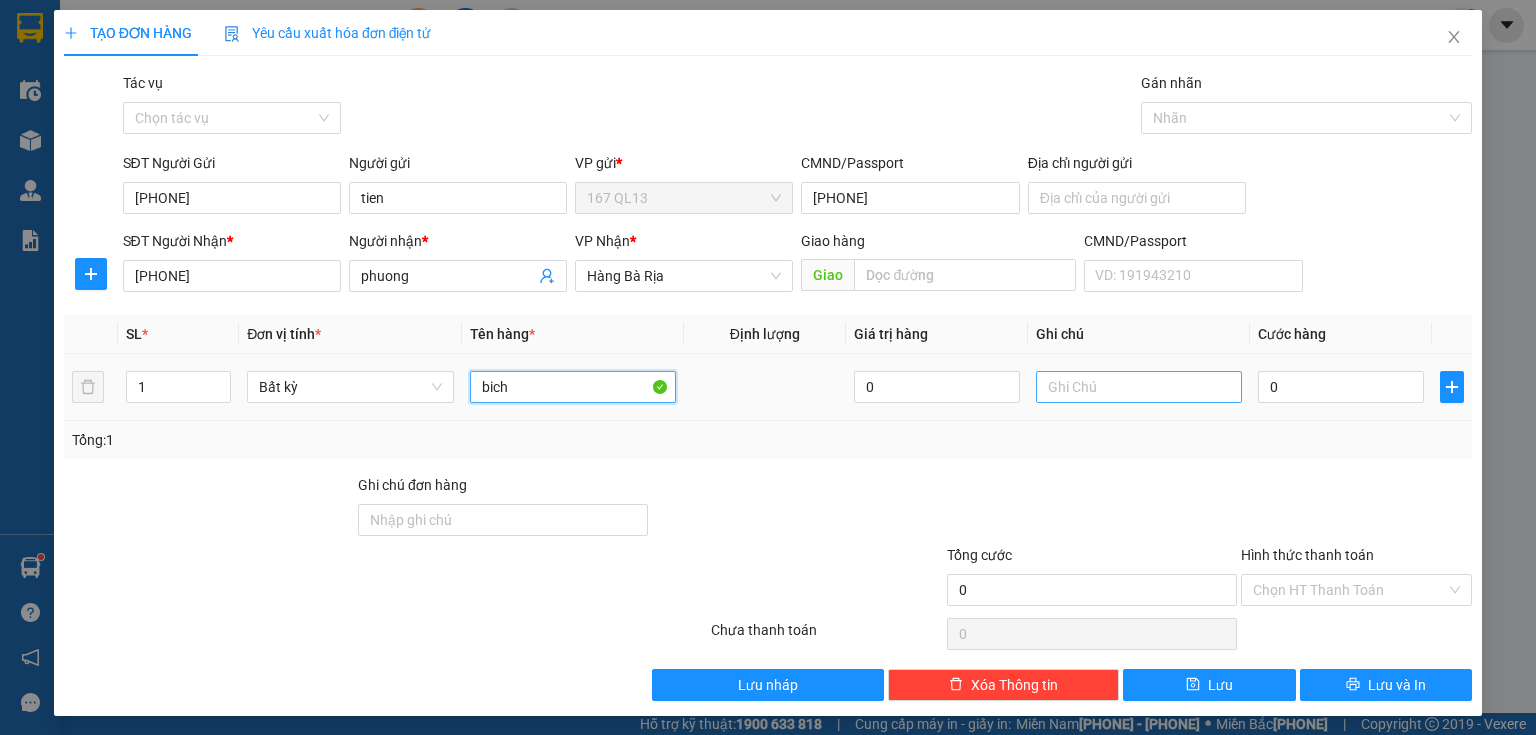 type on "bich" 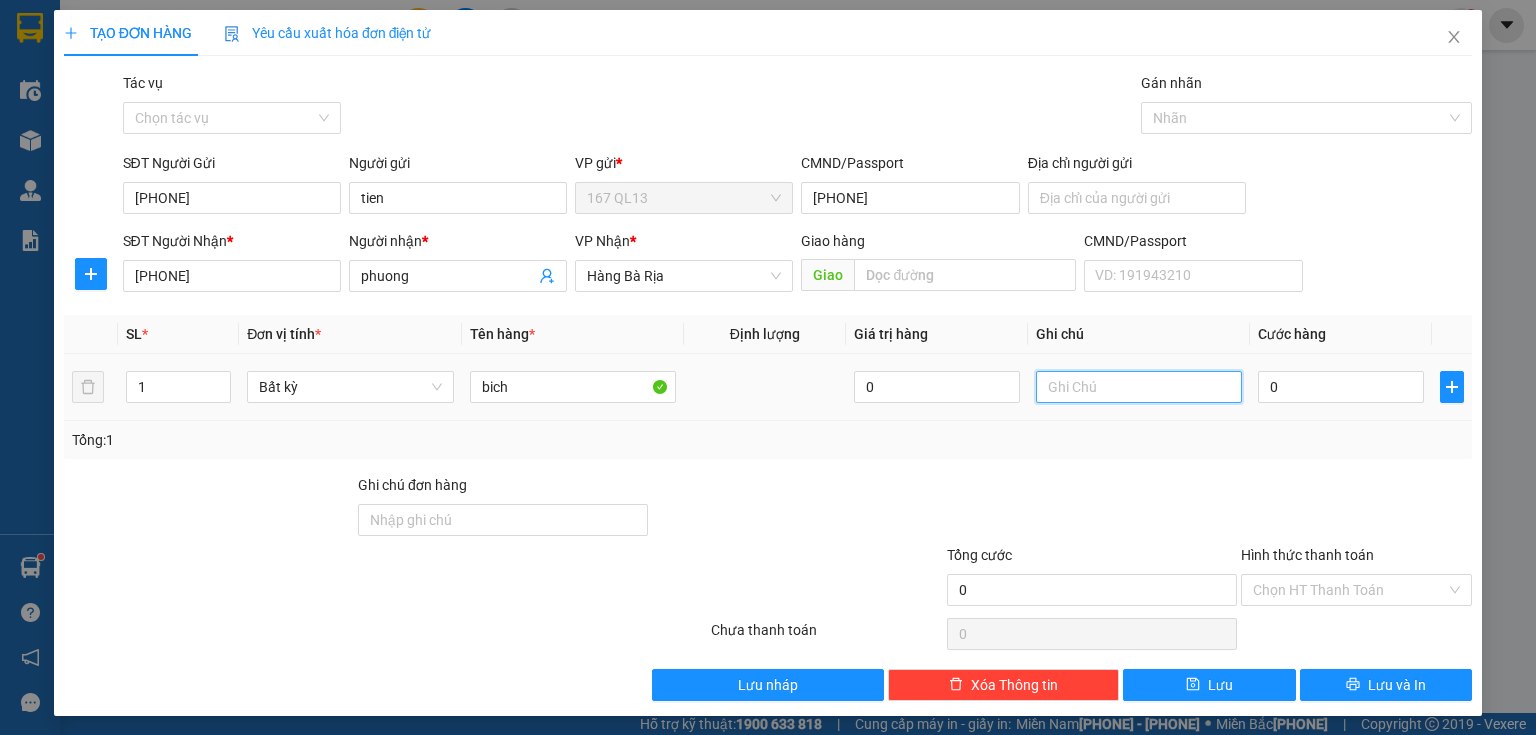 click at bounding box center (1139, 387) 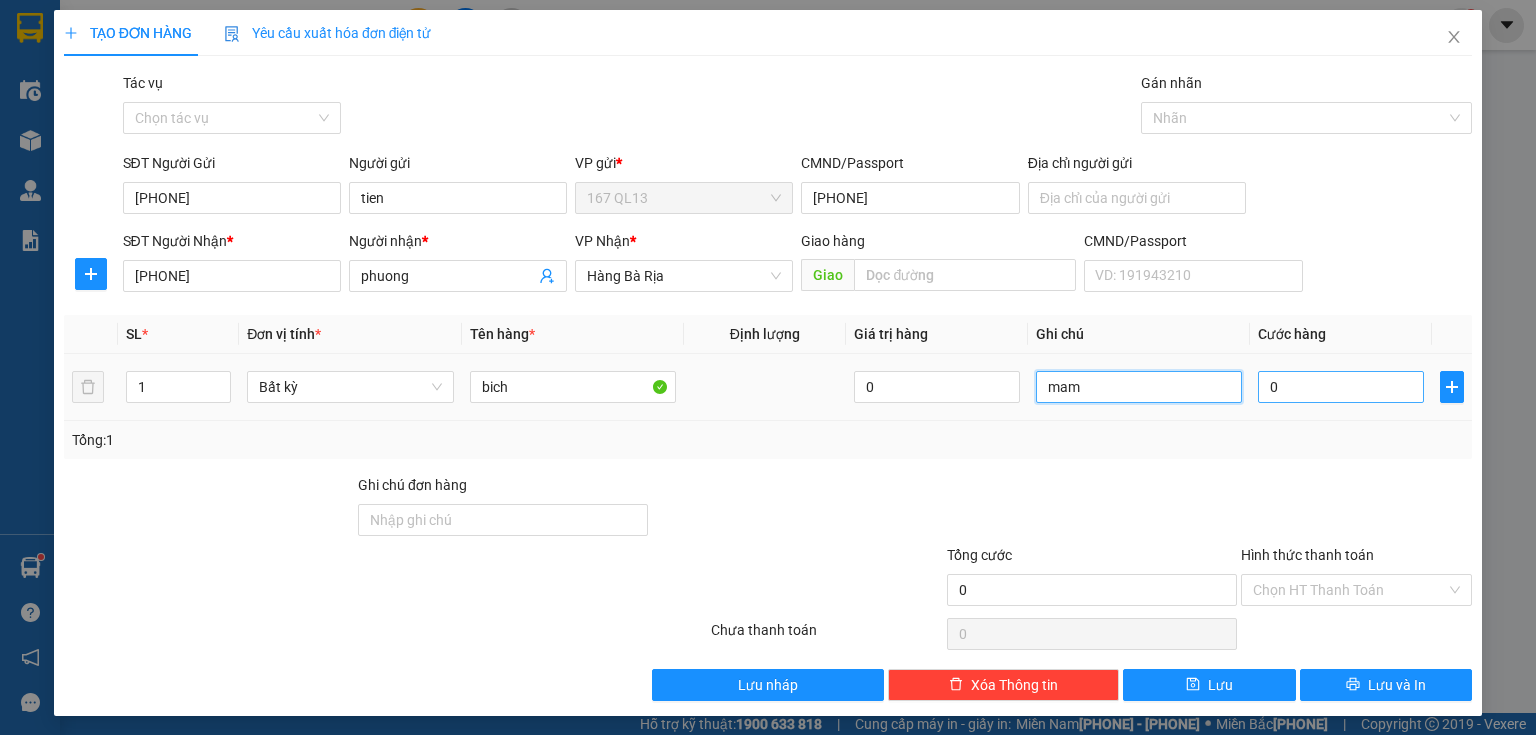 type on "mam" 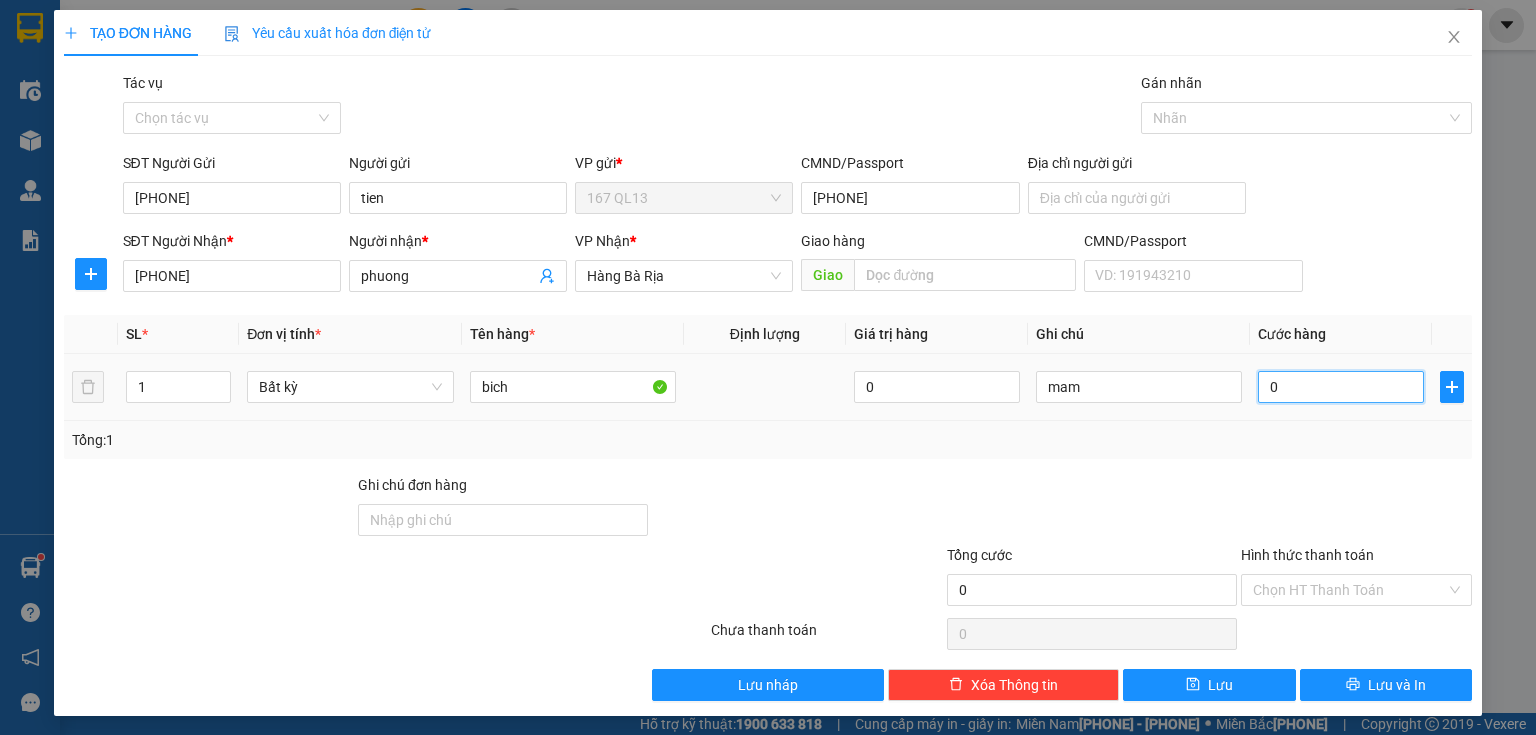 click on "0" at bounding box center [1341, 387] 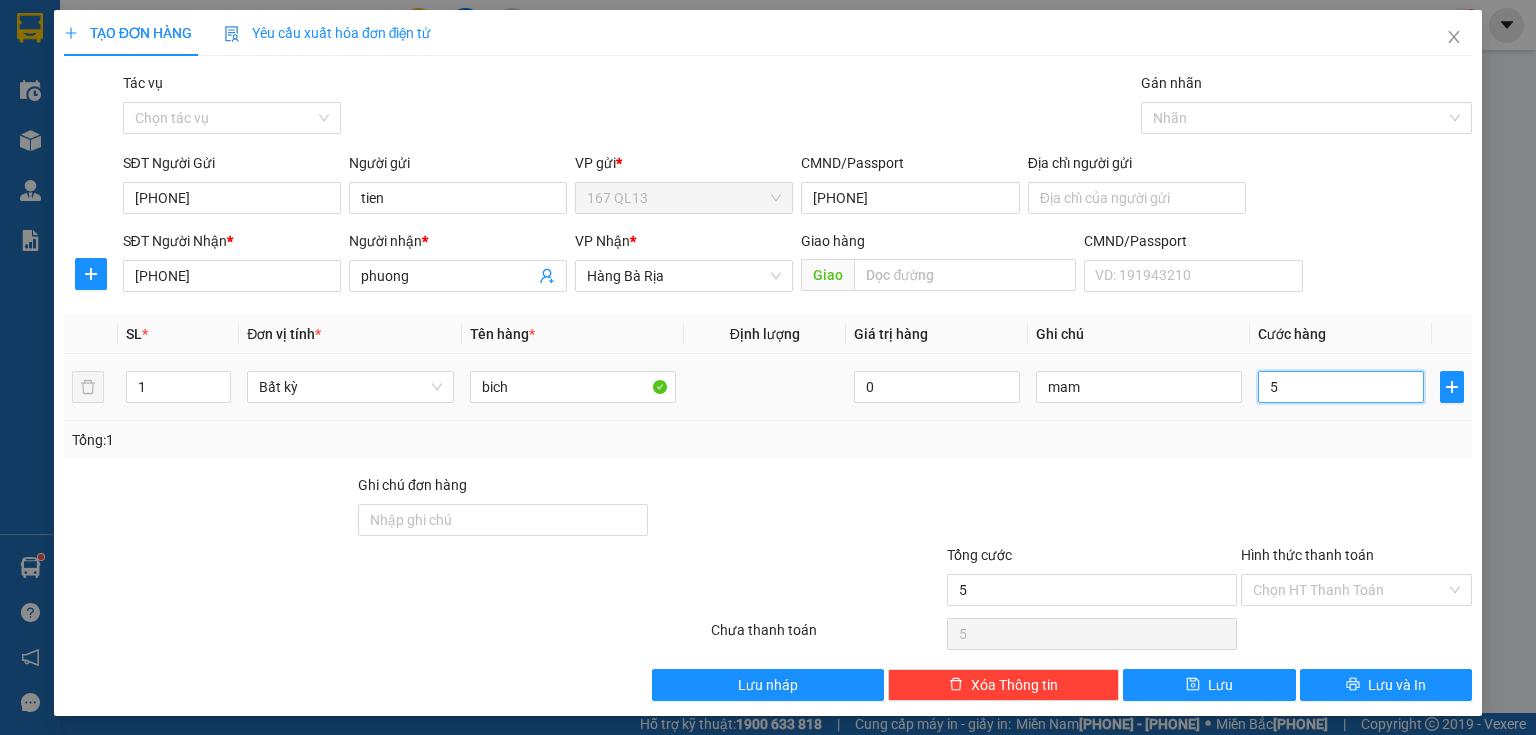 type on "50" 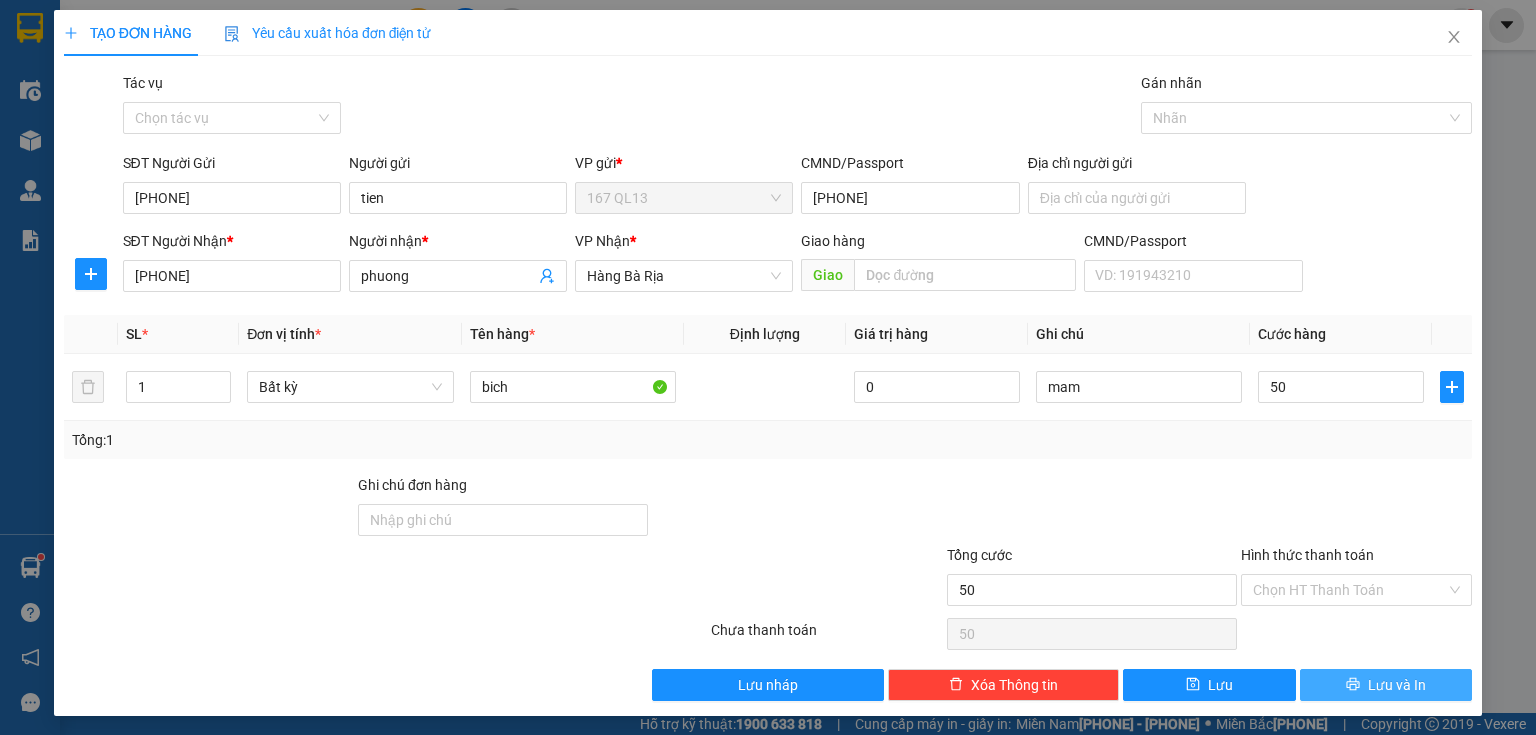 type on "50.000" 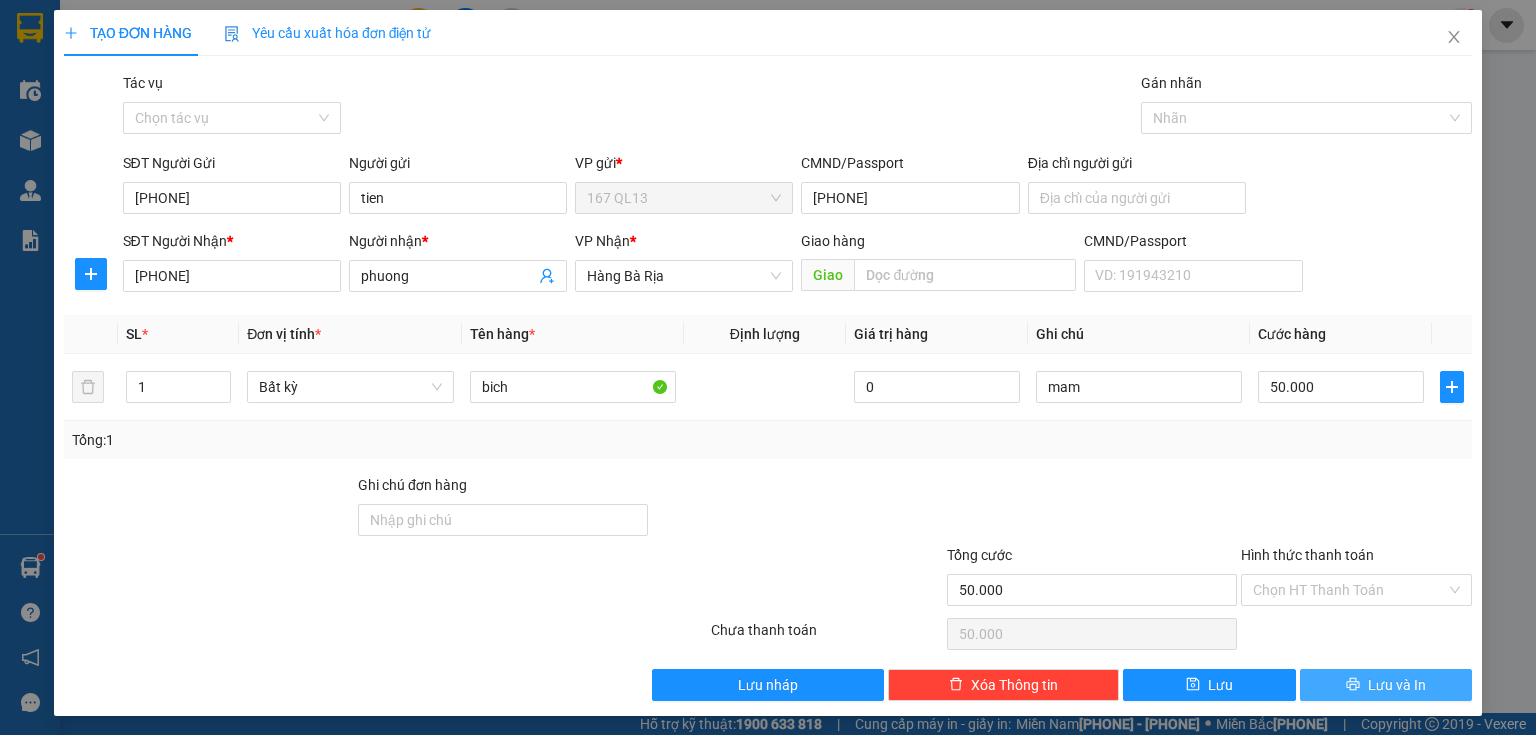 click on "Lưu và In" at bounding box center (1386, 685) 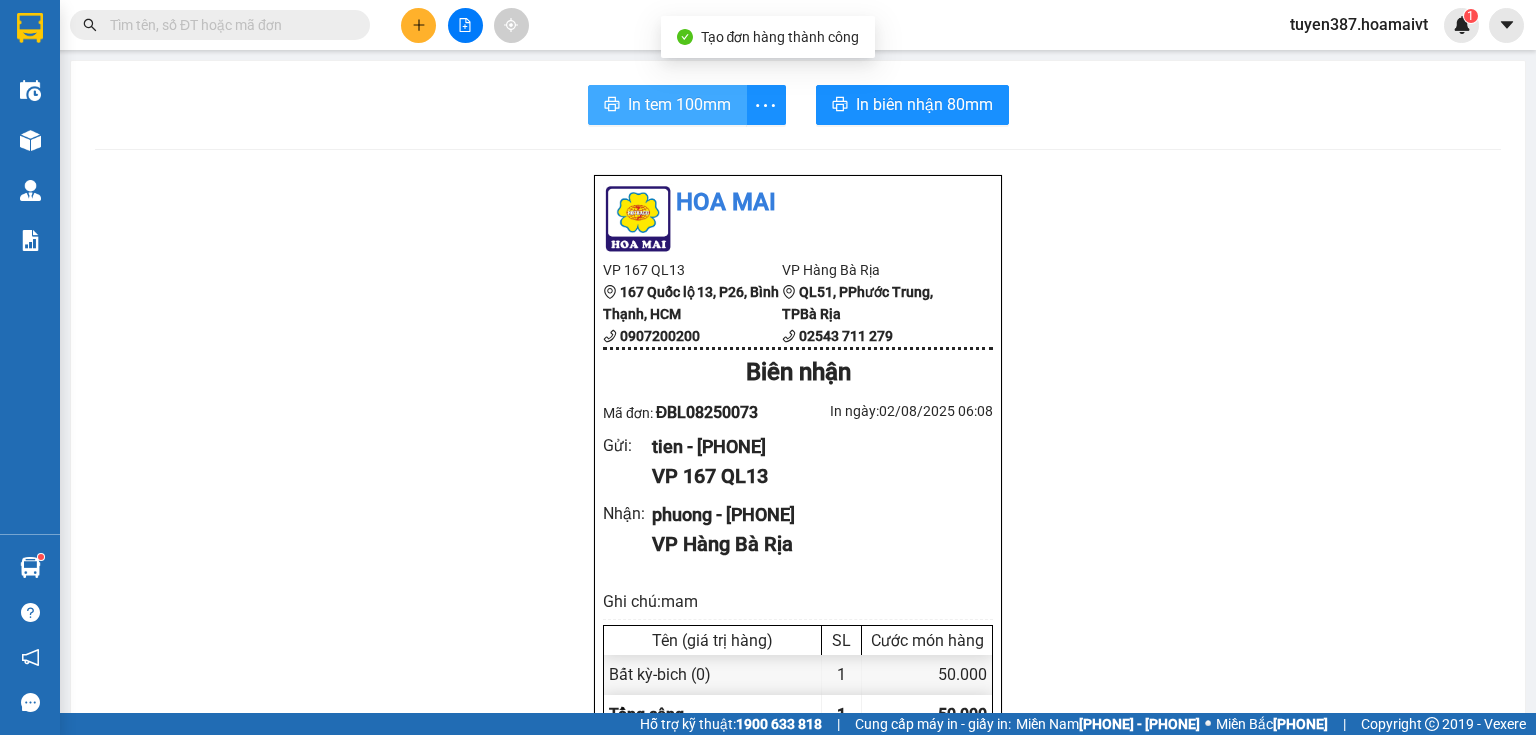click on "In tem 100mm" at bounding box center [679, 104] 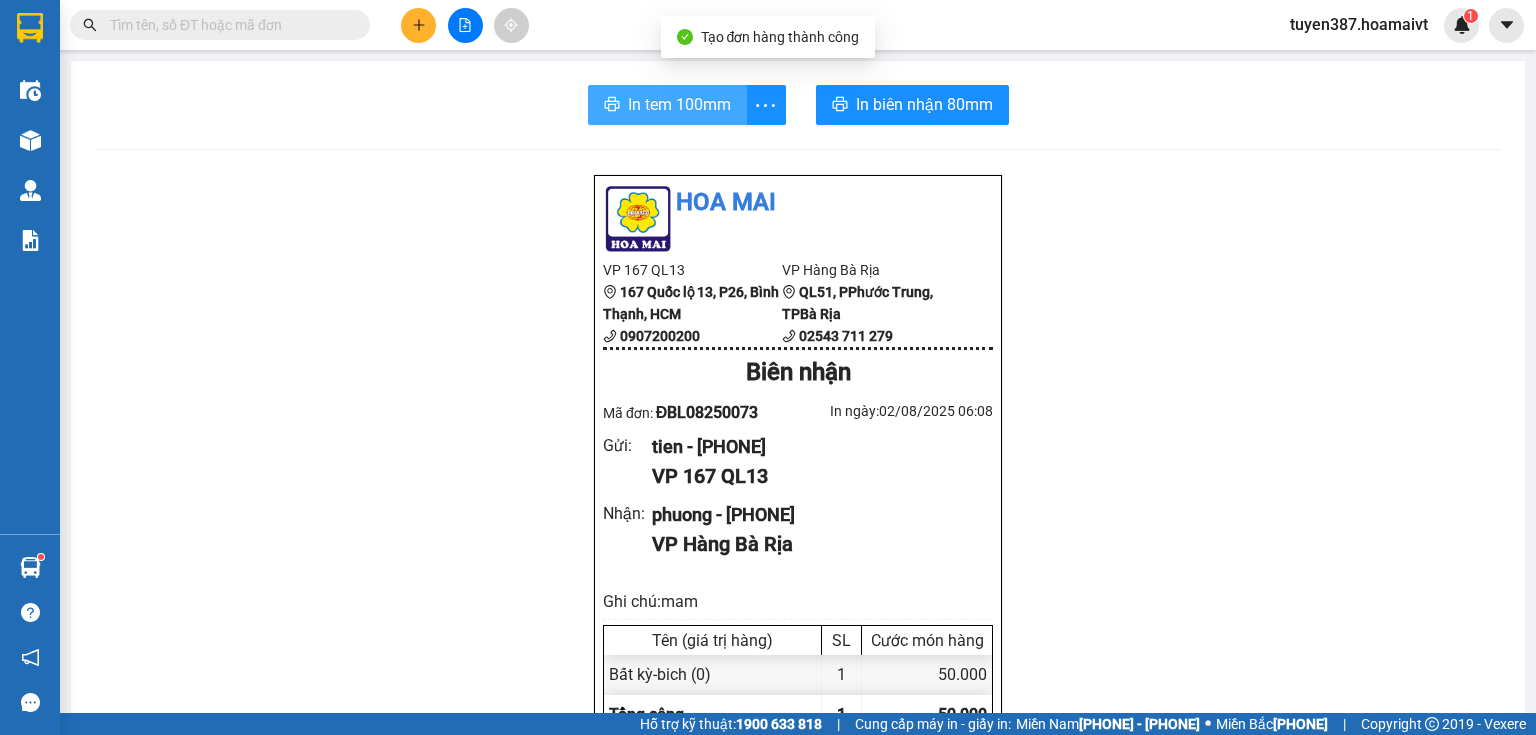 scroll, scrollTop: 0, scrollLeft: 0, axis: both 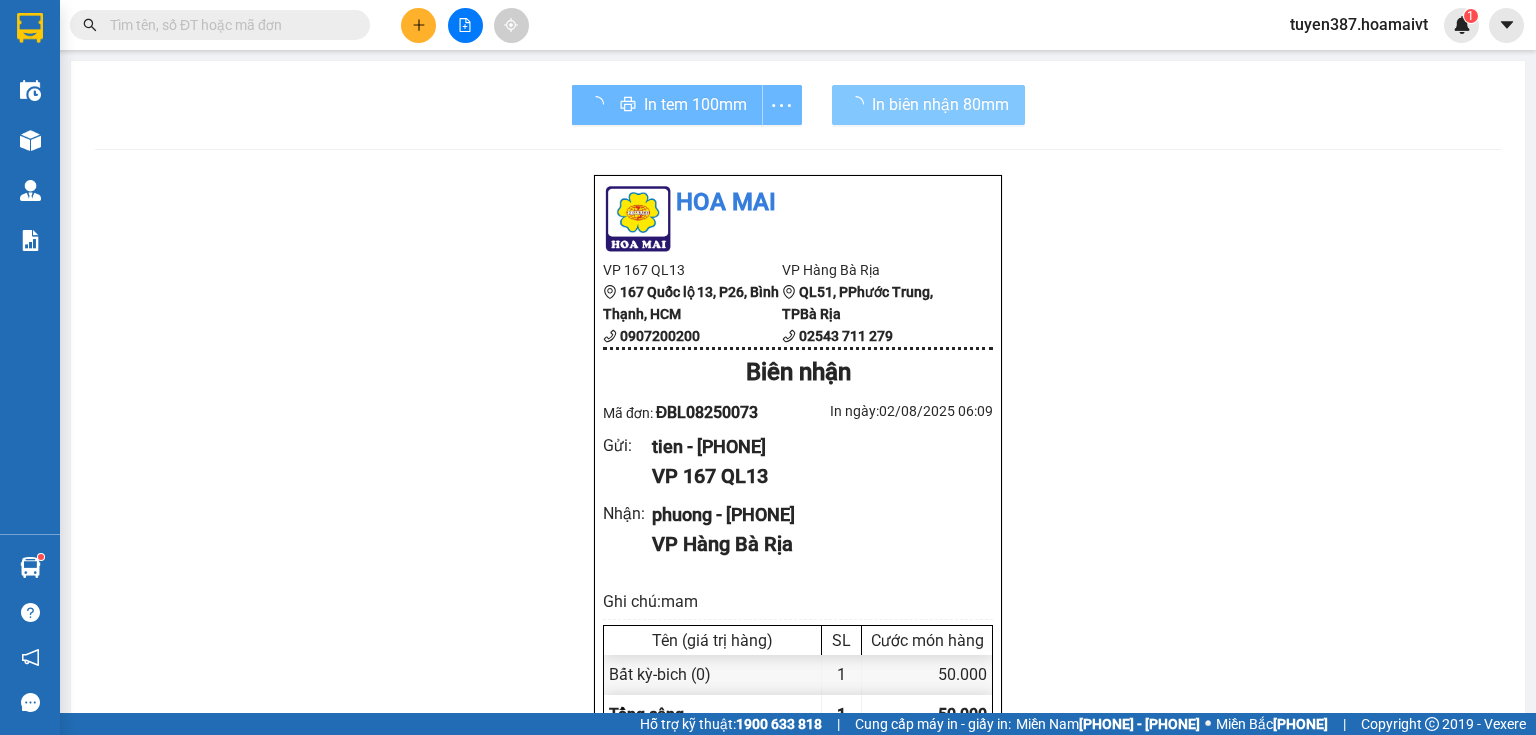 click on "In biên nhận 80mm" at bounding box center [940, 104] 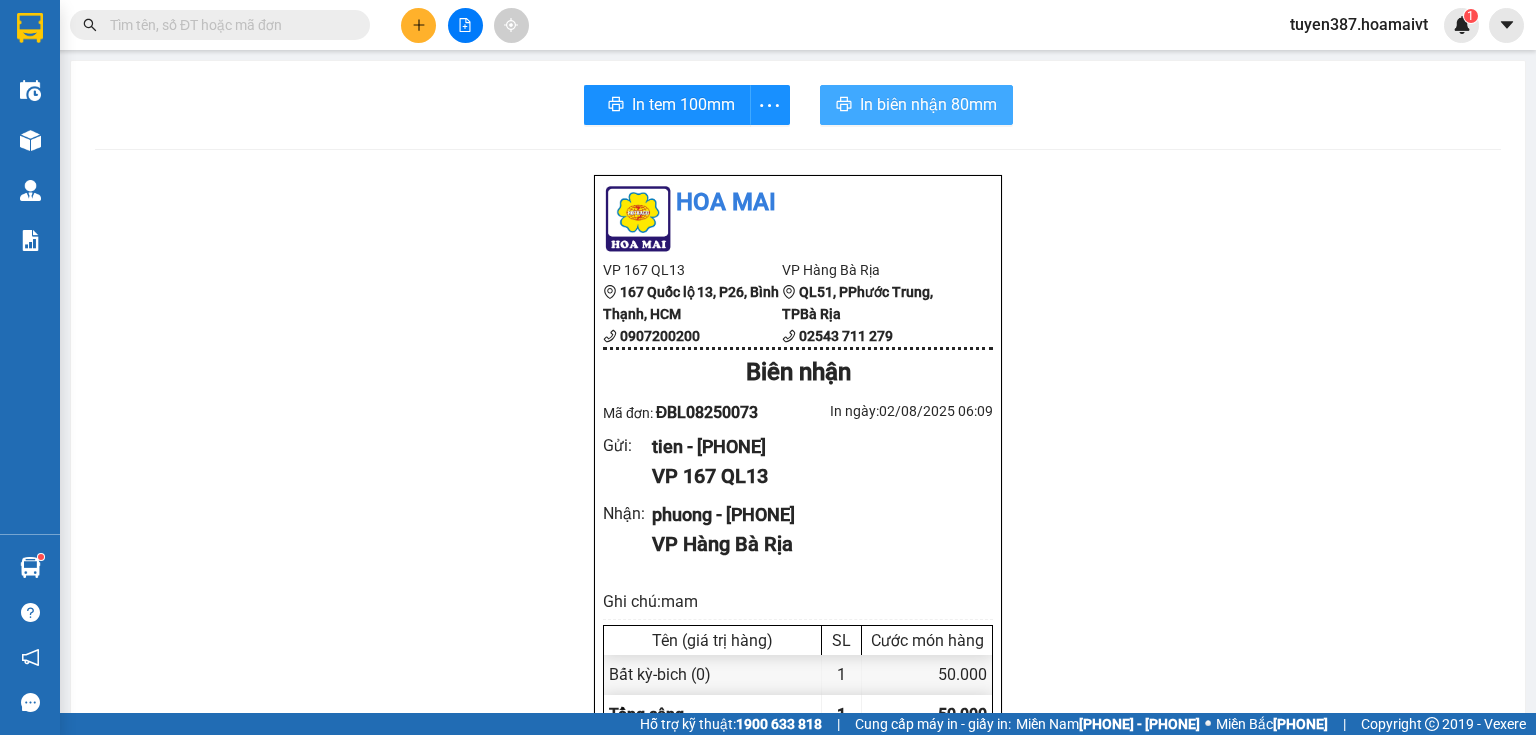 scroll, scrollTop: 0, scrollLeft: 0, axis: both 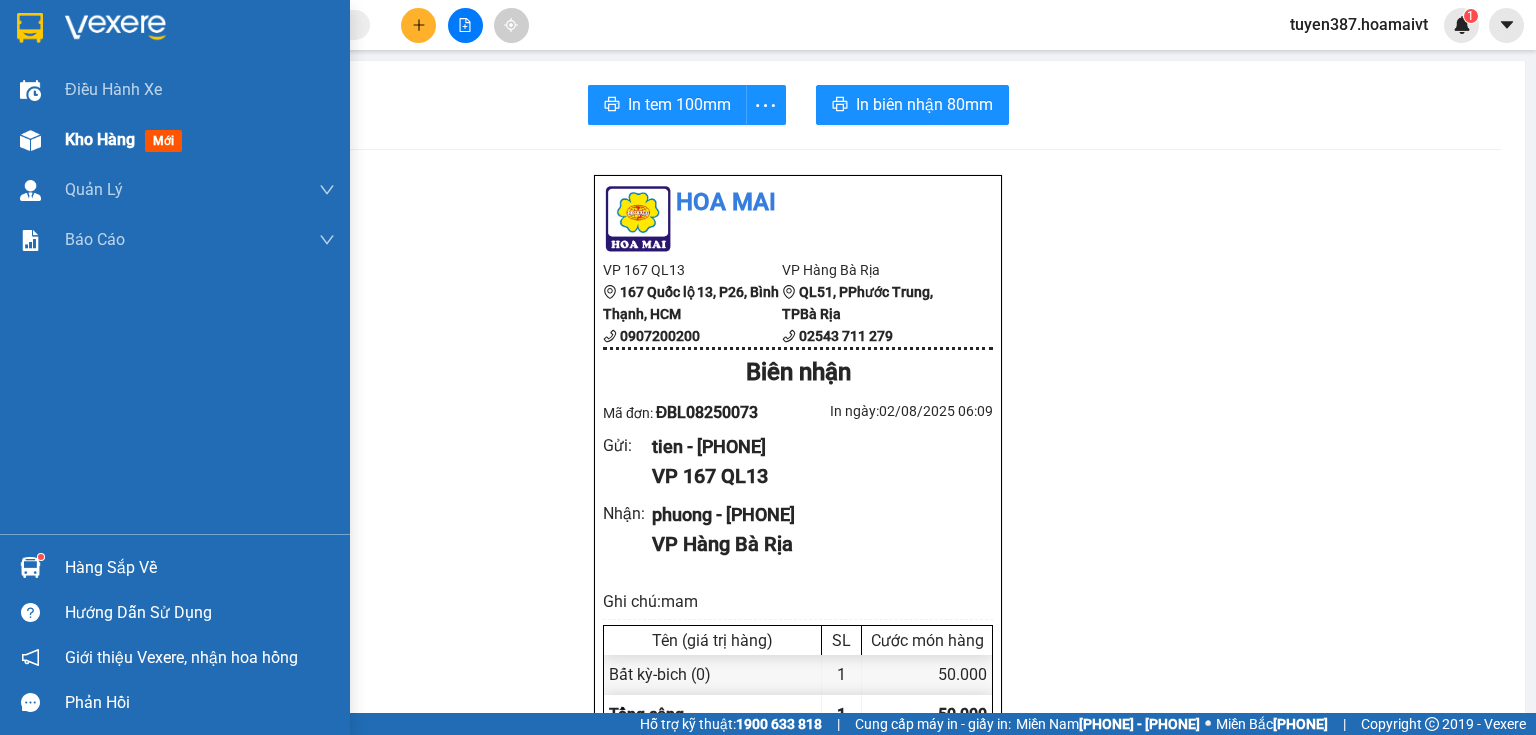 click at bounding box center (30, 140) 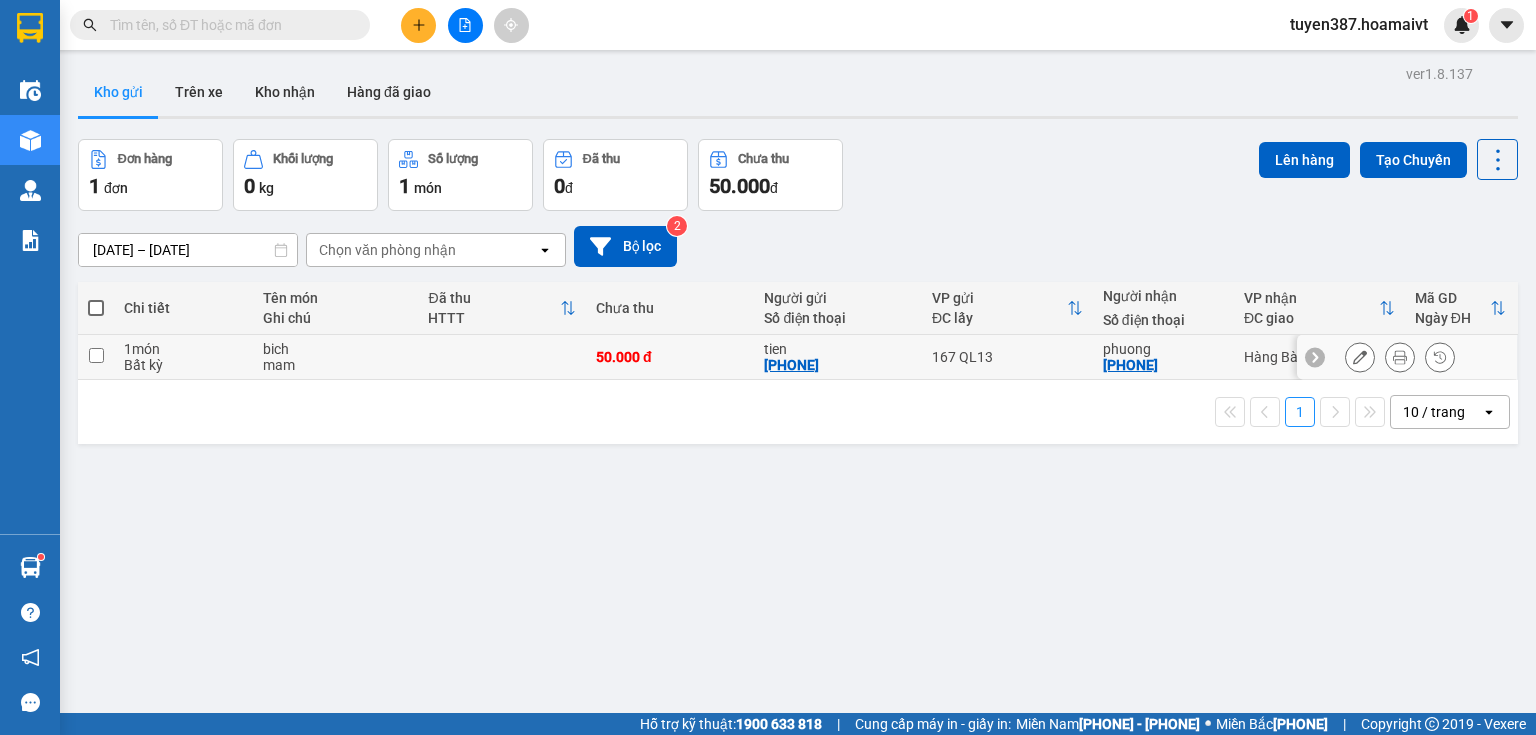 drag, startPoint x: 1017, startPoint y: 350, endPoint x: 1067, endPoint y: 327, distance: 55.03635 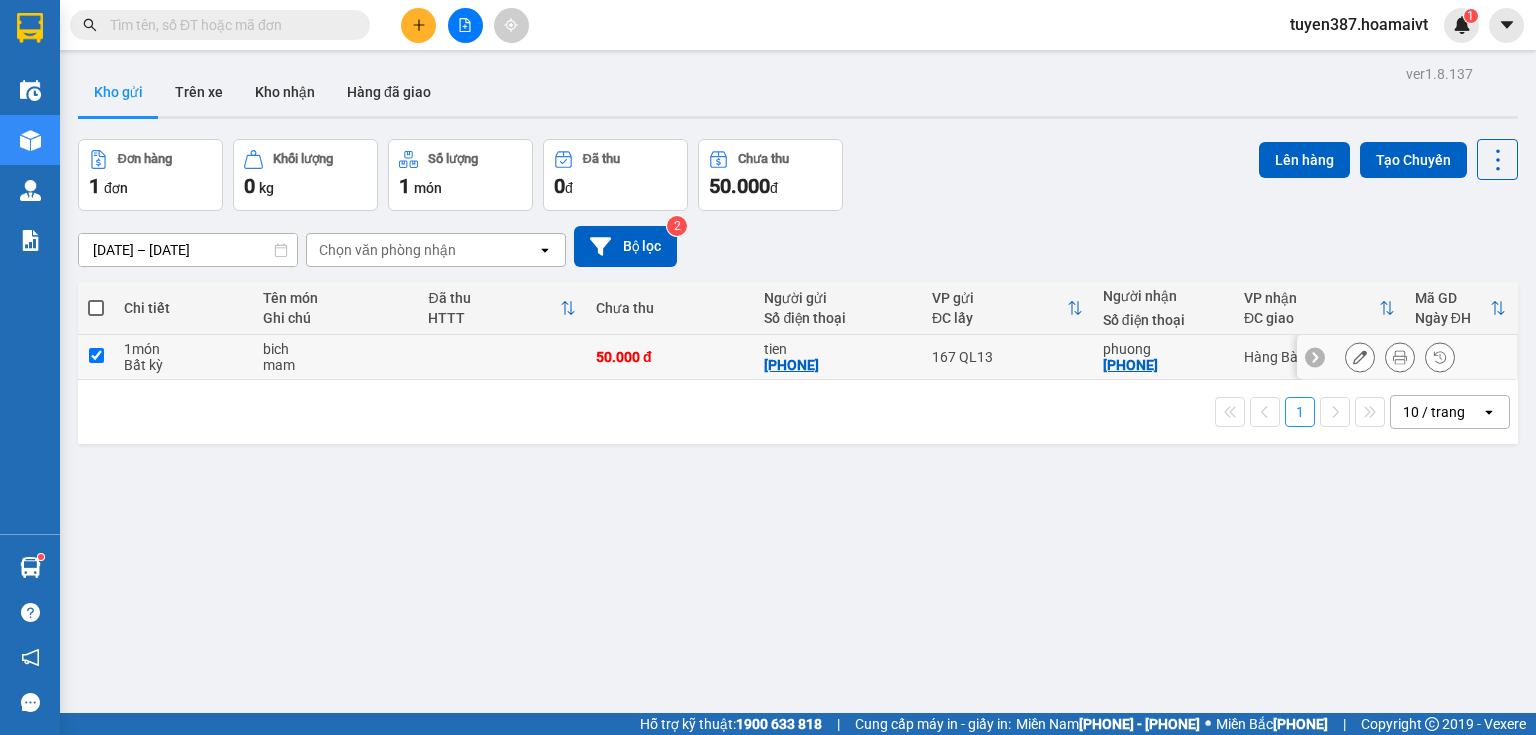 checkbox on "true" 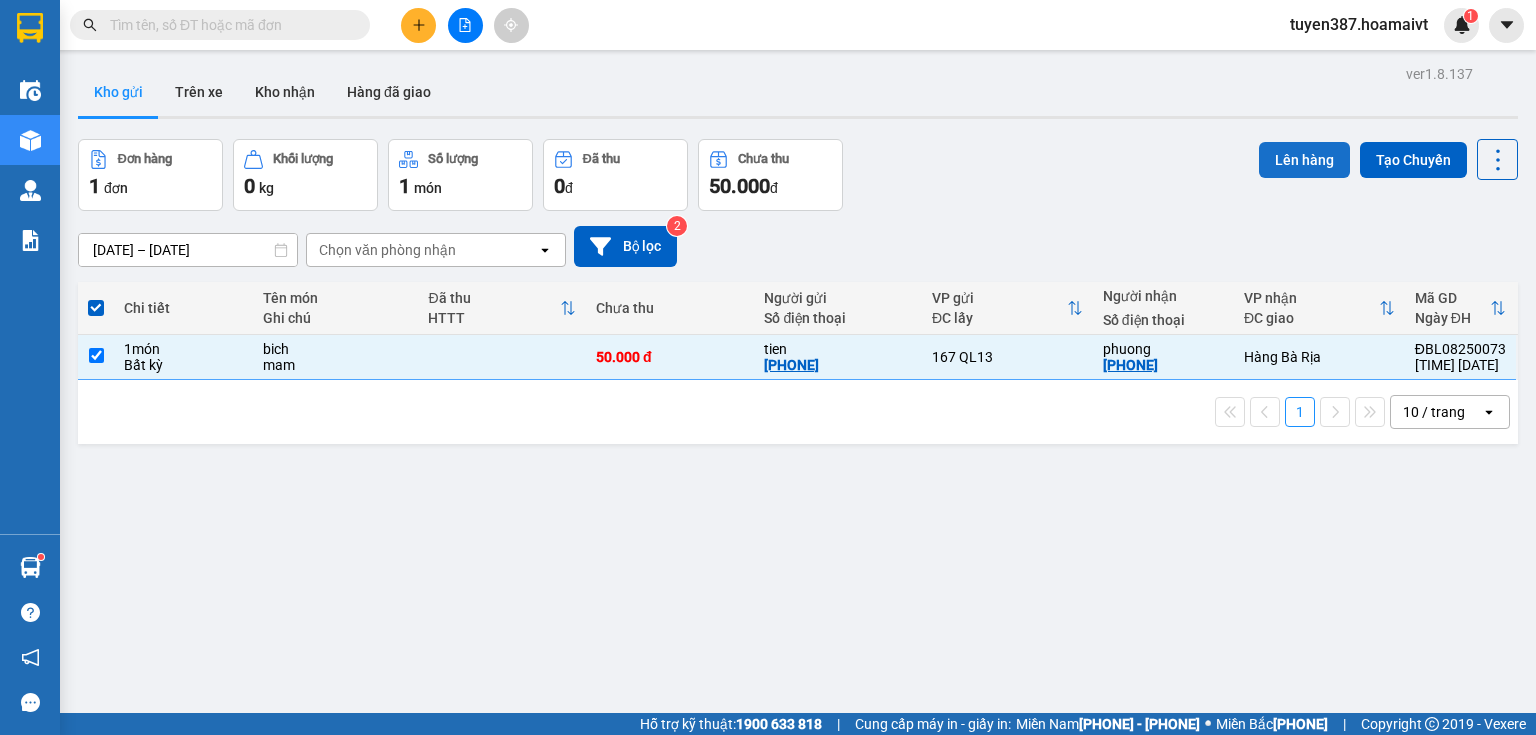 click on "Lên hàng" at bounding box center (1304, 160) 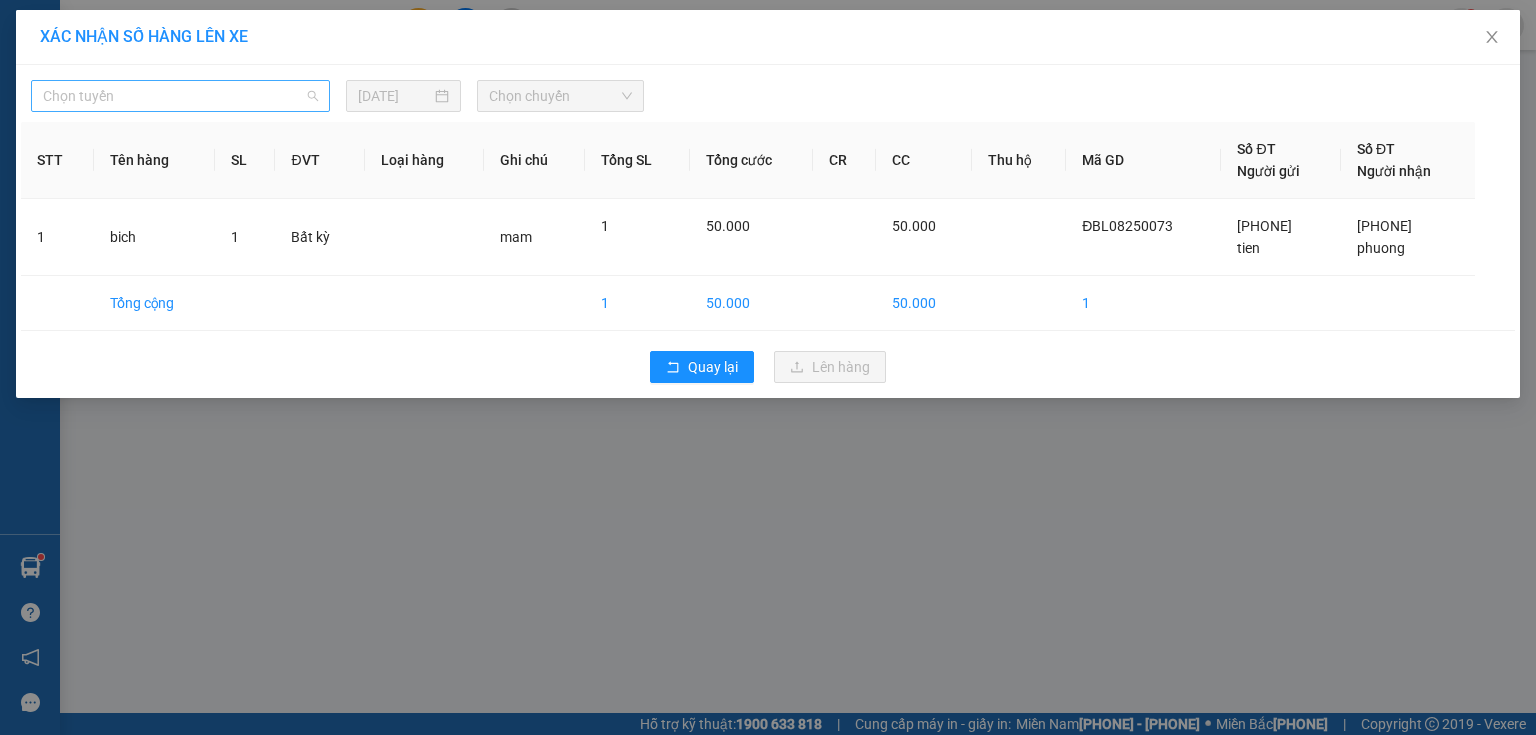 click on "Chọn tuyến" at bounding box center [180, 96] 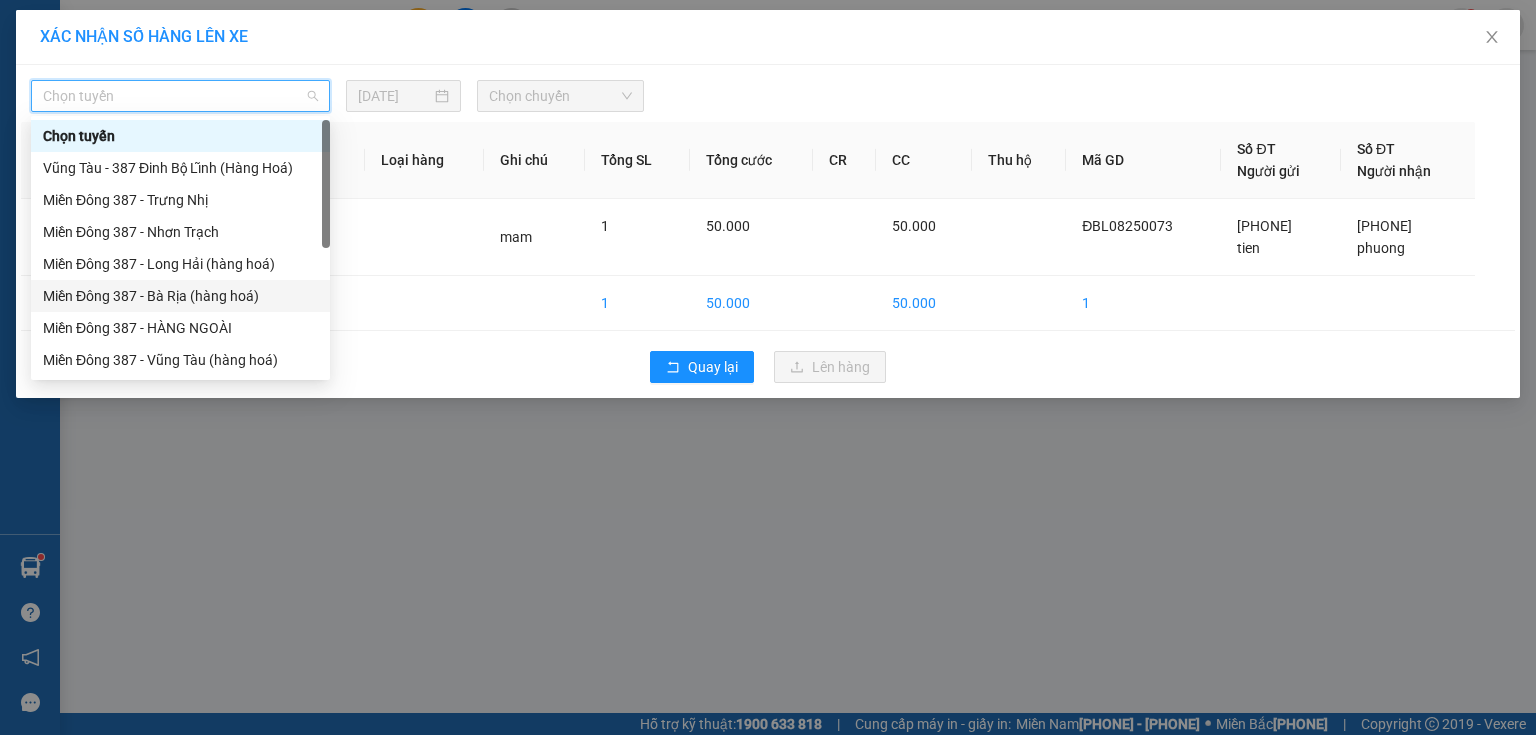 drag, startPoint x: 179, startPoint y: 304, endPoint x: 324, endPoint y: 186, distance: 186.94652 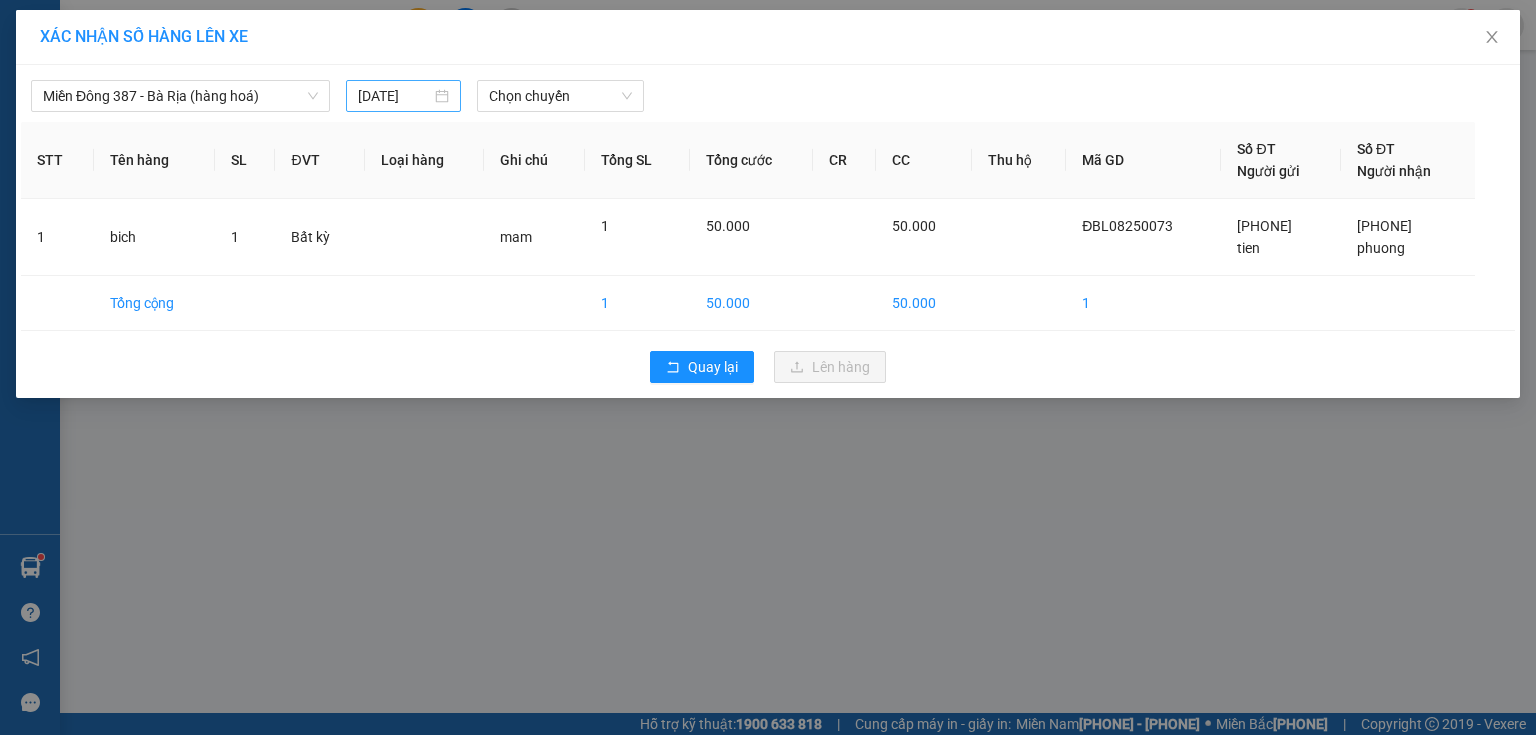 click on "[DATE]" at bounding box center [403, 96] 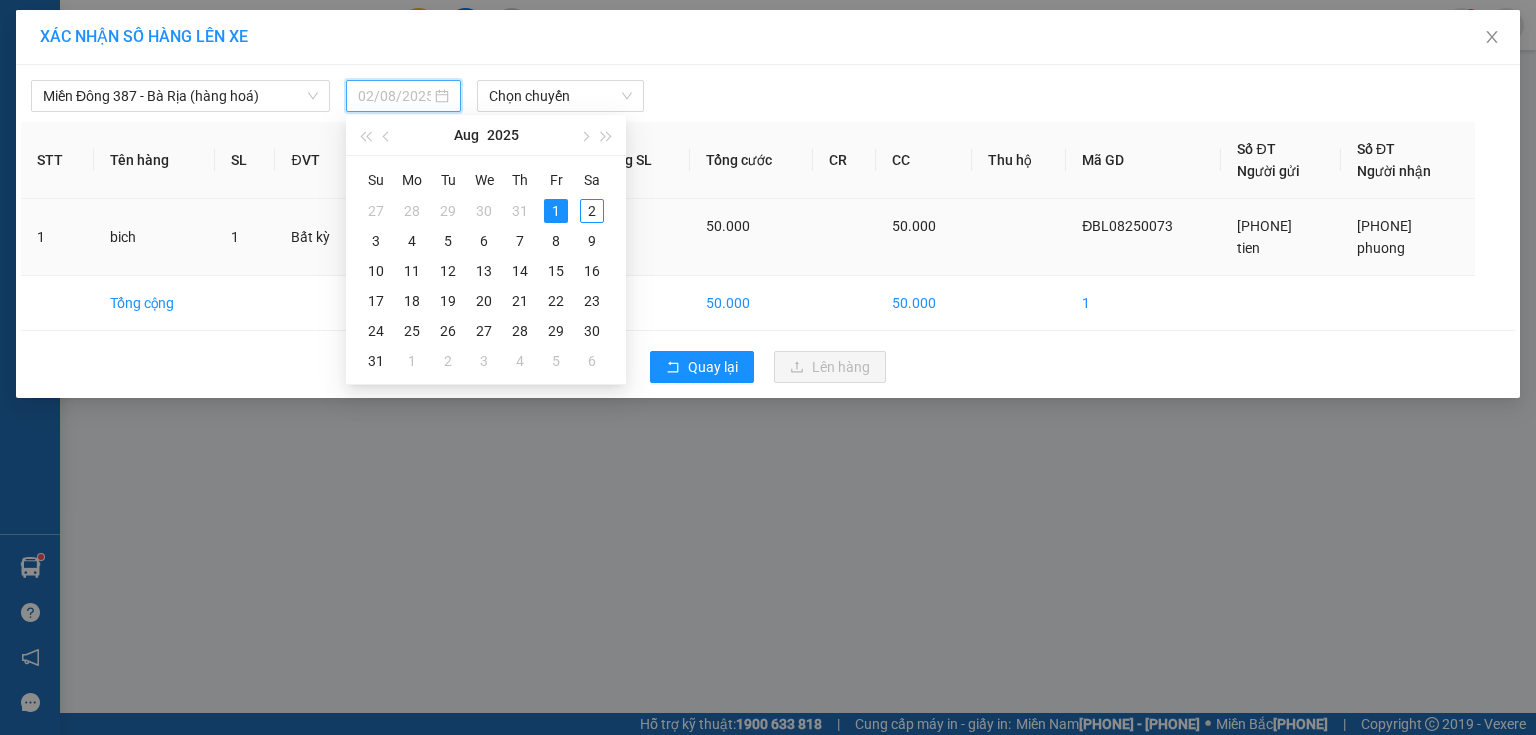 click on "2" at bounding box center (592, 211) 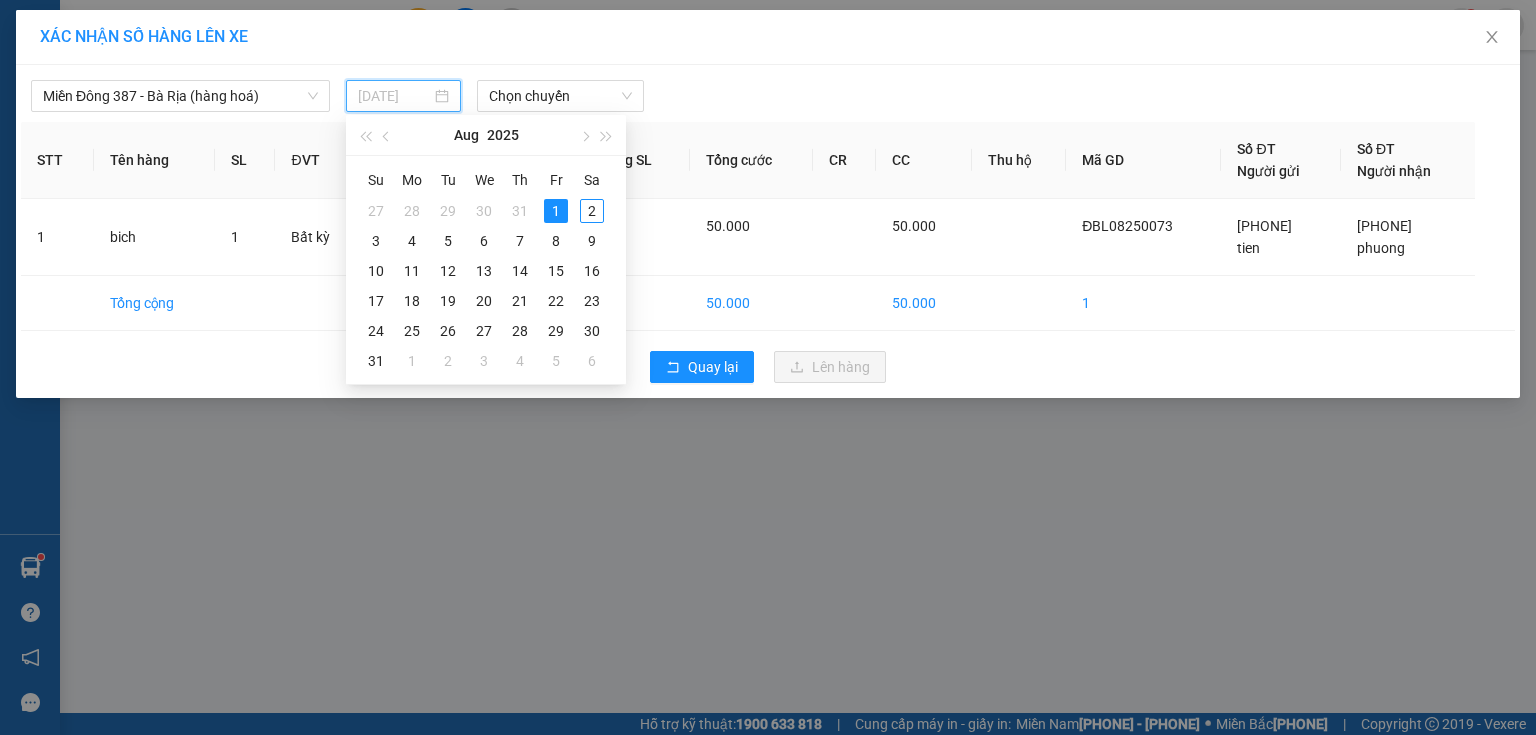 type on "02/08/2025" 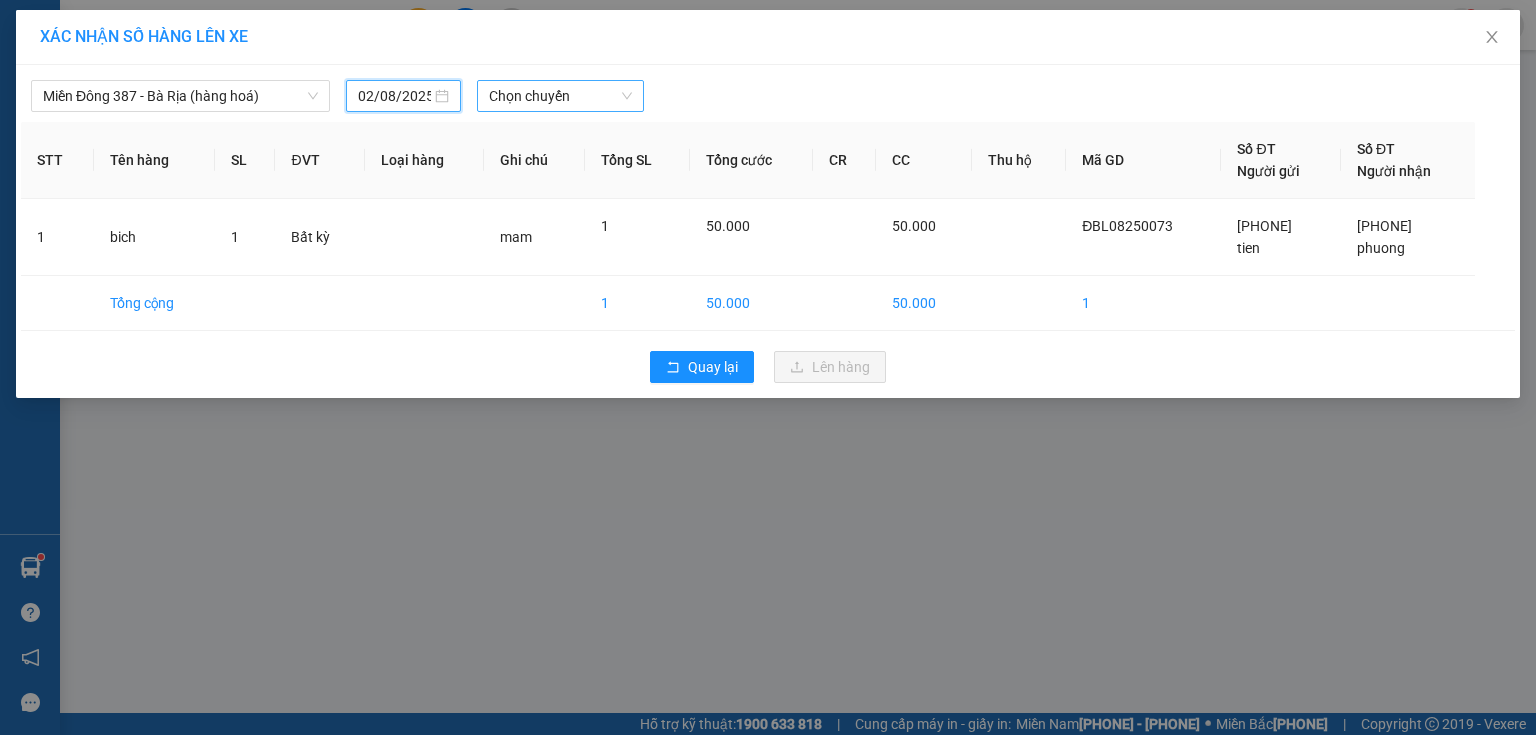 click on "Chọn chuyến" at bounding box center (561, 96) 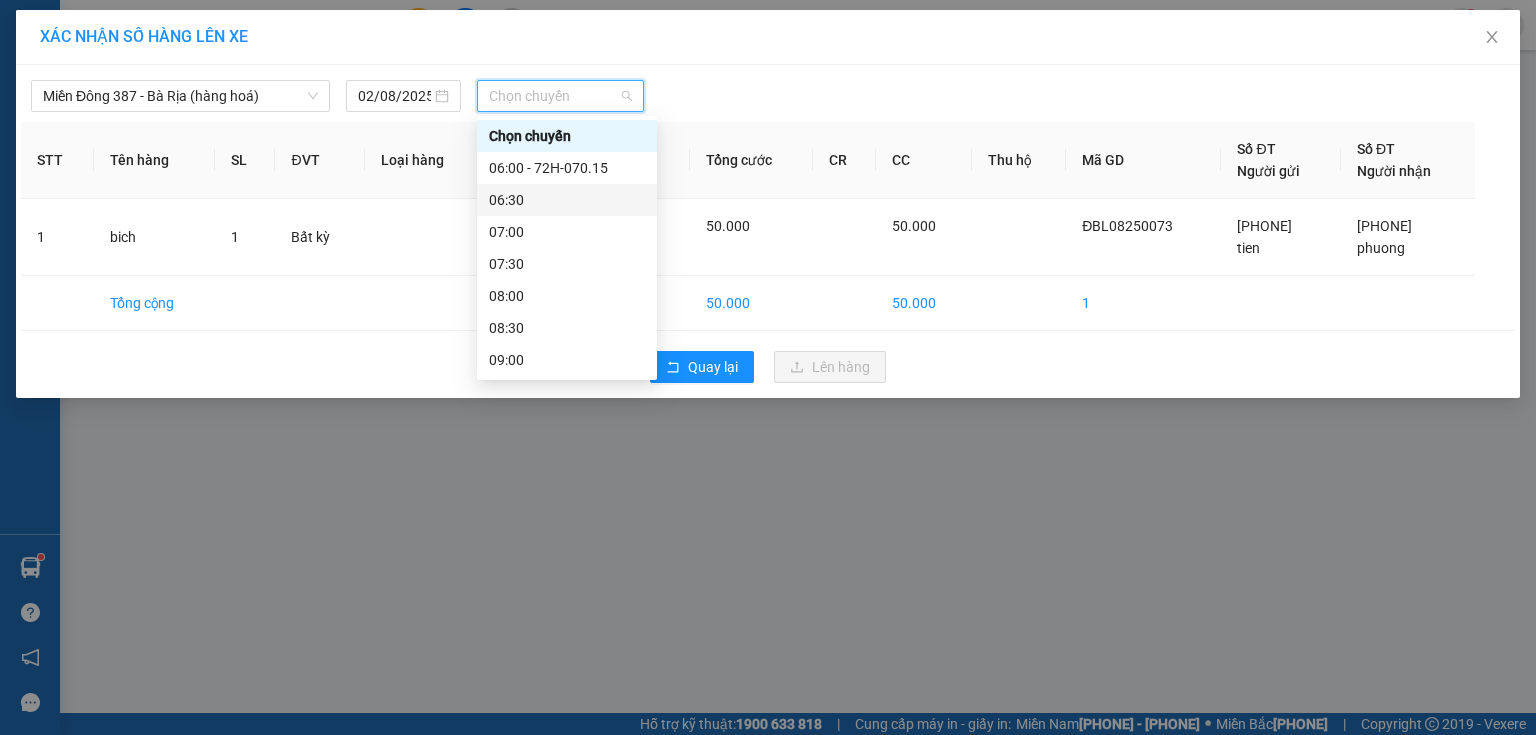 drag, startPoint x: 520, startPoint y: 197, endPoint x: 637, endPoint y: 153, distance: 125 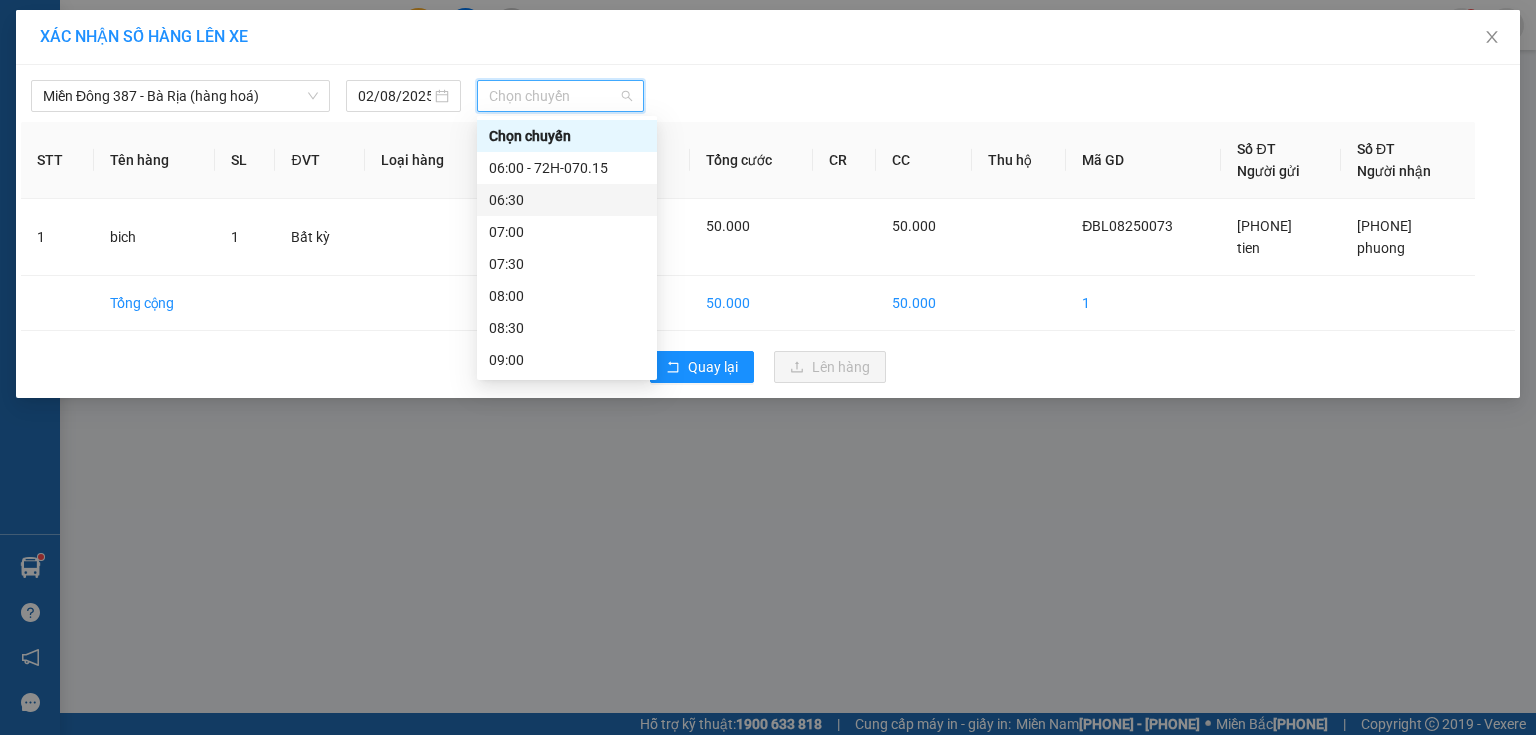 click on "06:30" at bounding box center [567, 200] 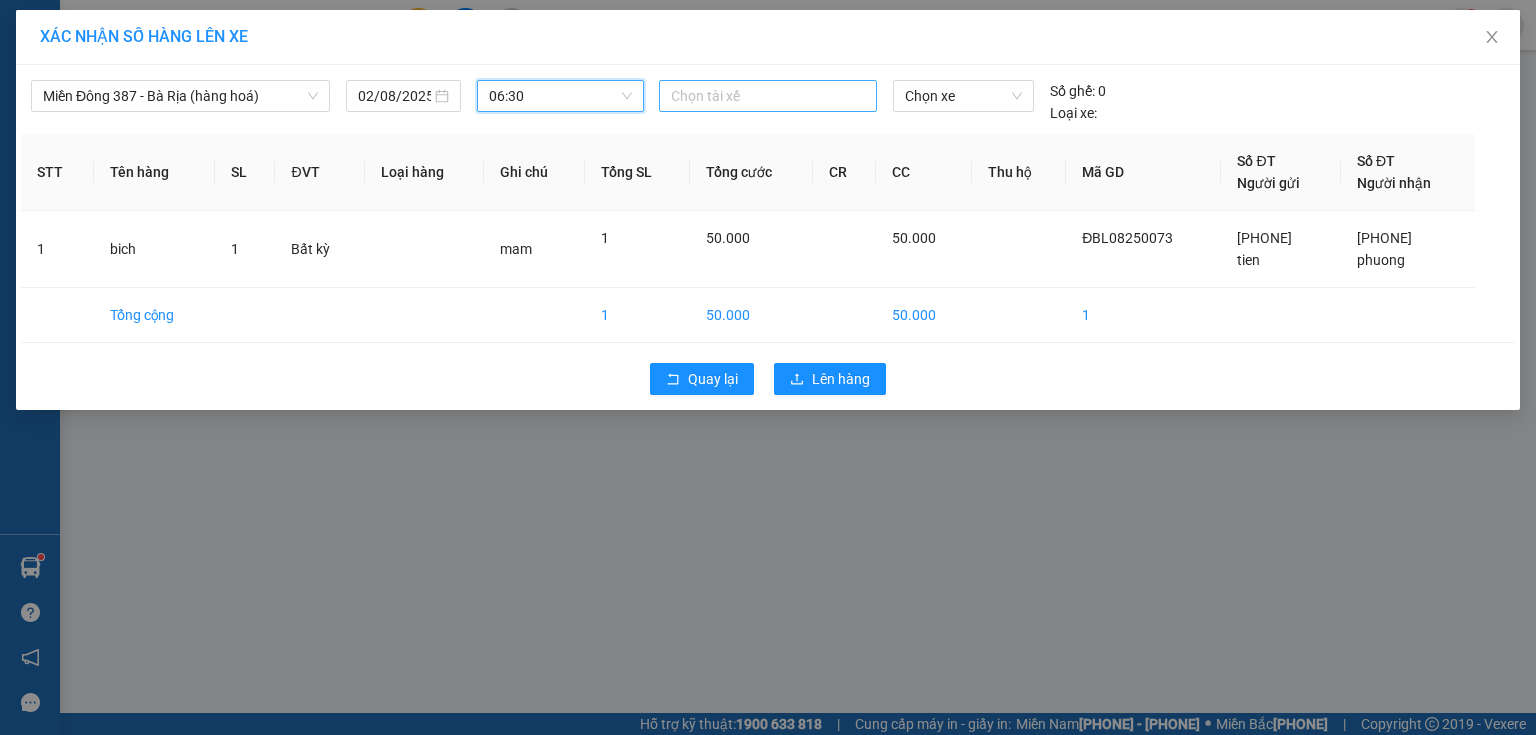 click at bounding box center (768, 96) 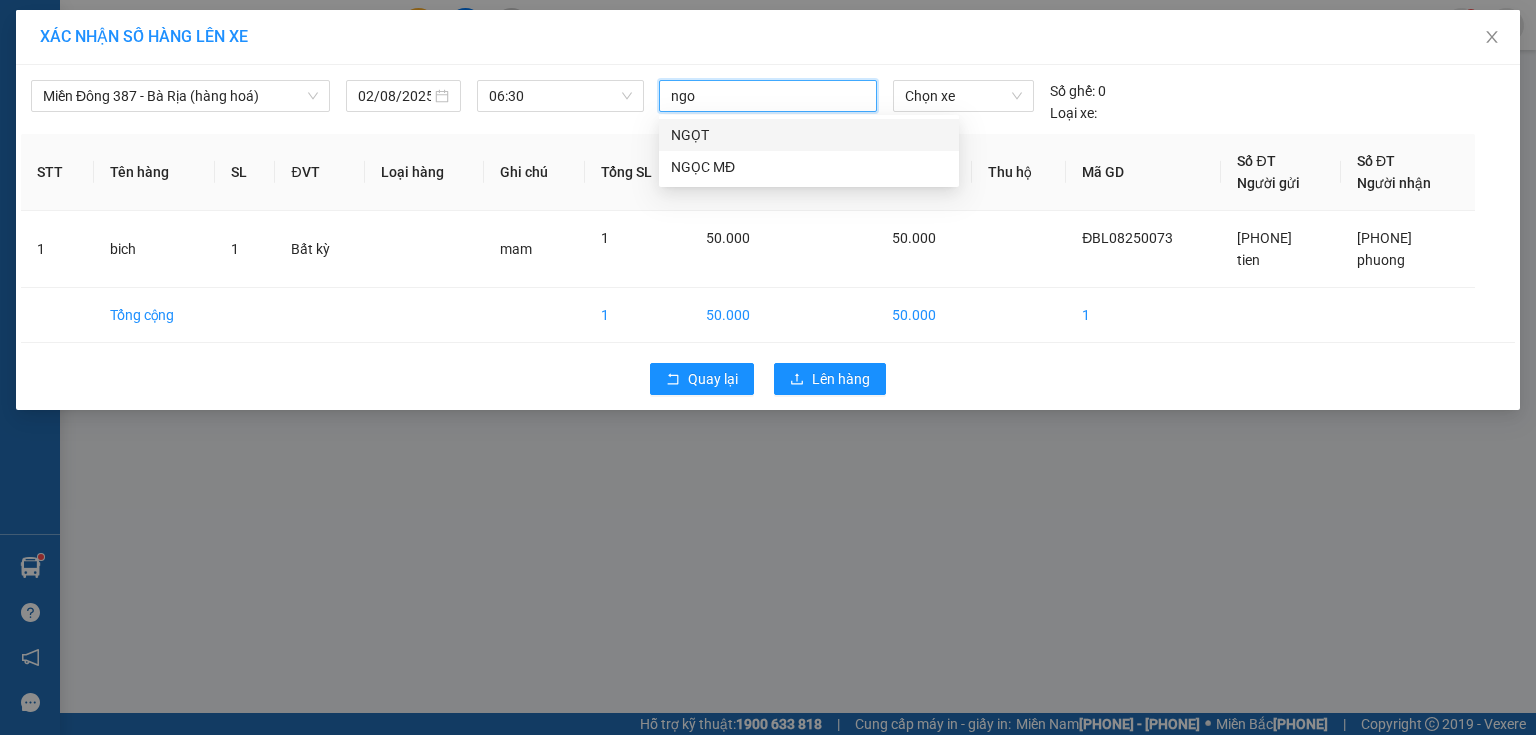 type on "ngoc" 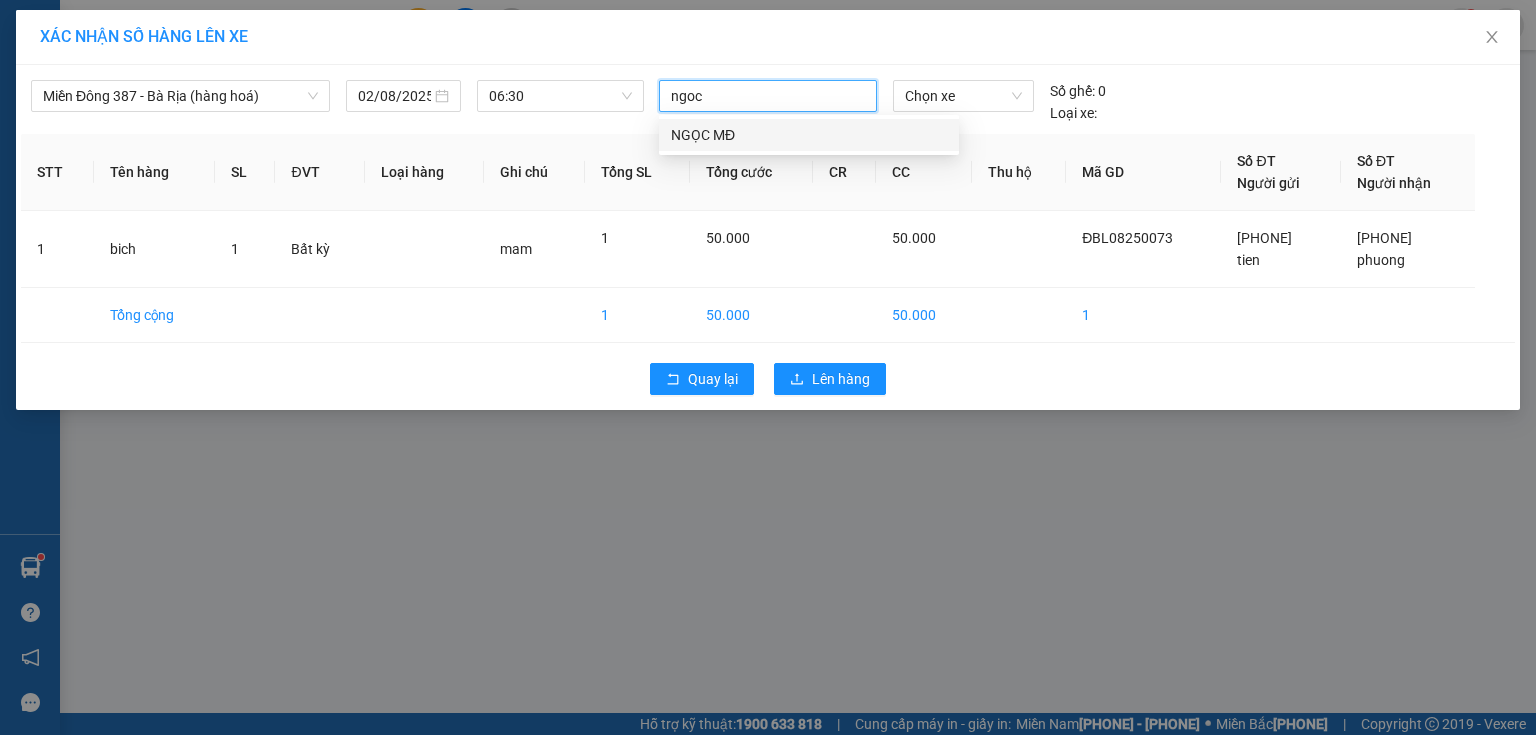 click on "NGỌC MĐ" at bounding box center [809, 135] 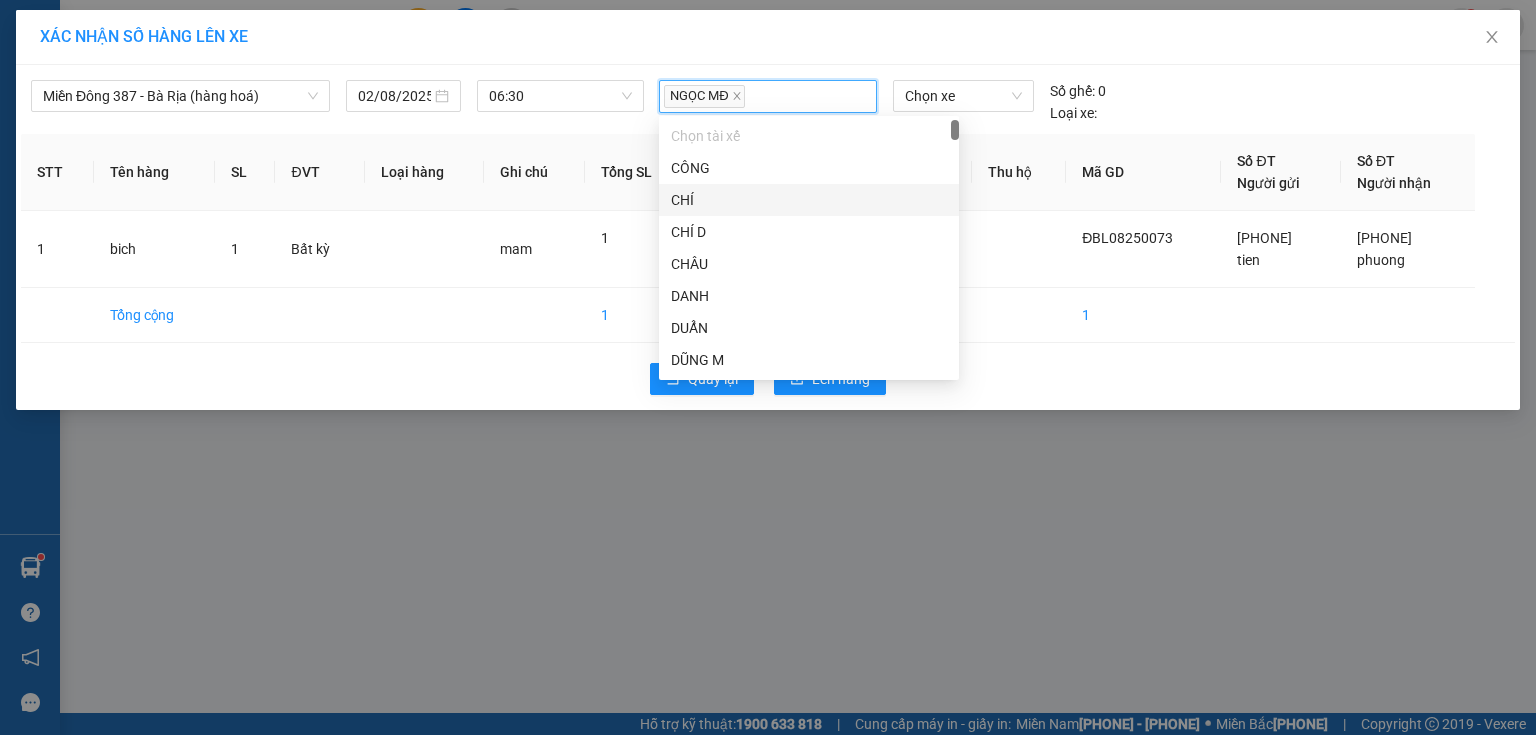drag, startPoint x: 1012, startPoint y: 203, endPoint x: 981, endPoint y: 137, distance: 72.91776 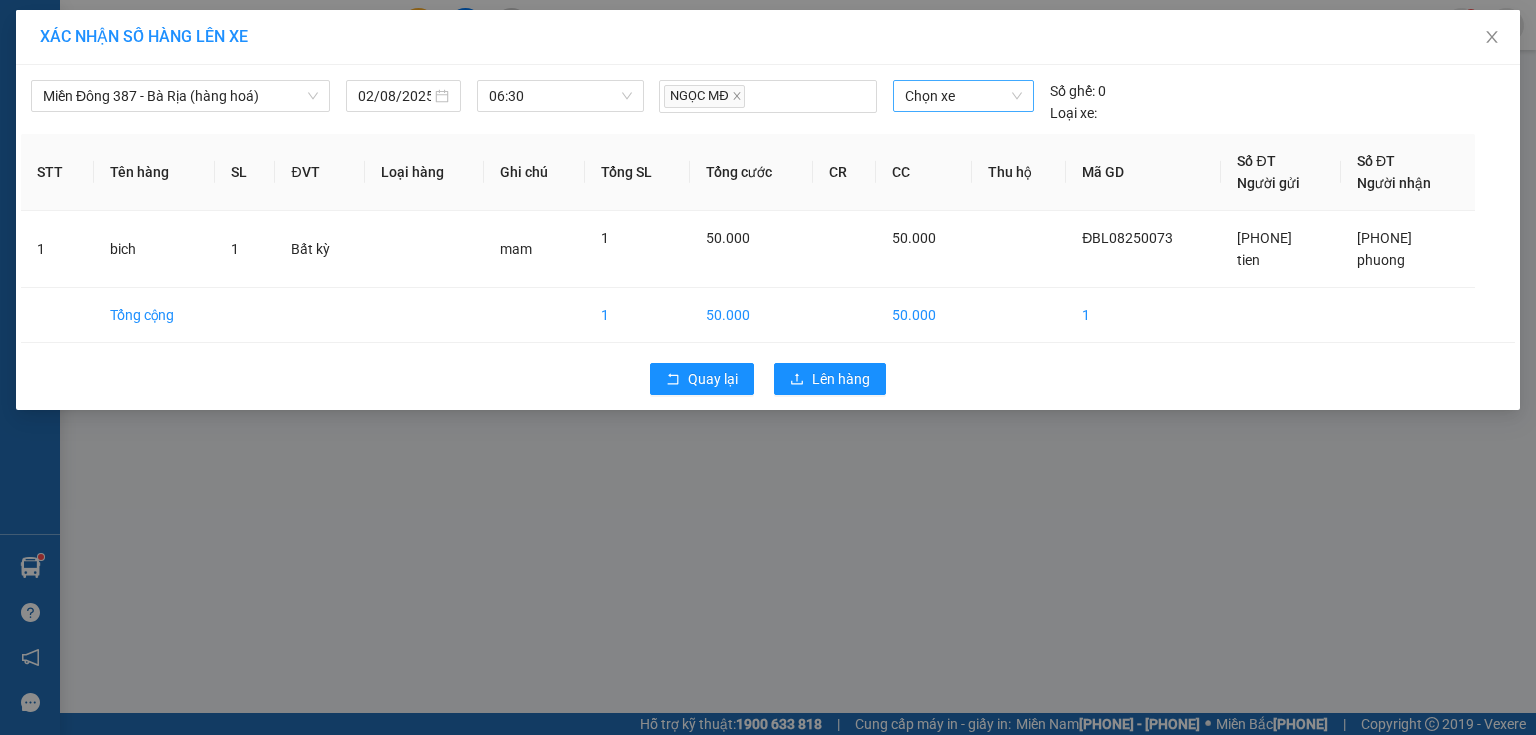 click on "Chọn xe" at bounding box center (963, 96) 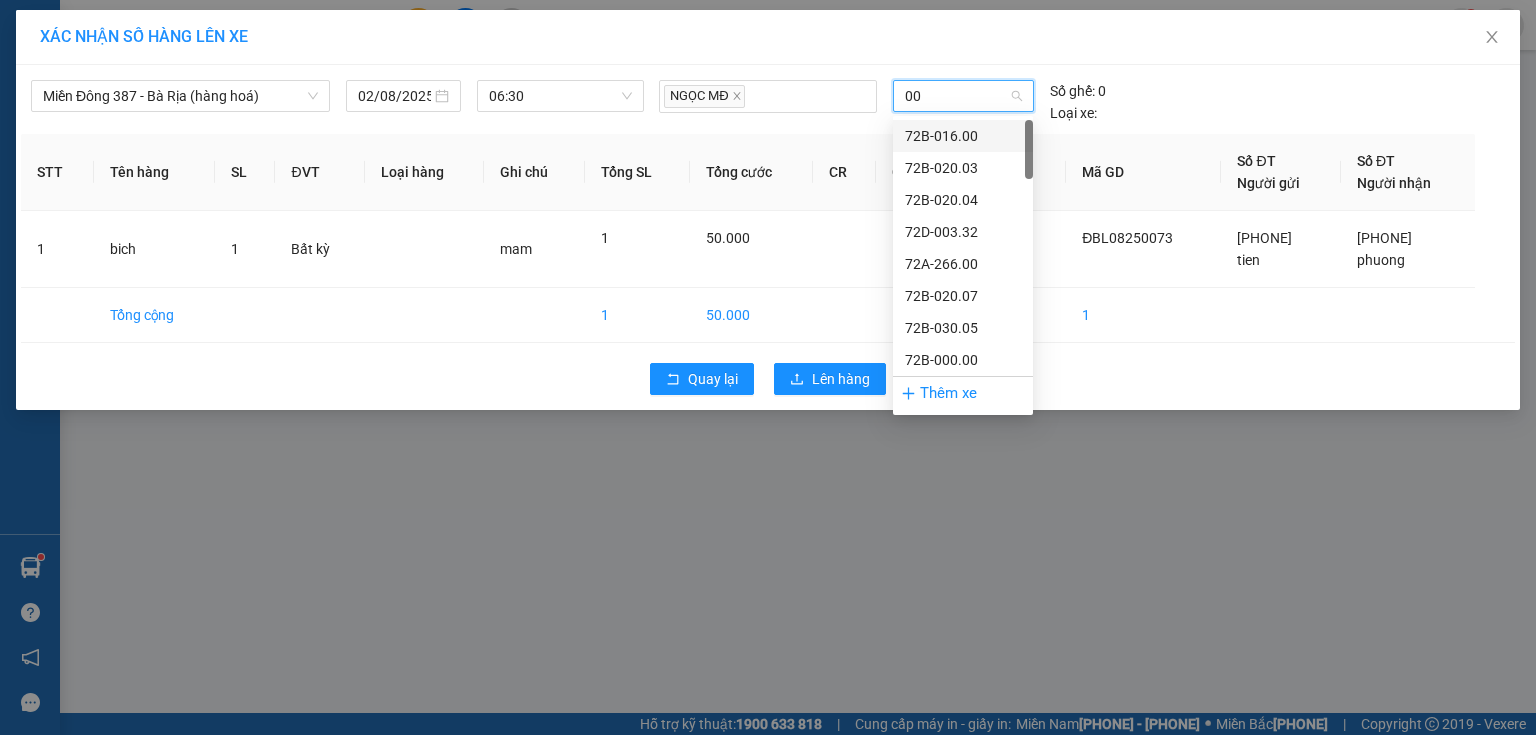 type on "008" 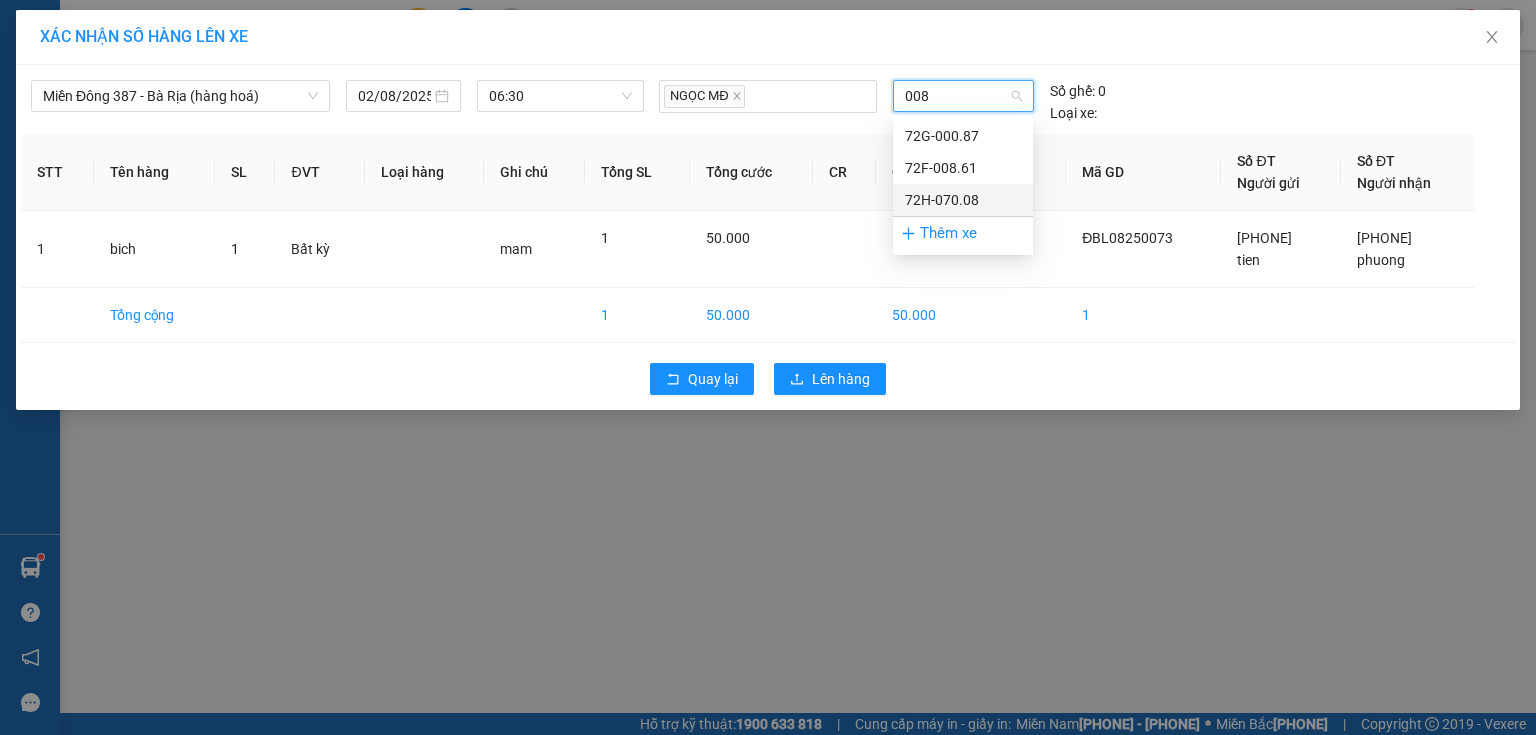 click on "72H-070.08" at bounding box center [963, 200] 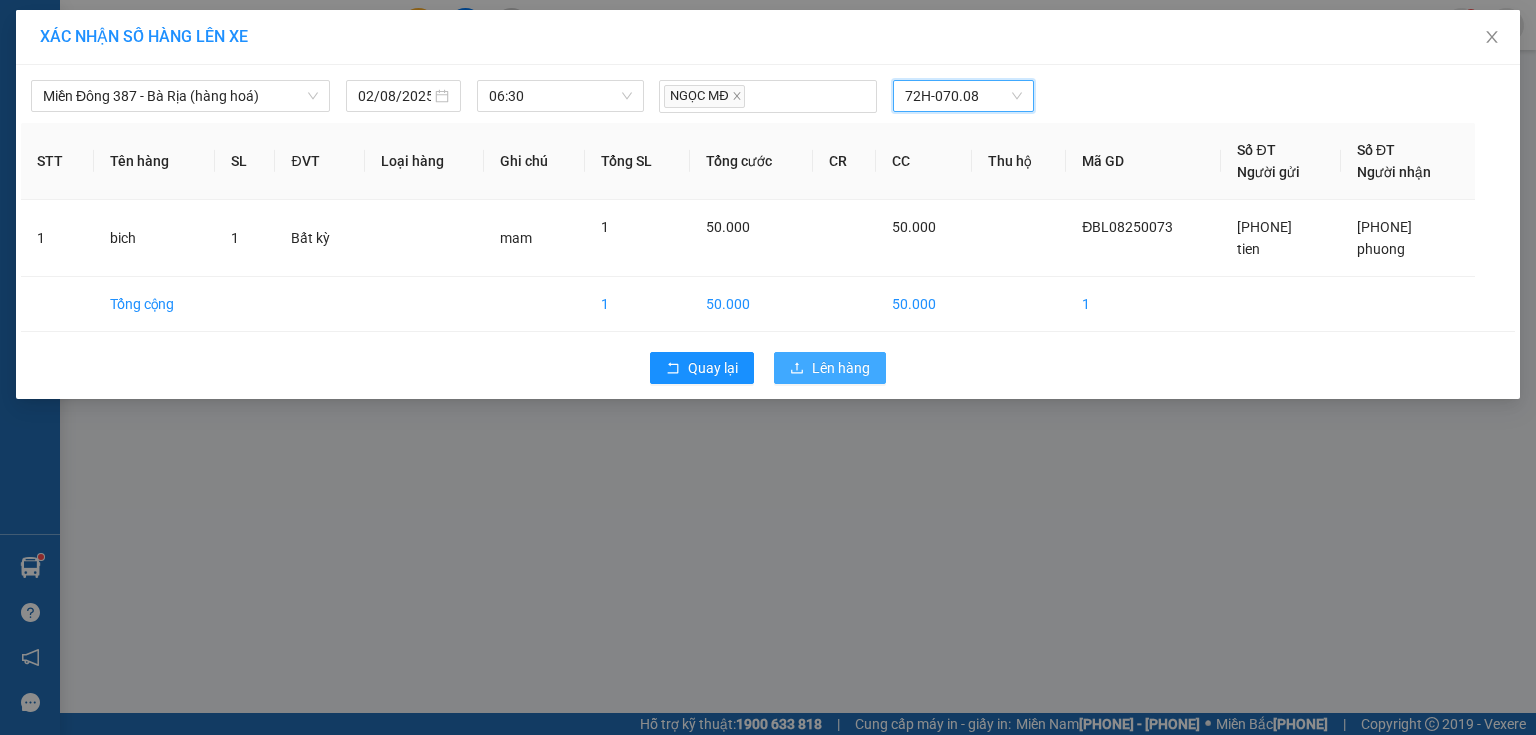 click on "Lên hàng" at bounding box center (841, 368) 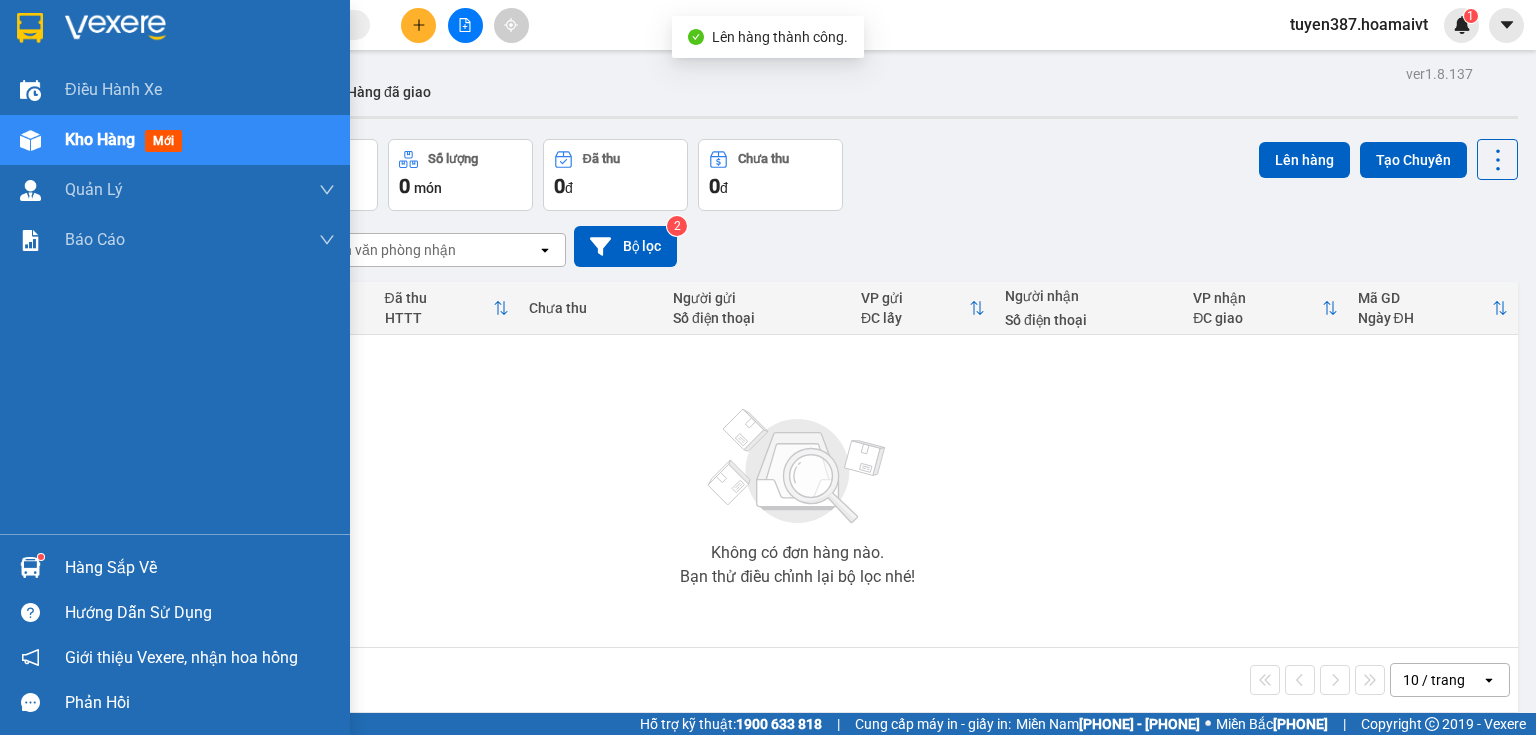 click at bounding box center [30, 567] 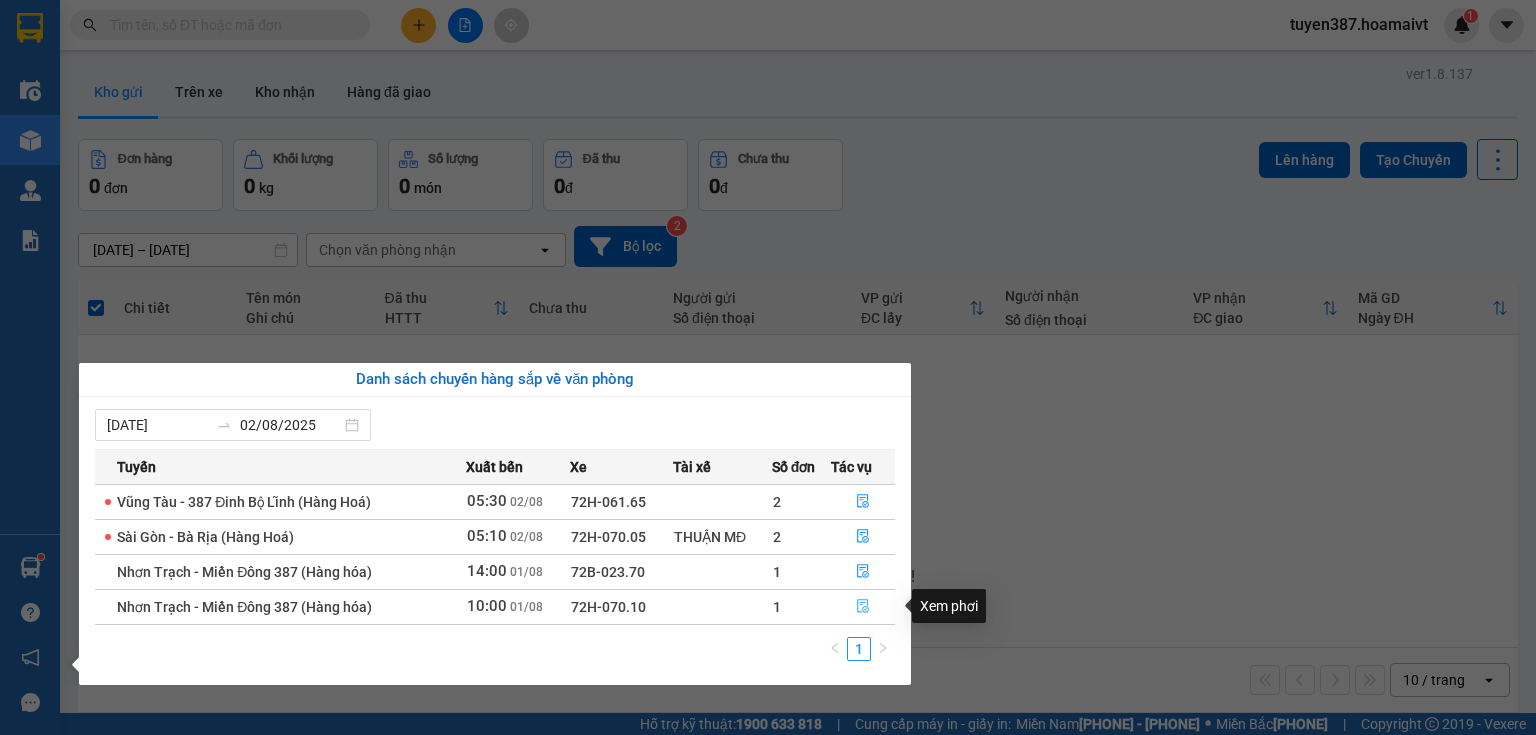 click 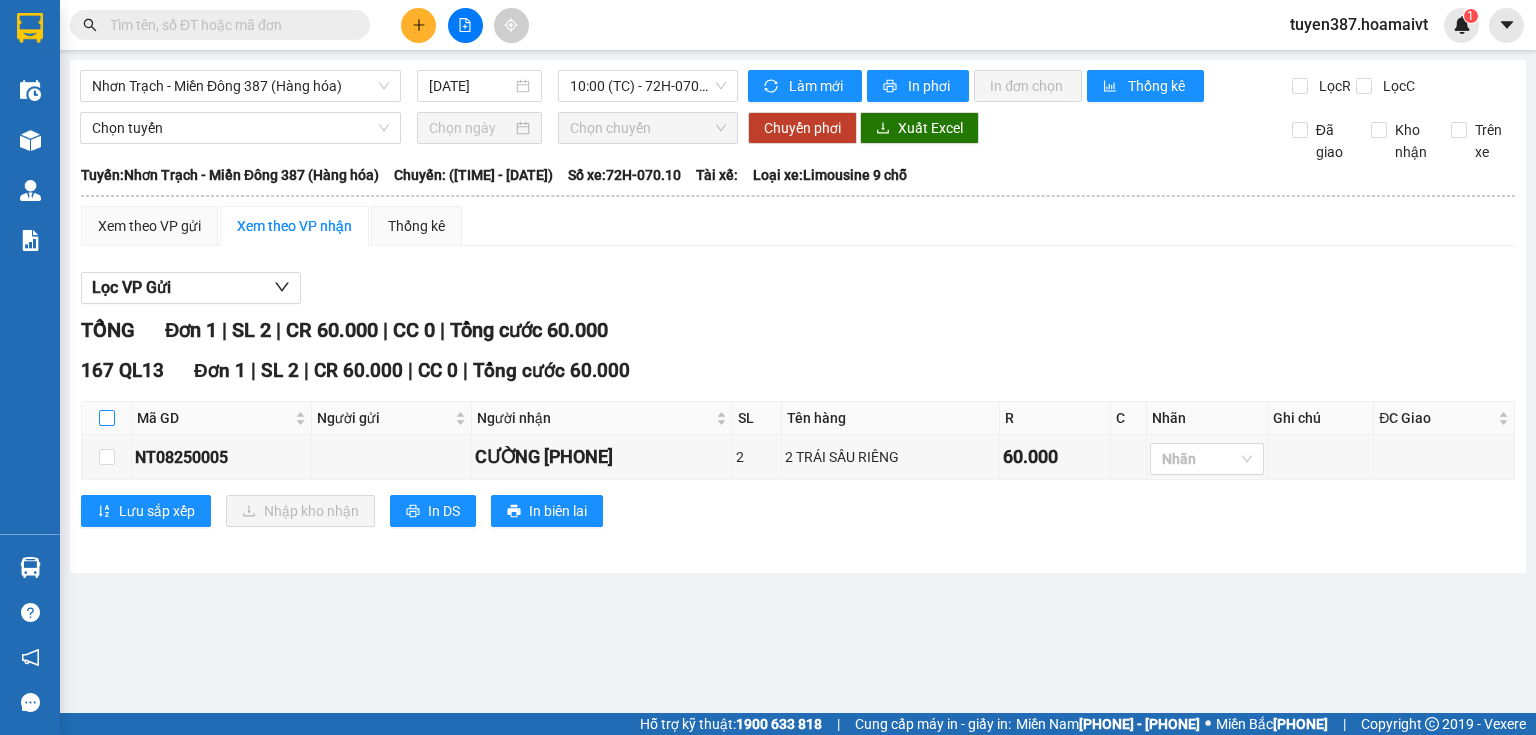 drag, startPoint x: 103, startPoint y: 412, endPoint x: 121, endPoint y: 422, distance: 20.59126 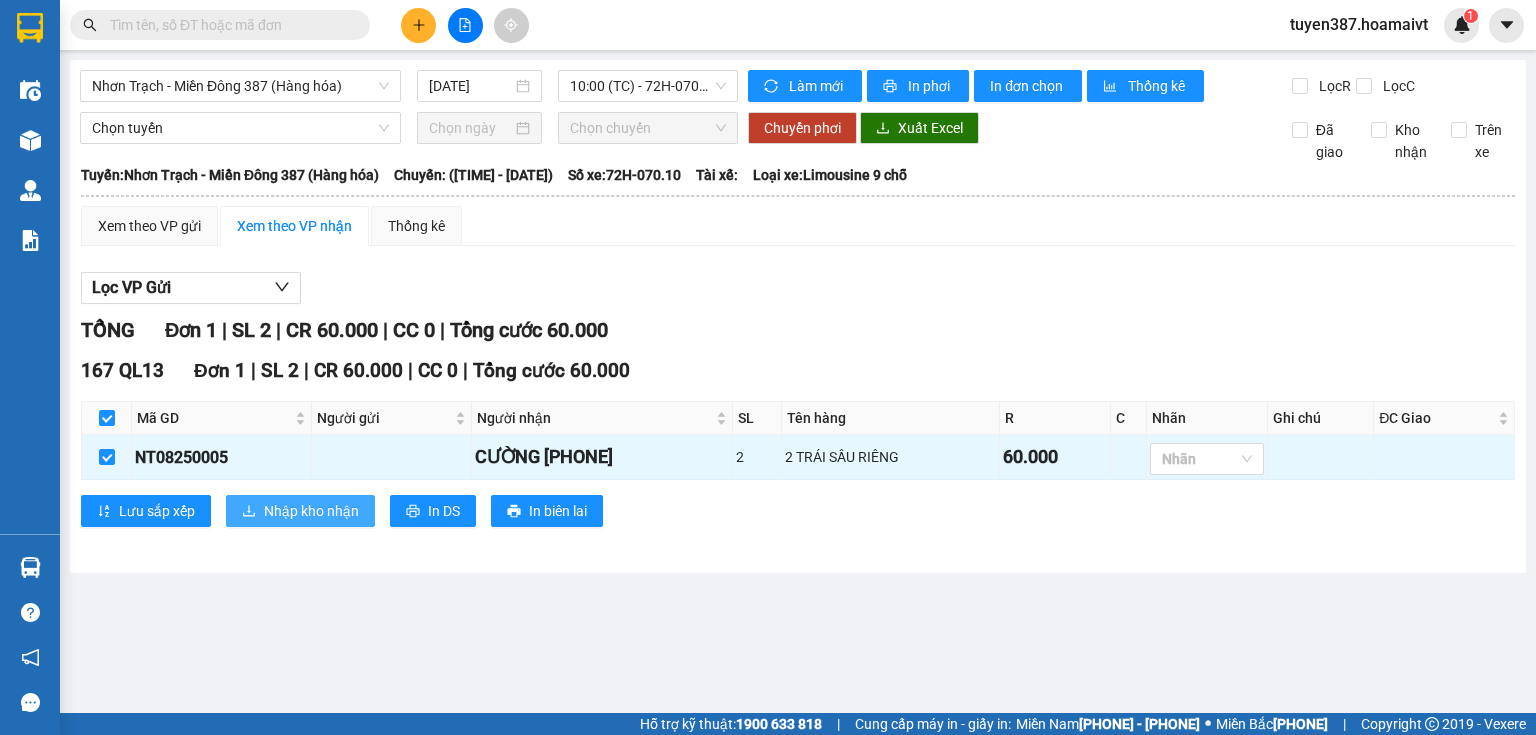 click on "Nhập kho nhận" at bounding box center [311, 511] 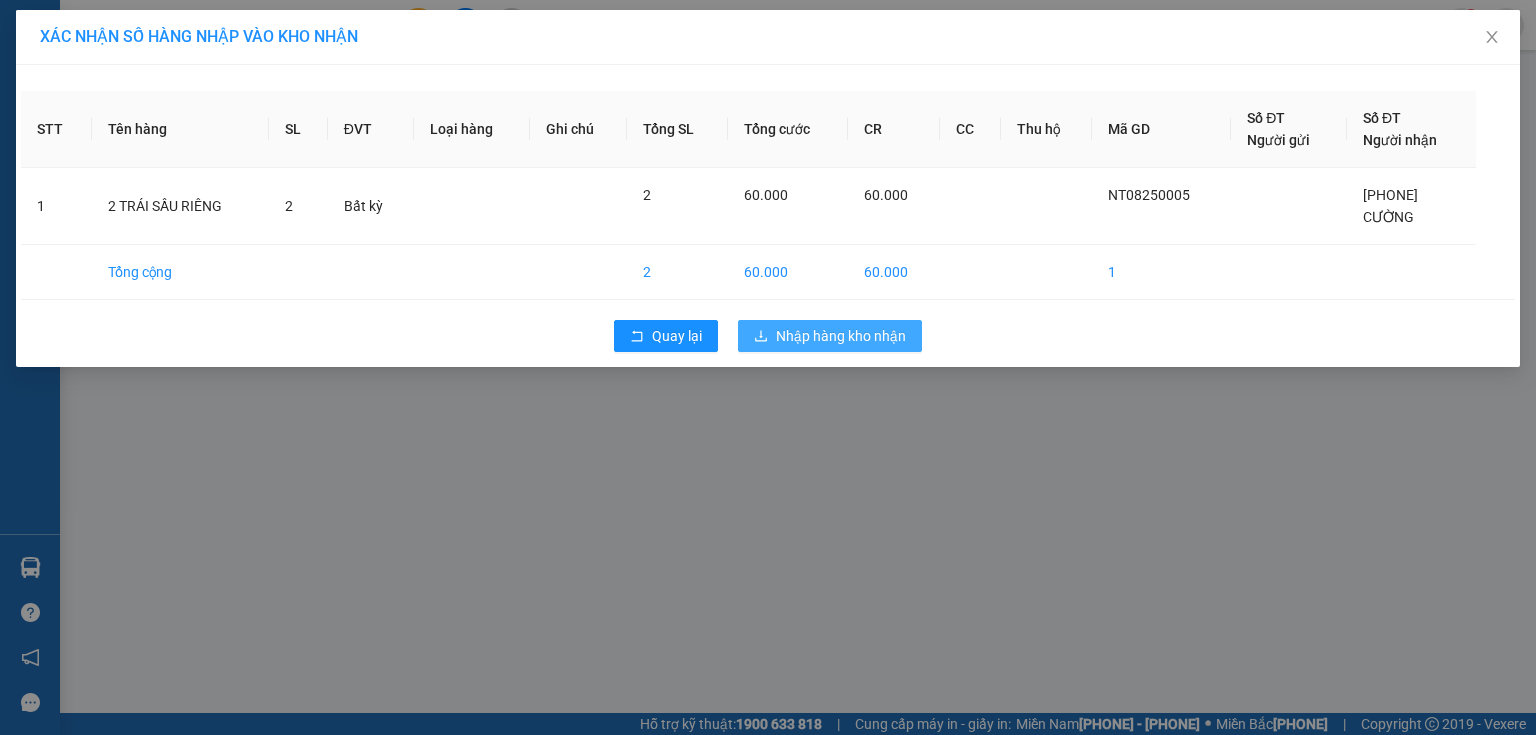 click on "Nhập hàng kho nhận" at bounding box center (841, 336) 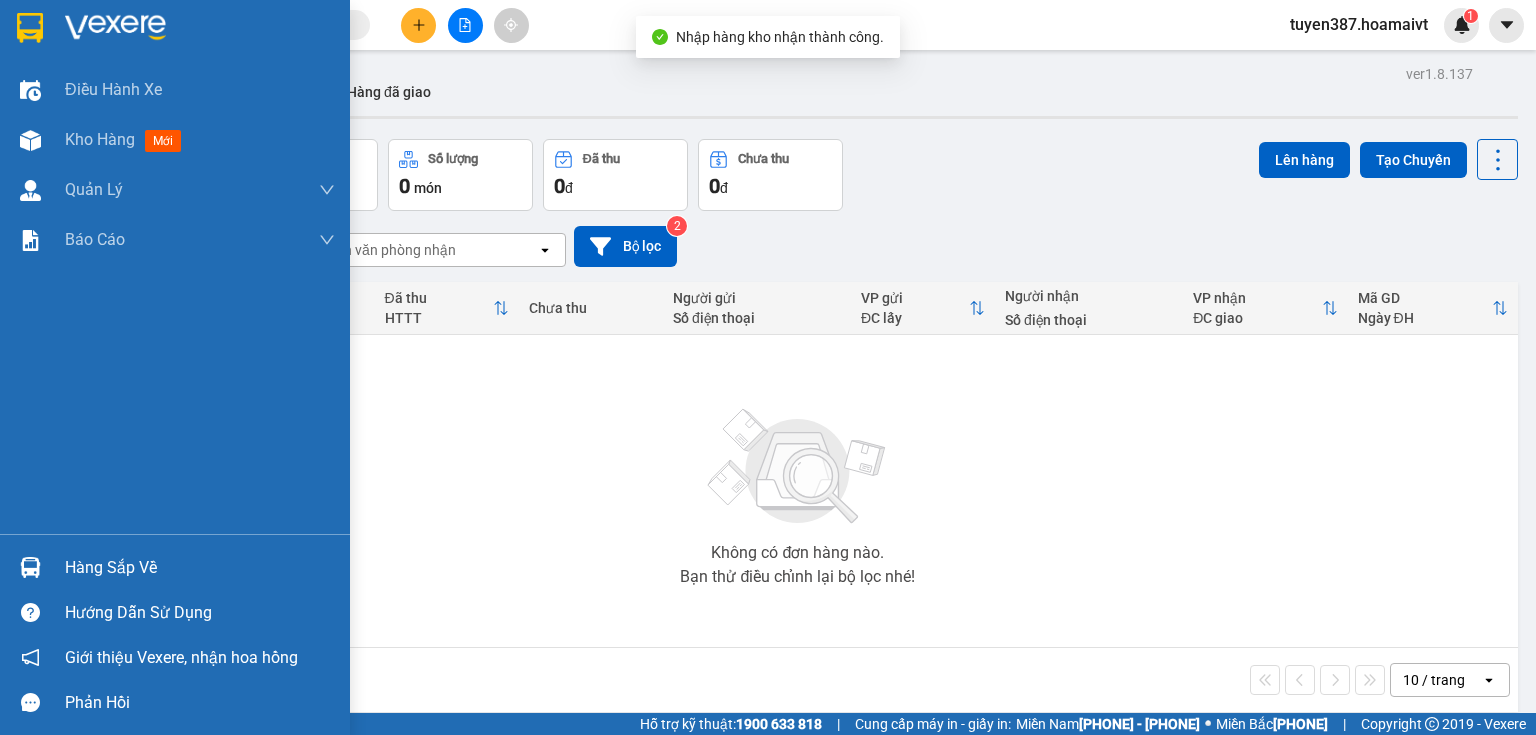 click at bounding box center [30, 567] 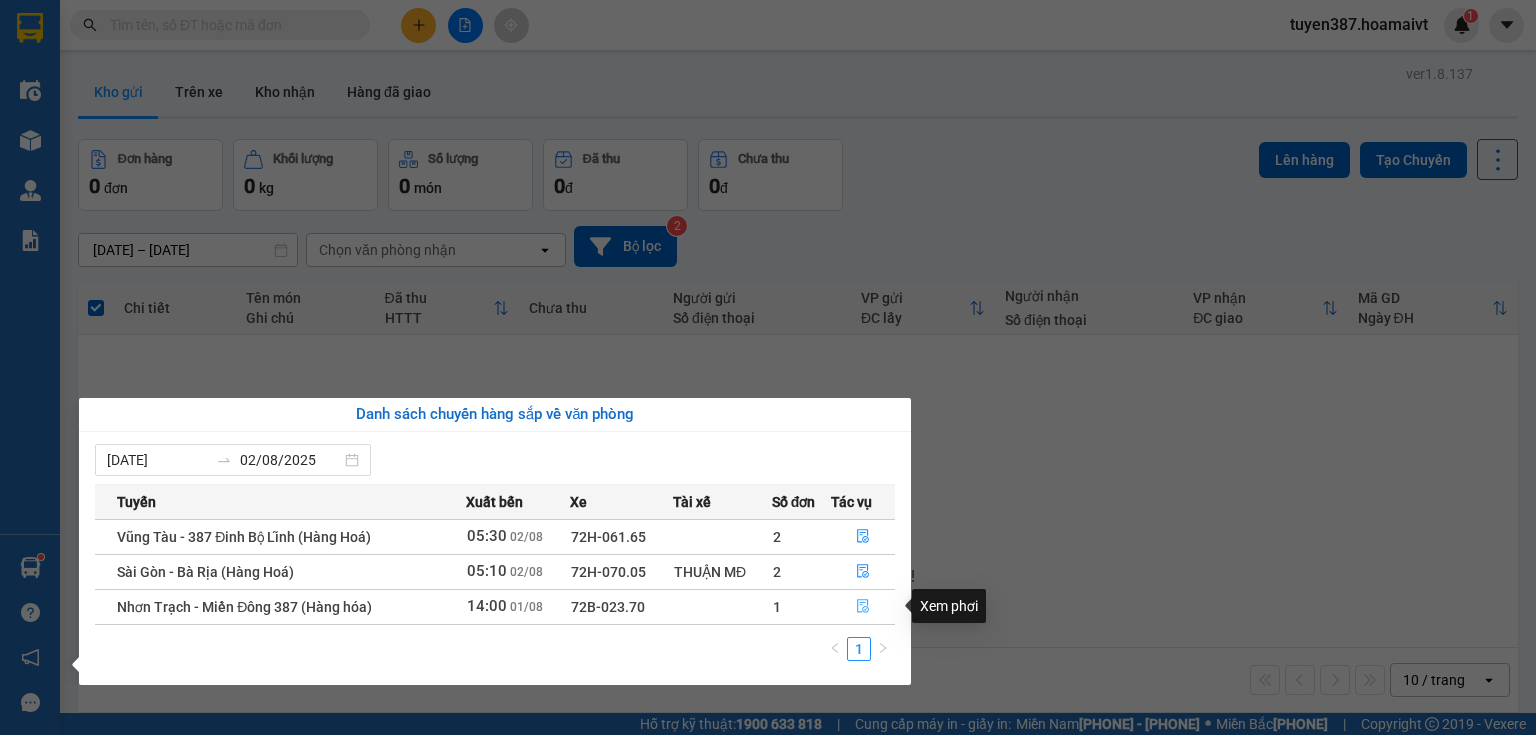 click 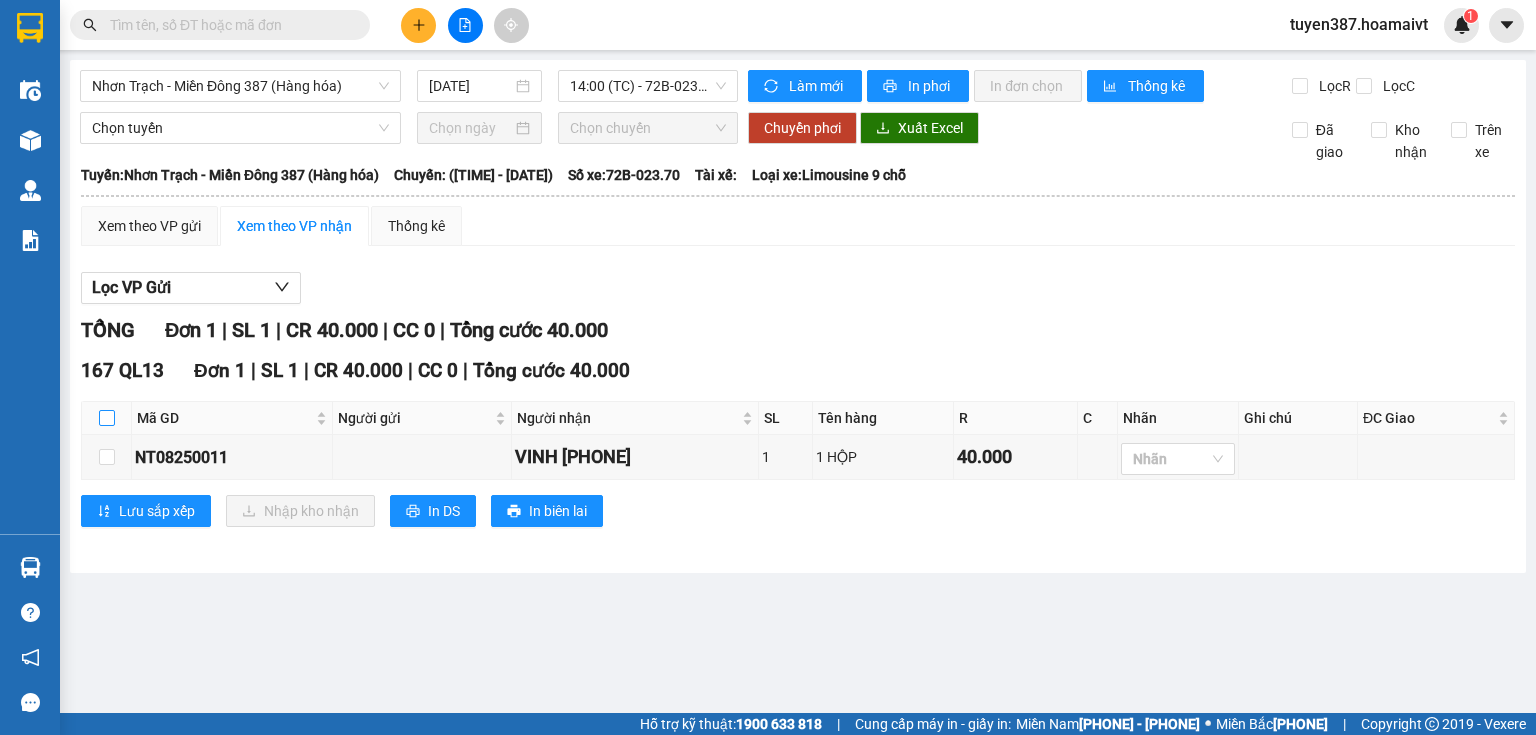 click at bounding box center [107, 418] 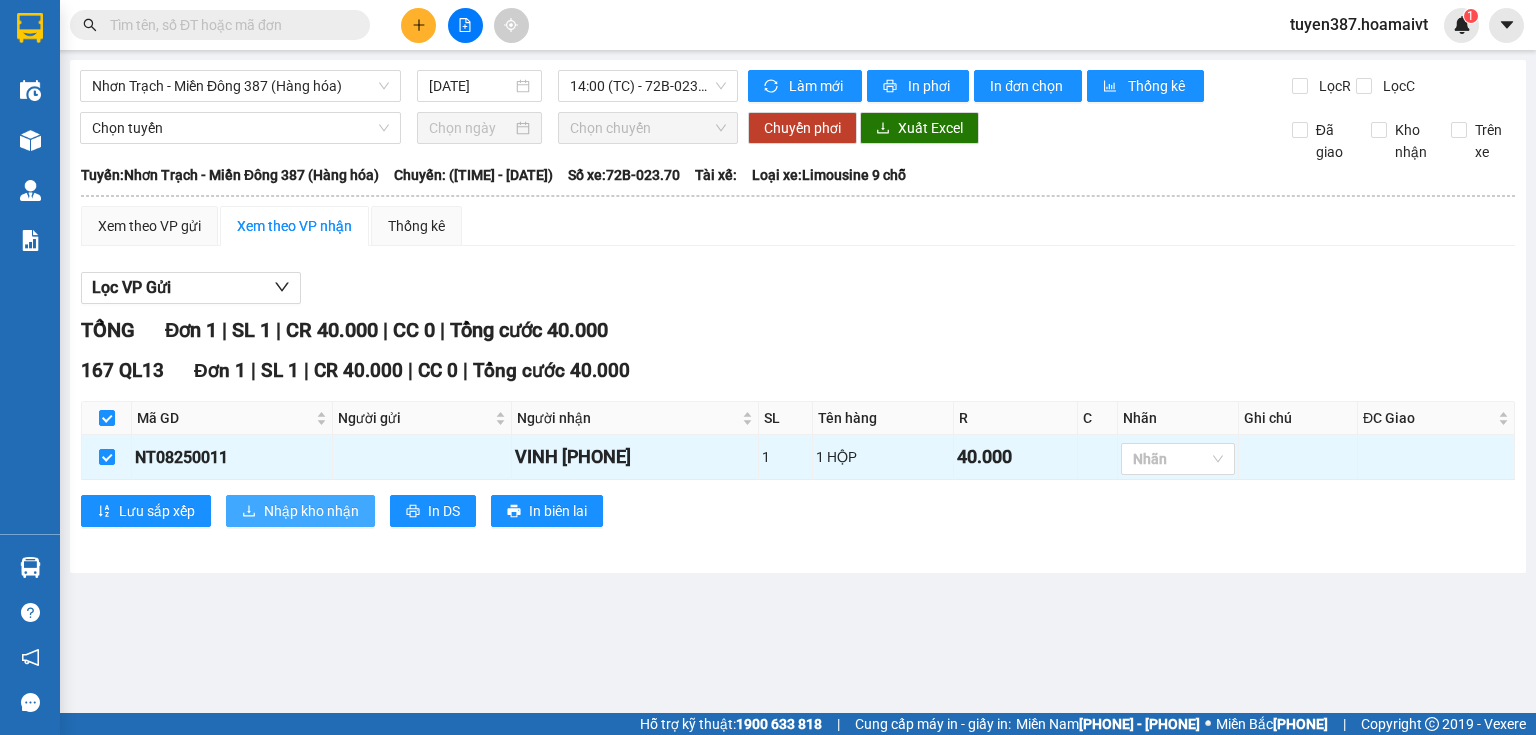 click on "Nhập kho nhận" at bounding box center (311, 511) 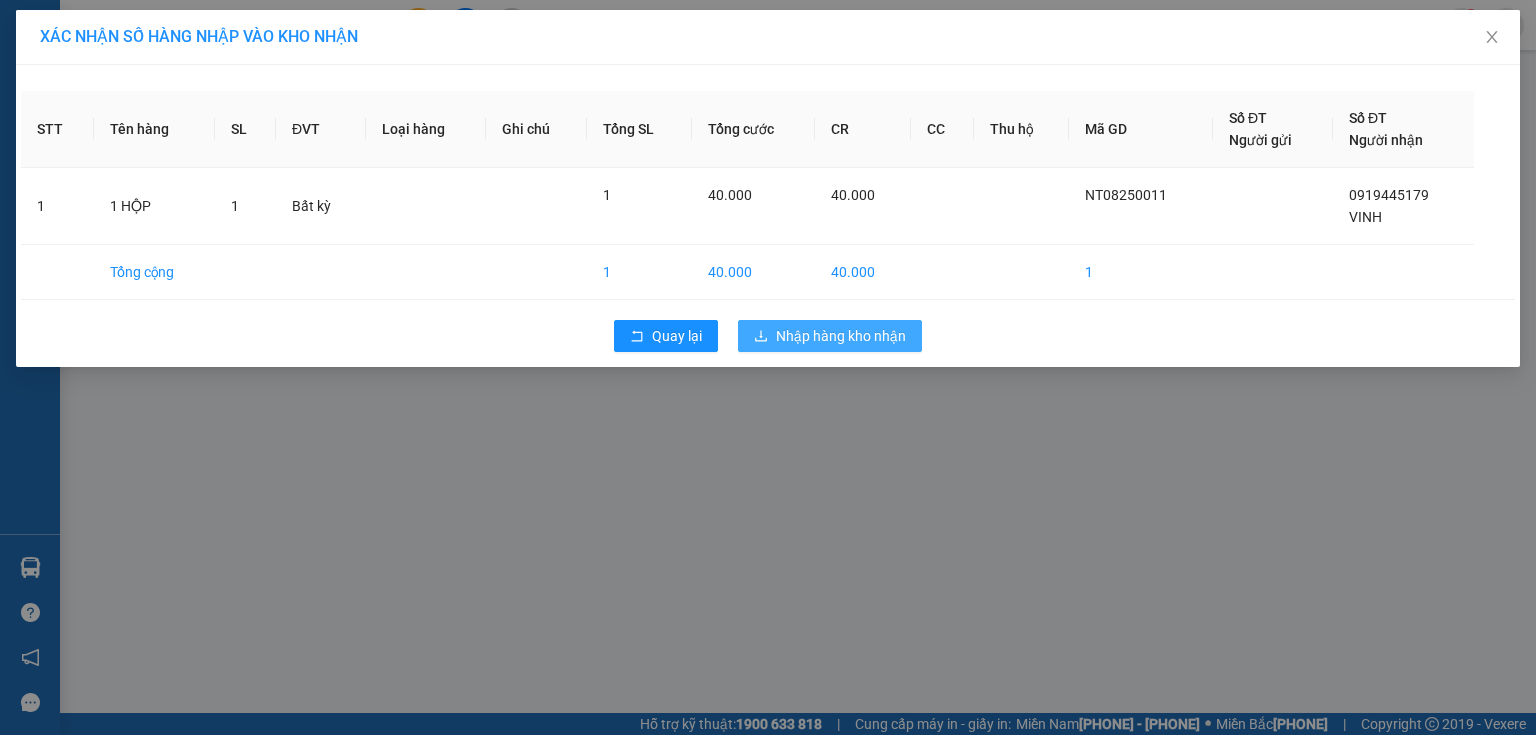 click on "Nhập hàng kho nhận" at bounding box center [841, 336] 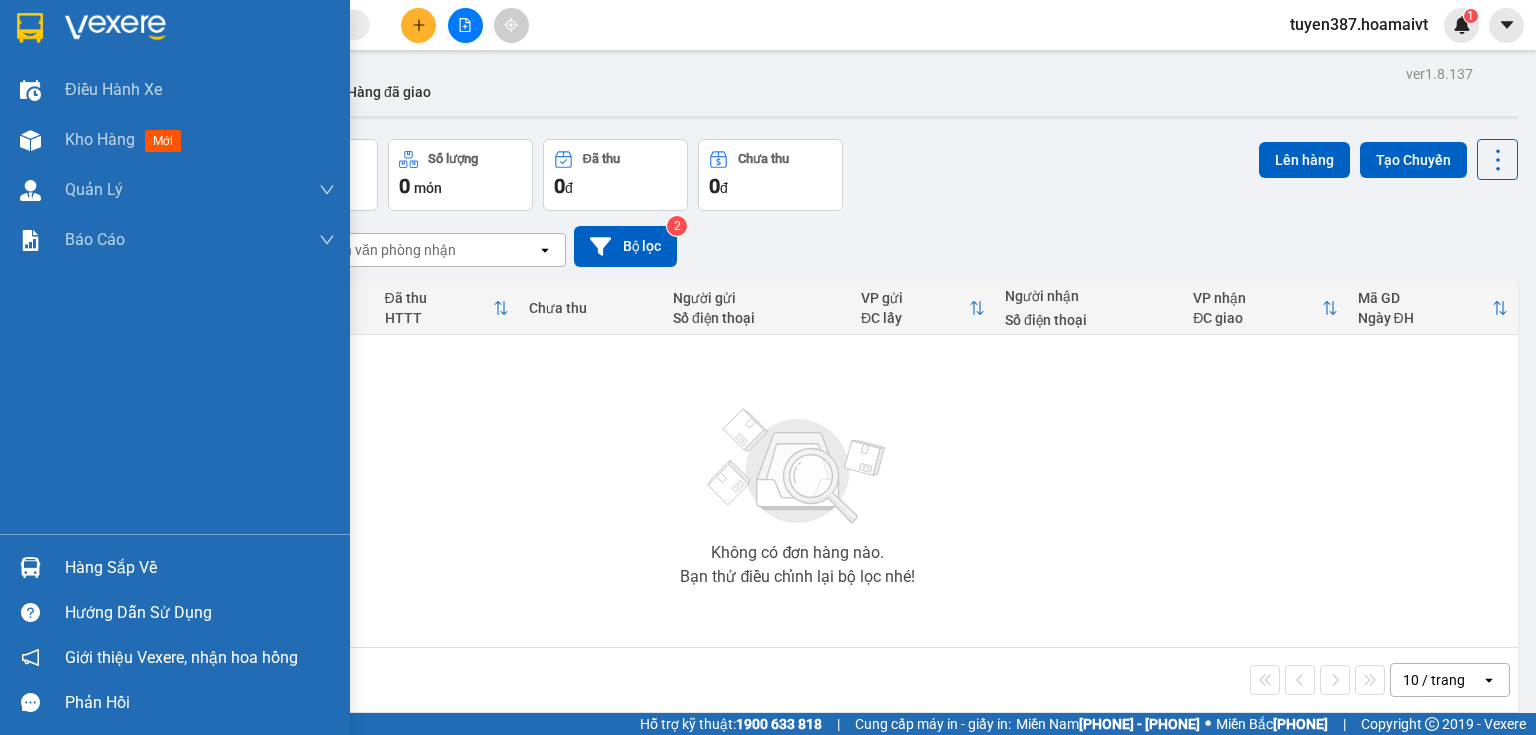 click at bounding box center (30, 567) 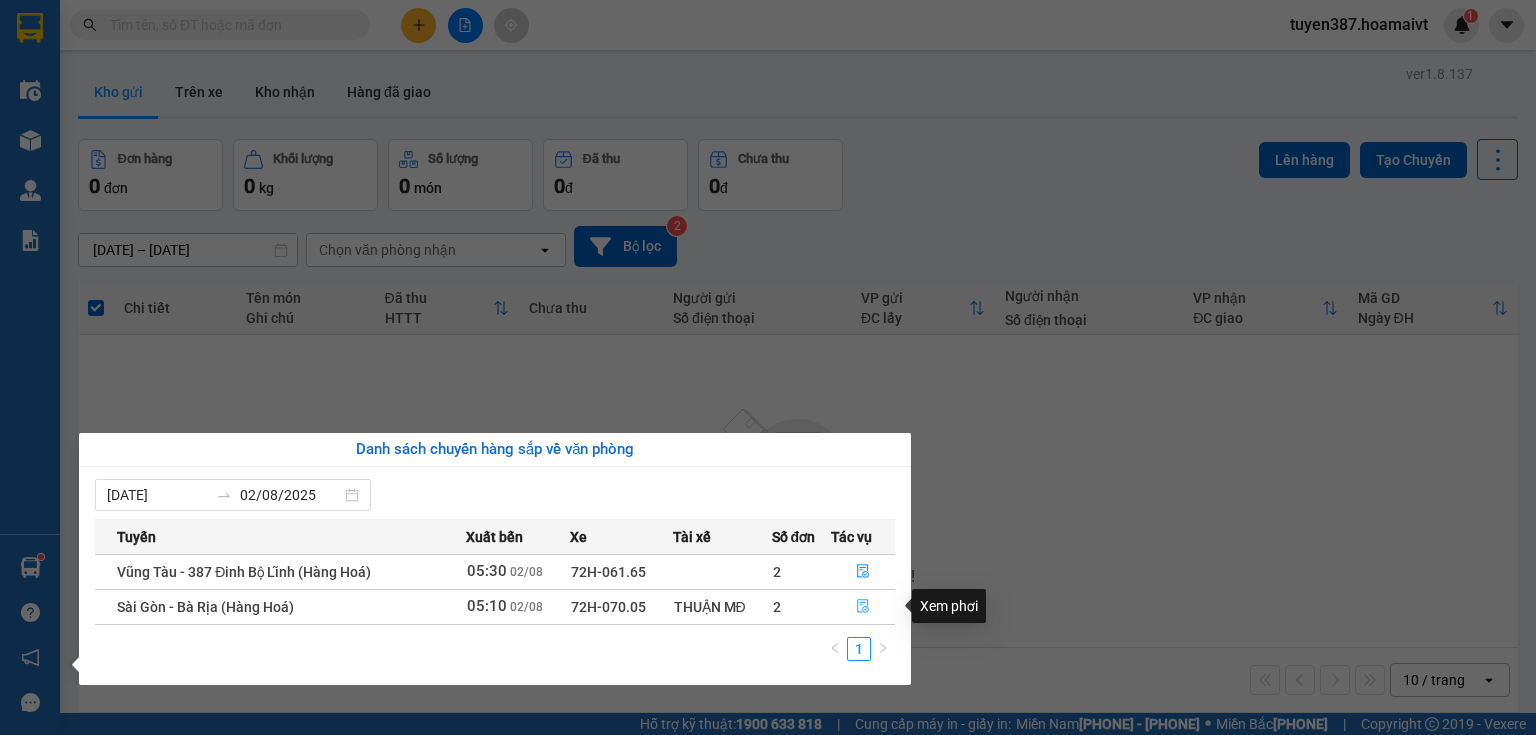 click 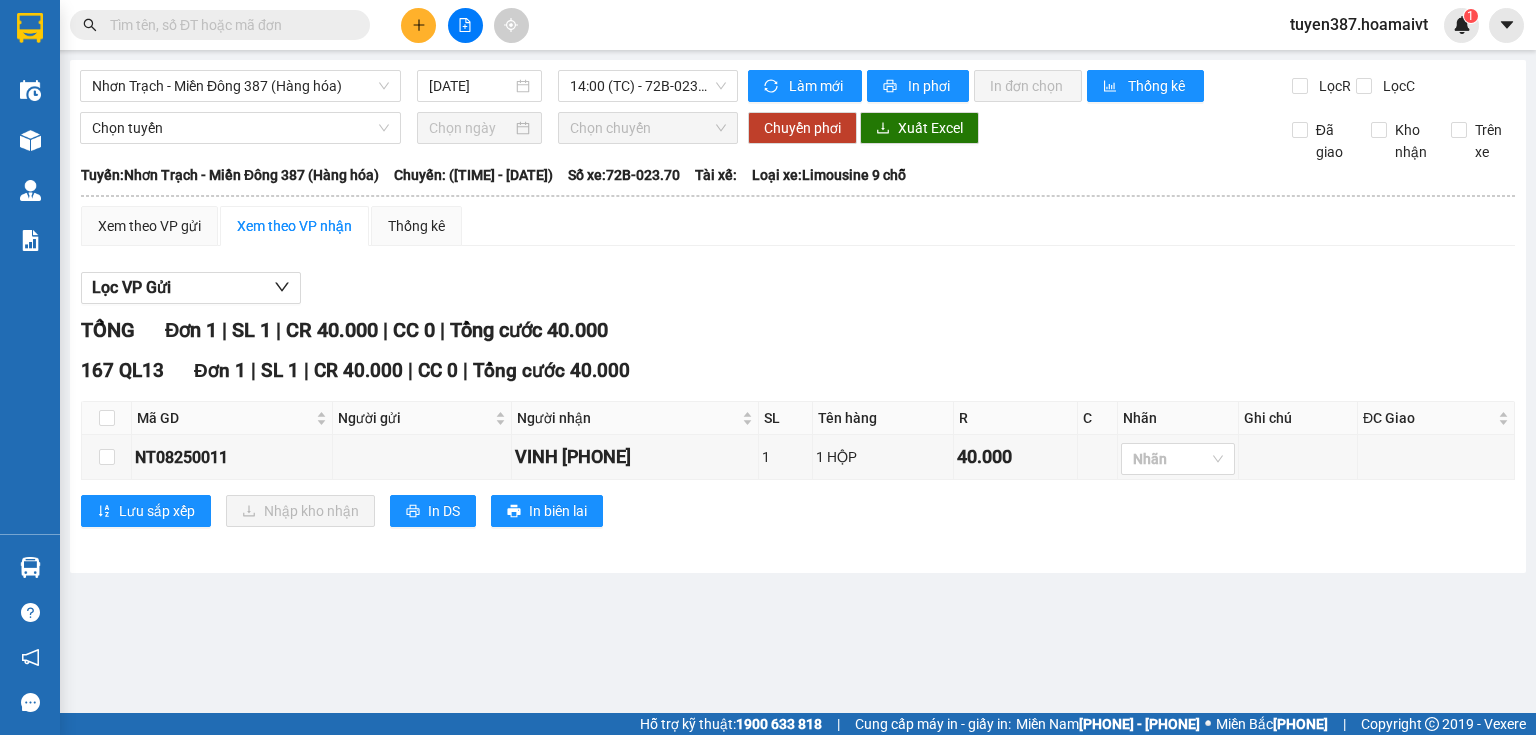 type on "02/08/2025" 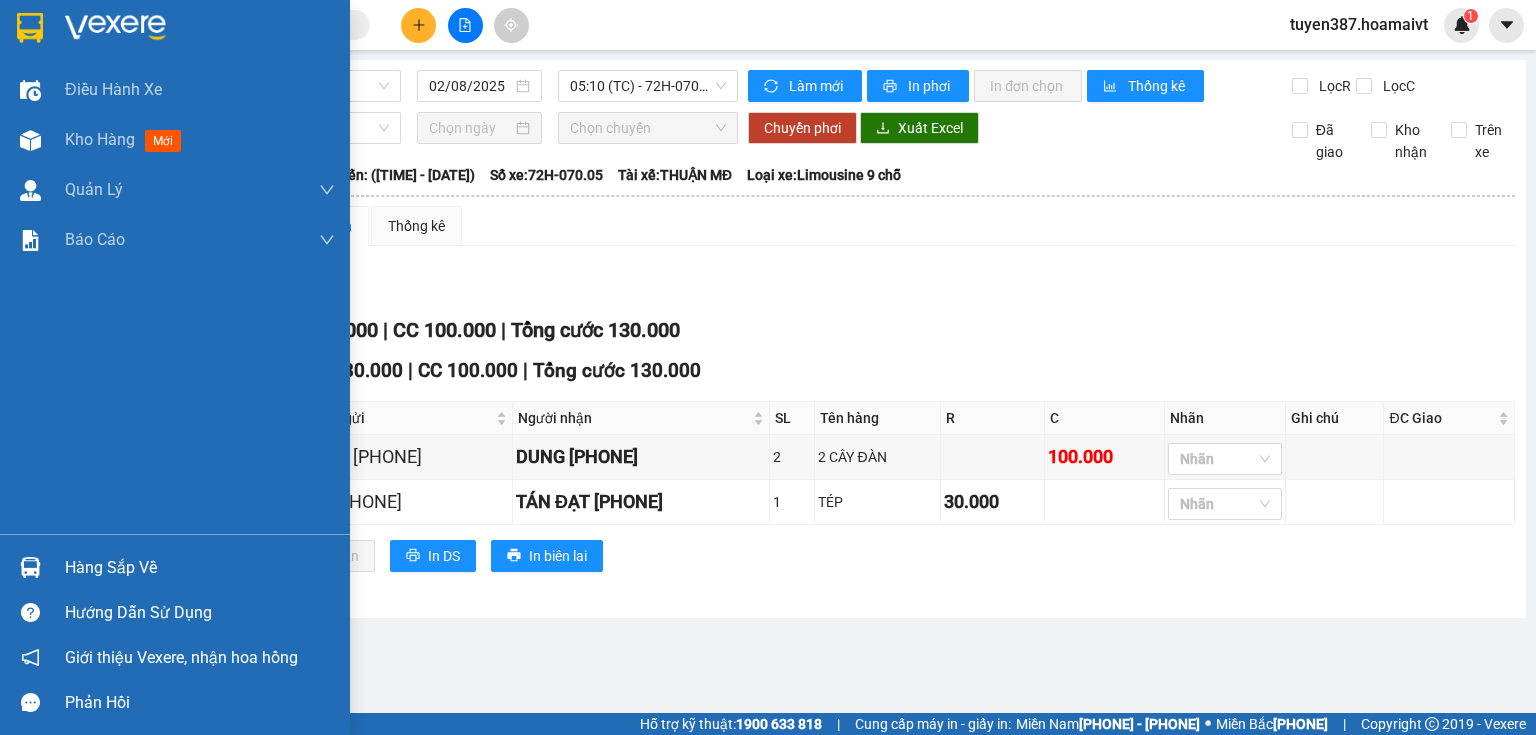 click at bounding box center (30, 567) 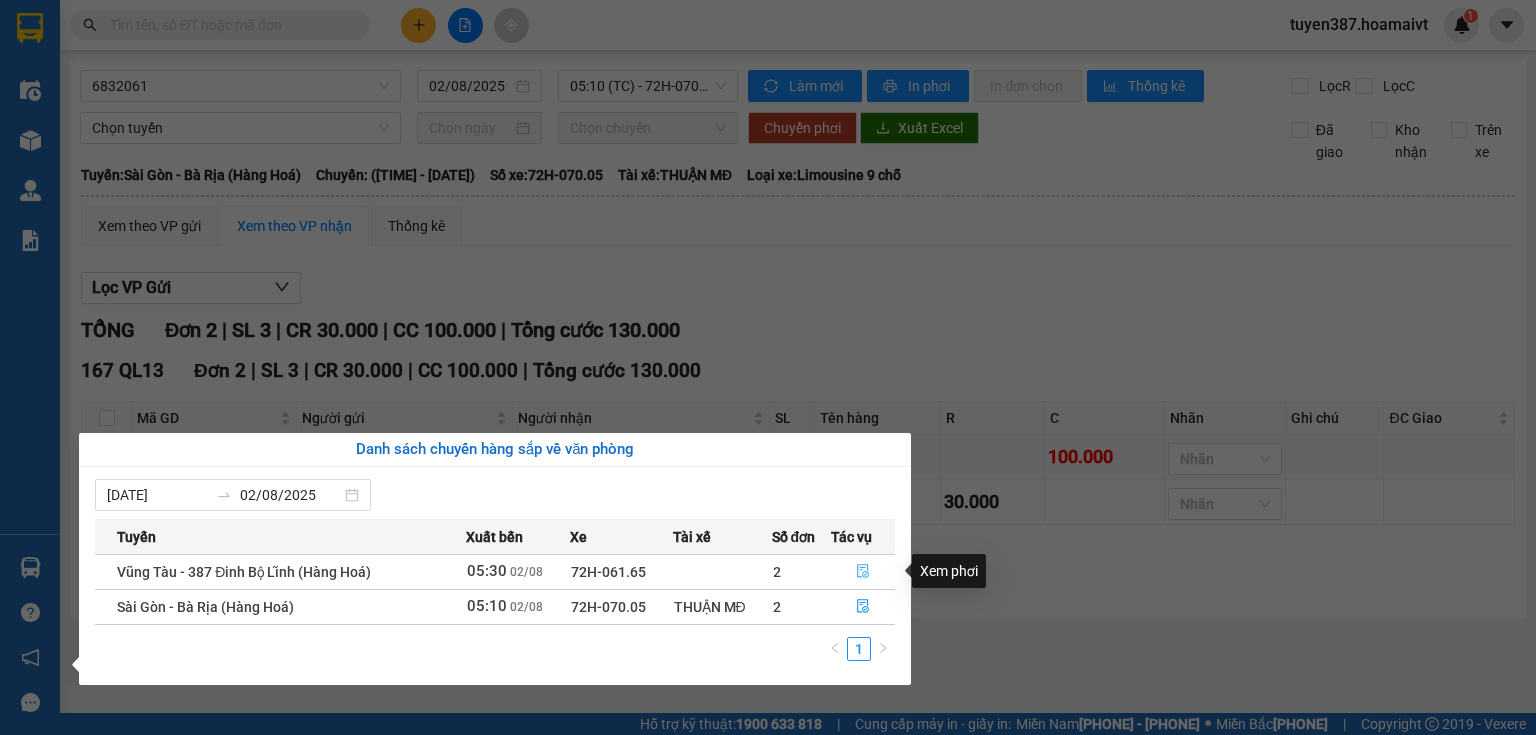 click 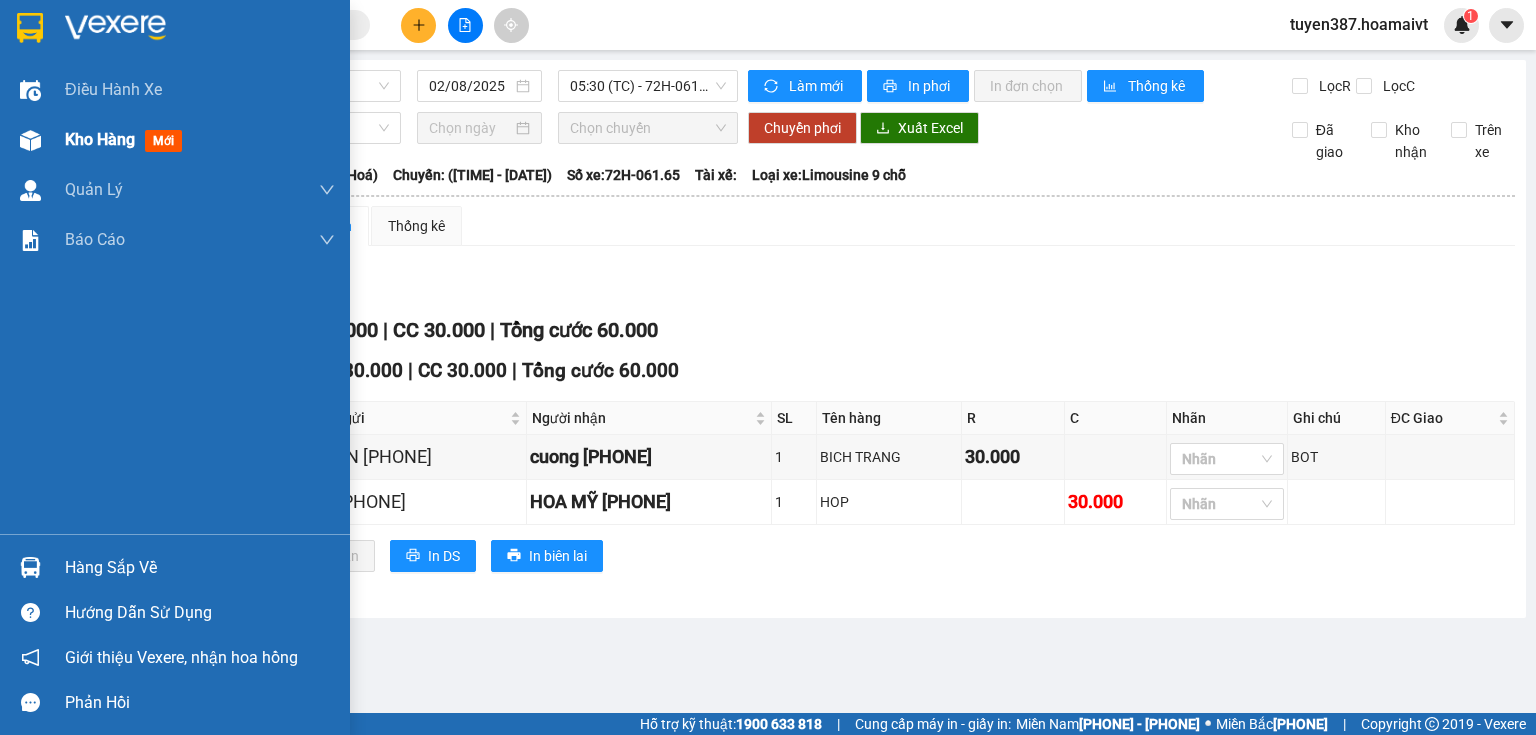 click at bounding box center (30, 140) 